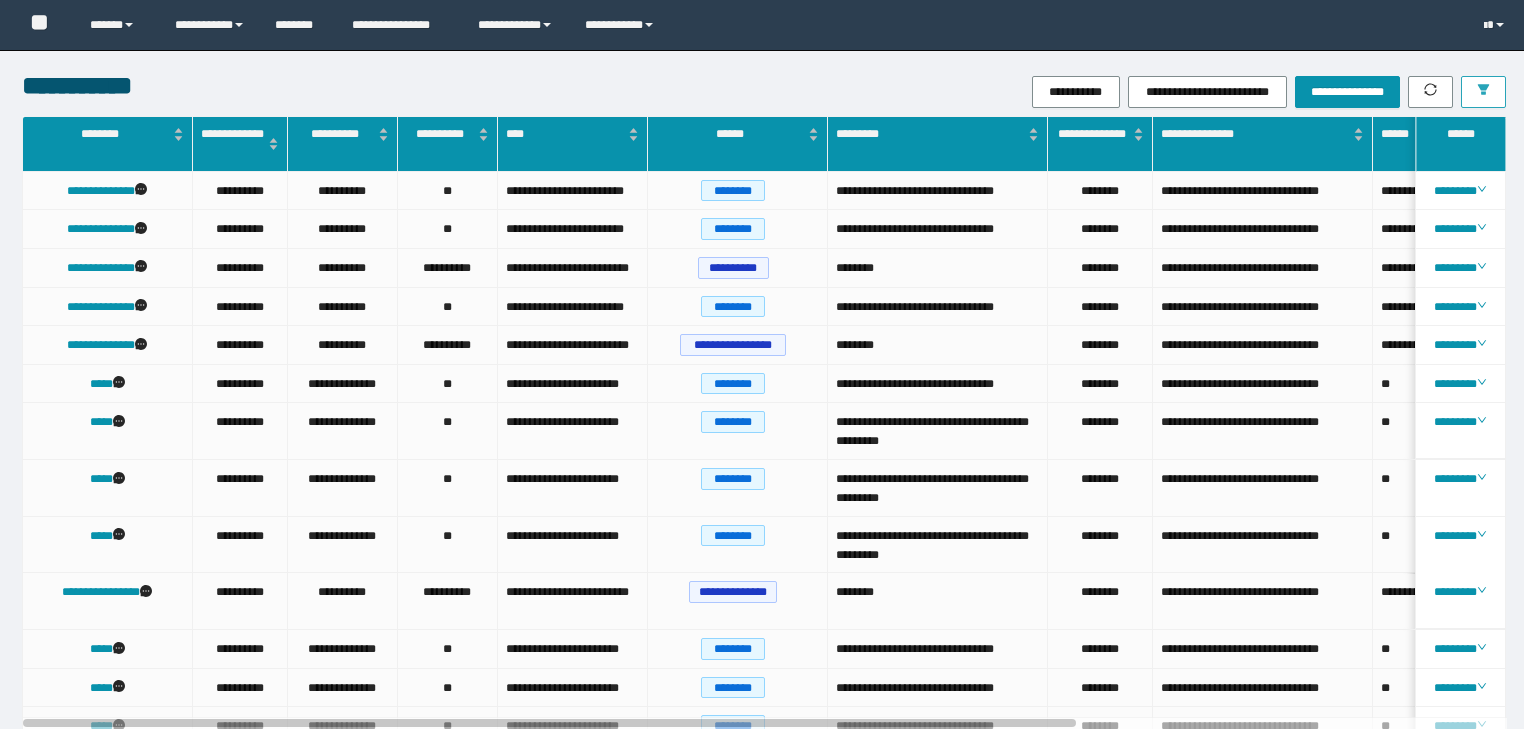 scroll, scrollTop: 0, scrollLeft: 0, axis: both 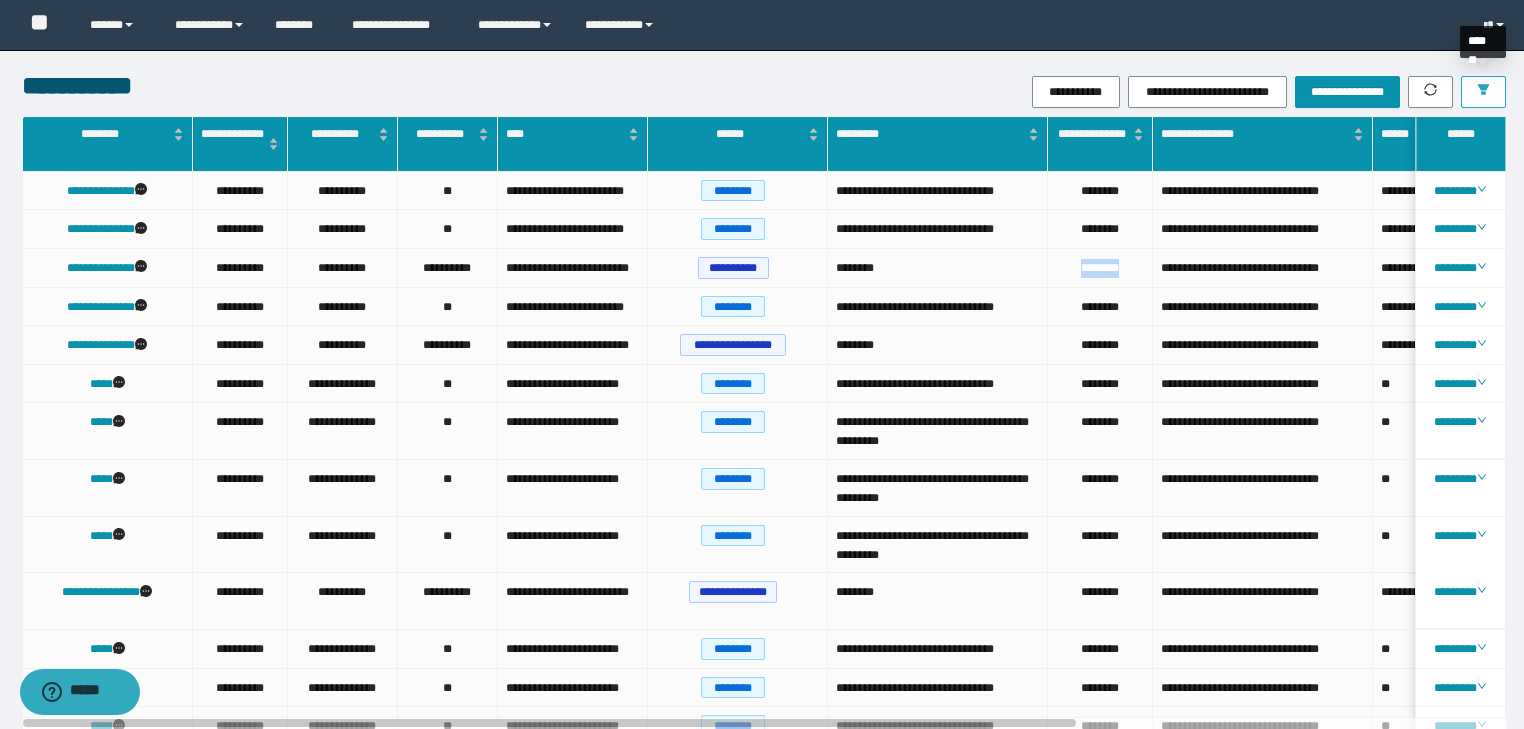 click 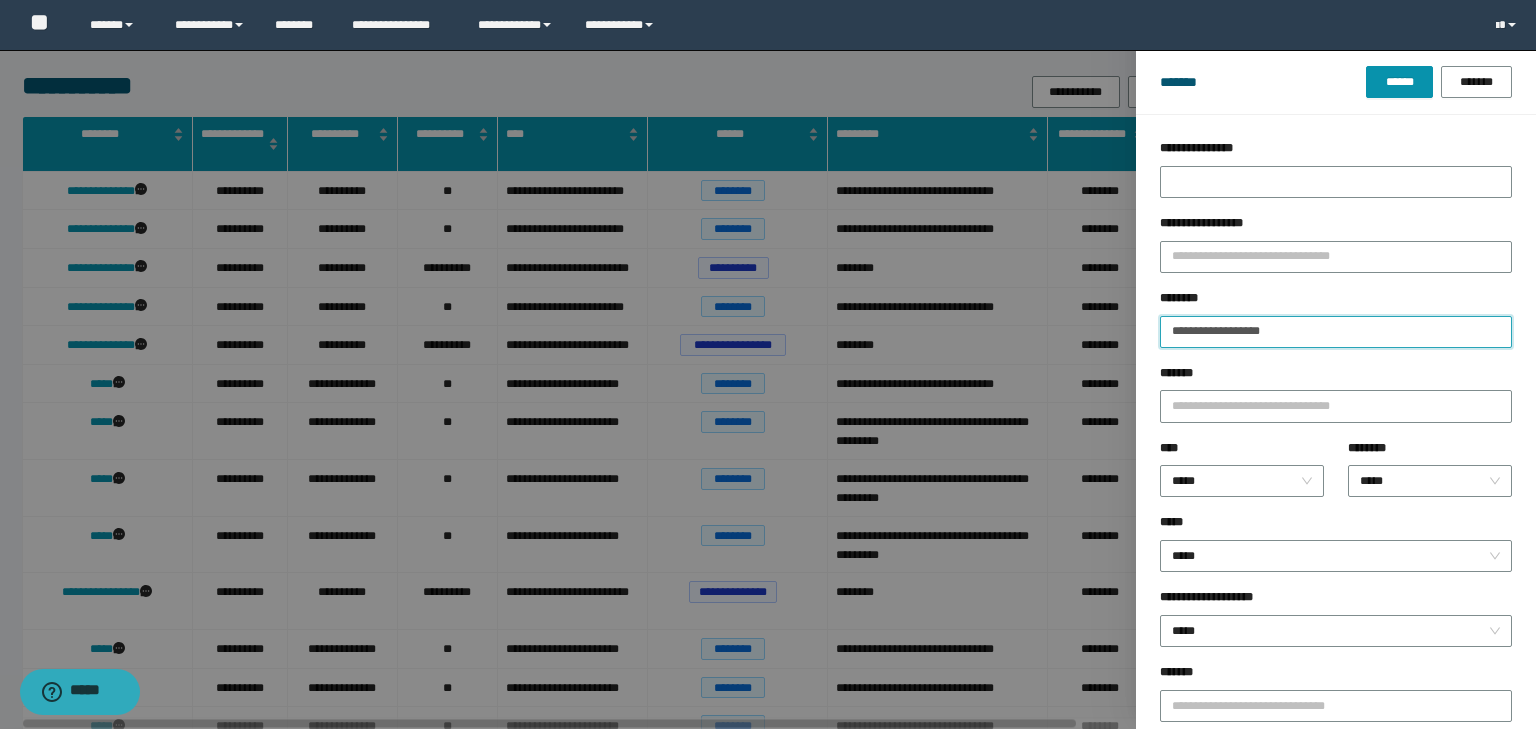 drag, startPoint x: 1164, startPoint y: 374, endPoint x: 1041, endPoint y: 375, distance: 123.00407 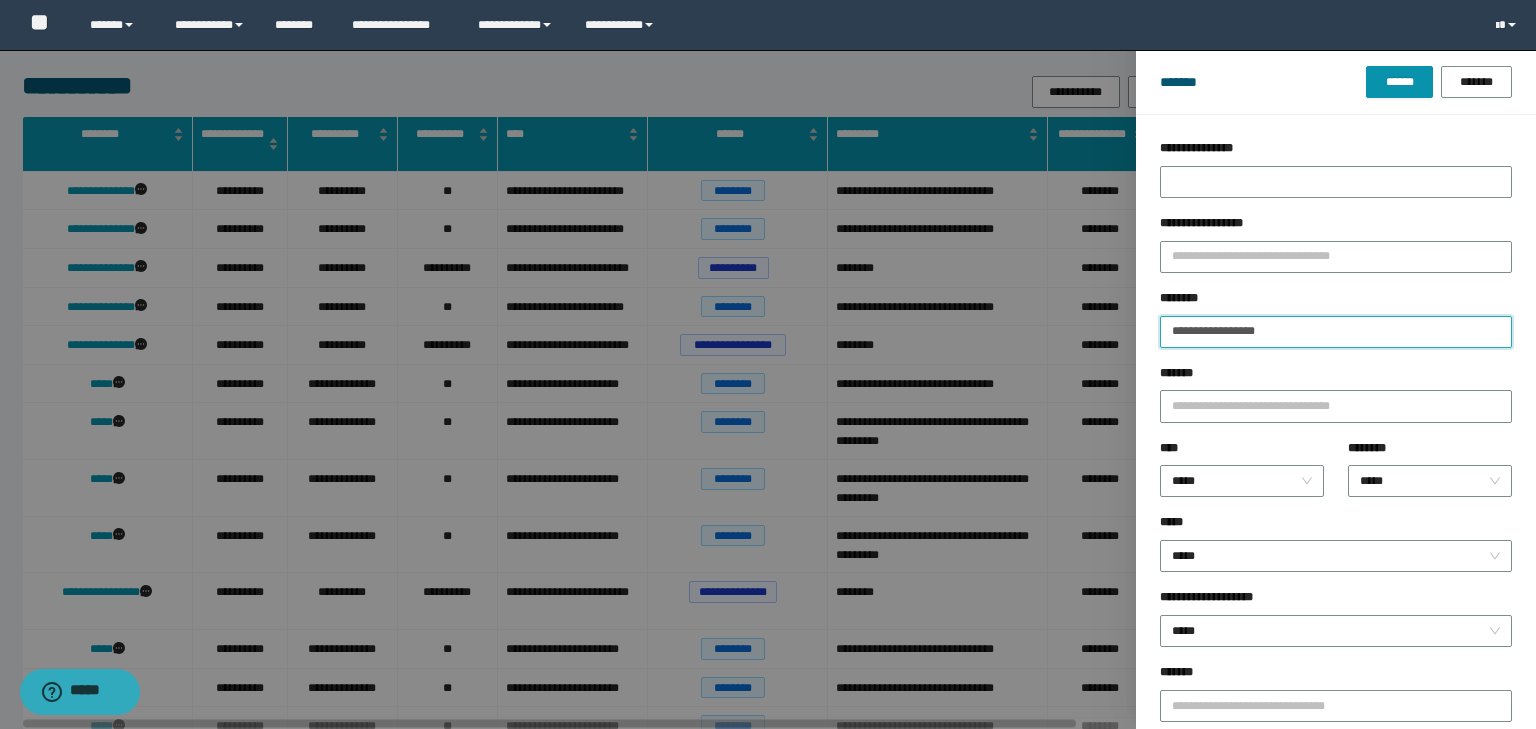 type on "**********" 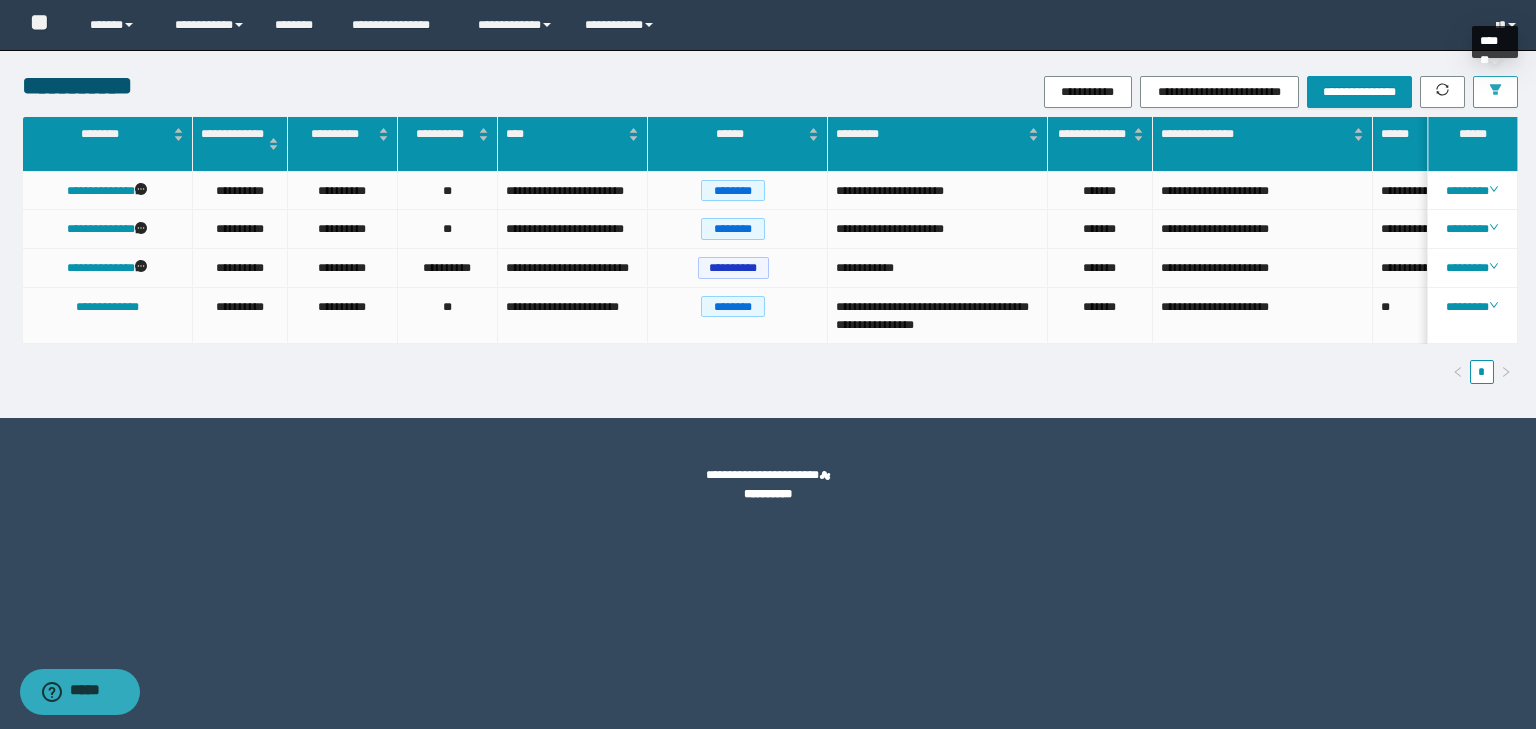 click at bounding box center [1495, 92] 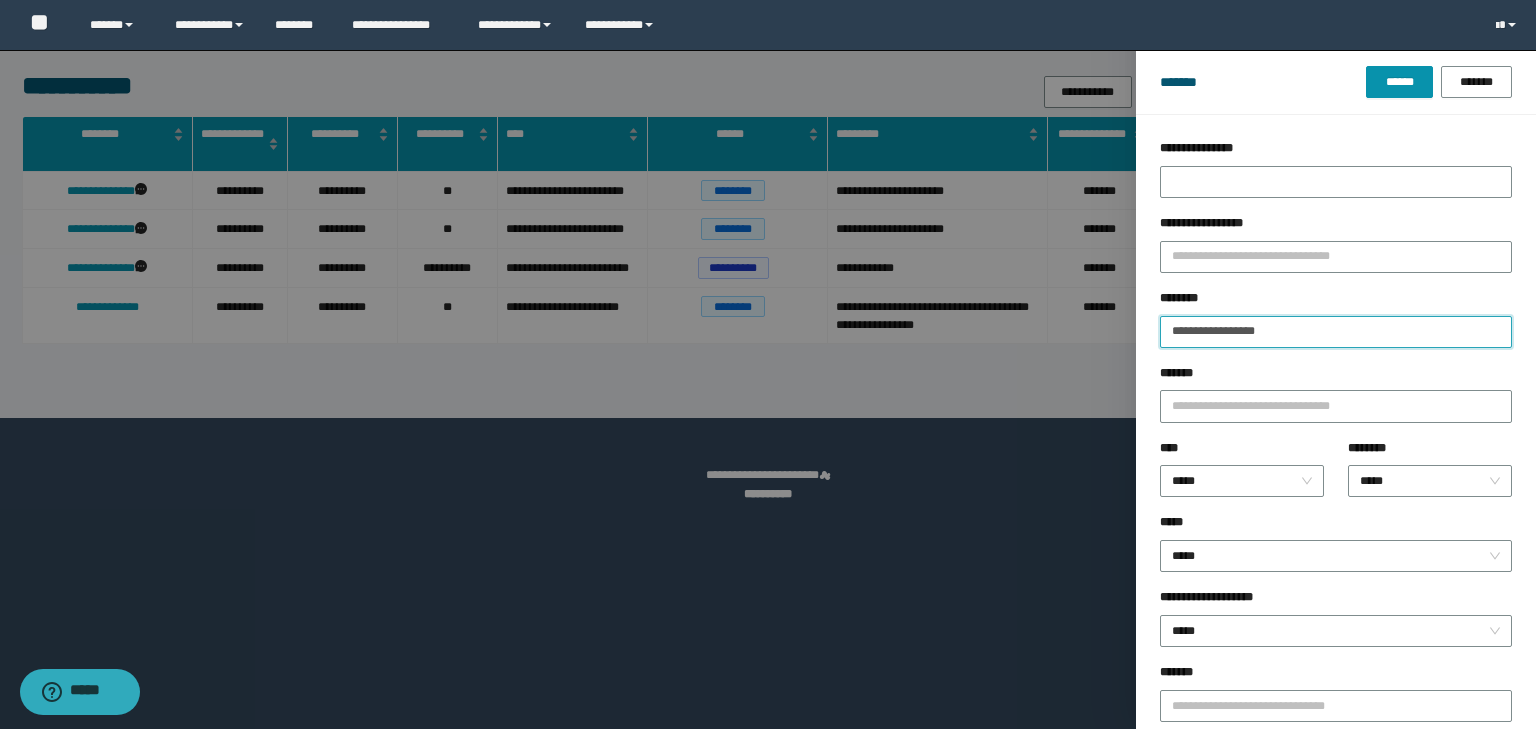 drag, startPoint x: 1260, startPoint y: 322, endPoint x: 1082, endPoint y: 299, distance: 179.4798 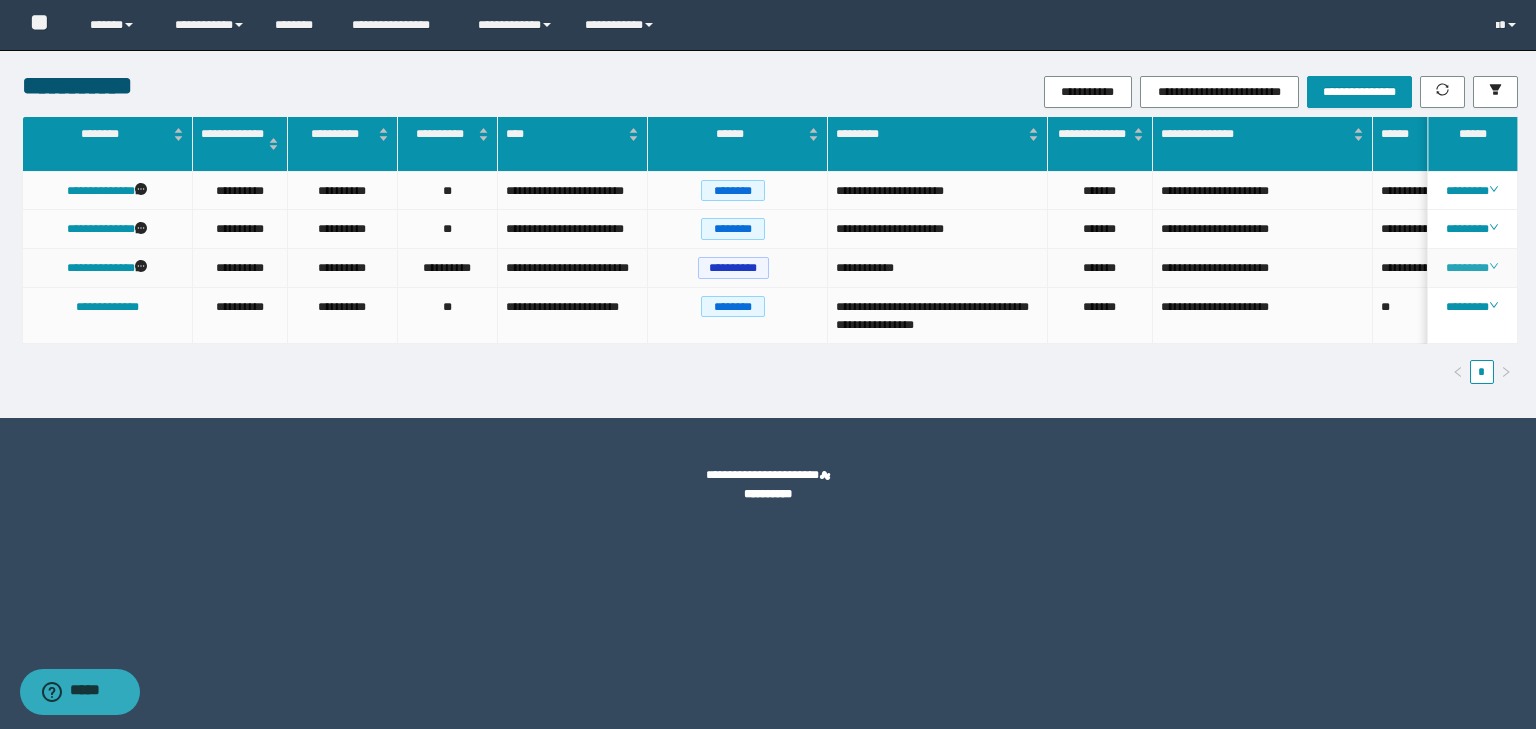 click on "********" at bounding box center (1472, 268) 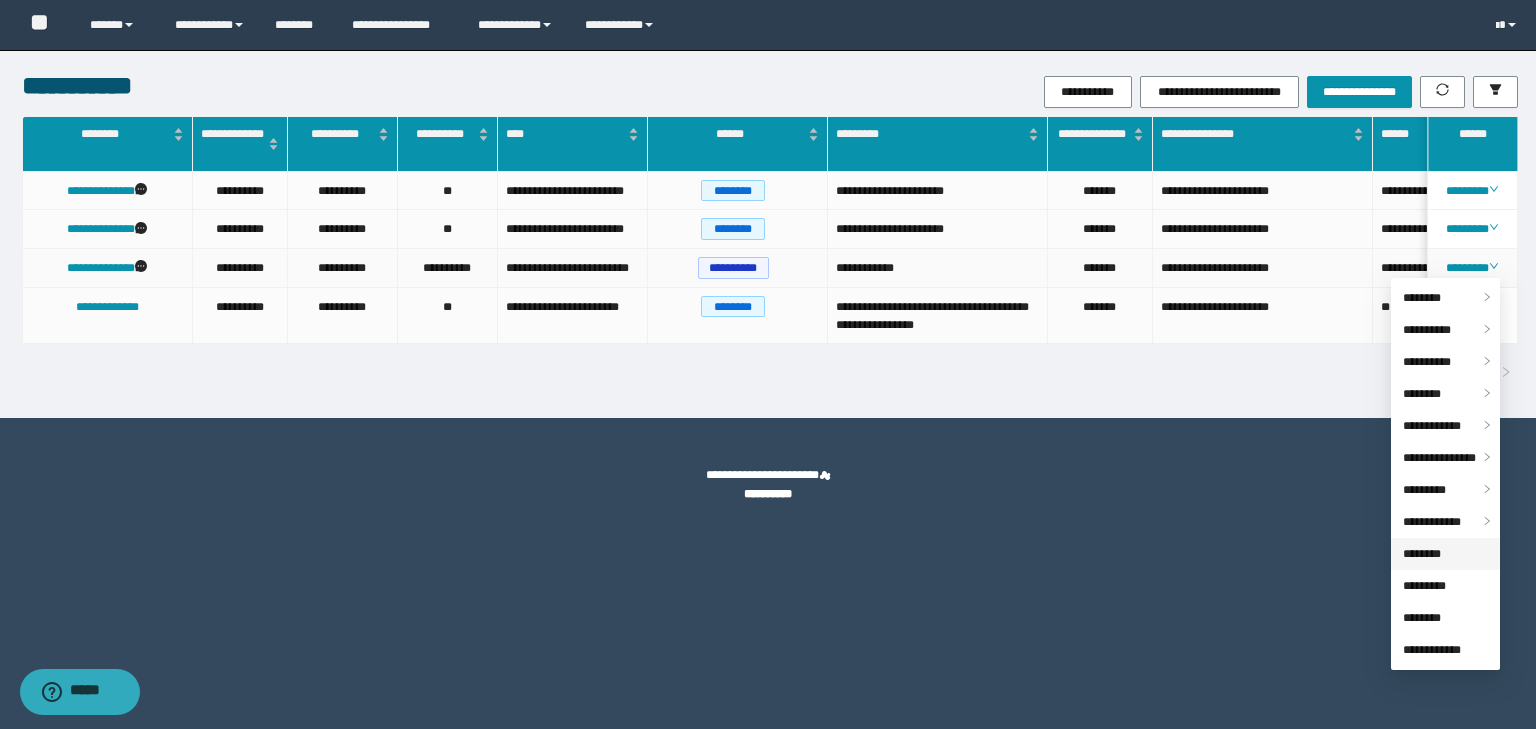 click on "********" at bounding box center [1422, 554] 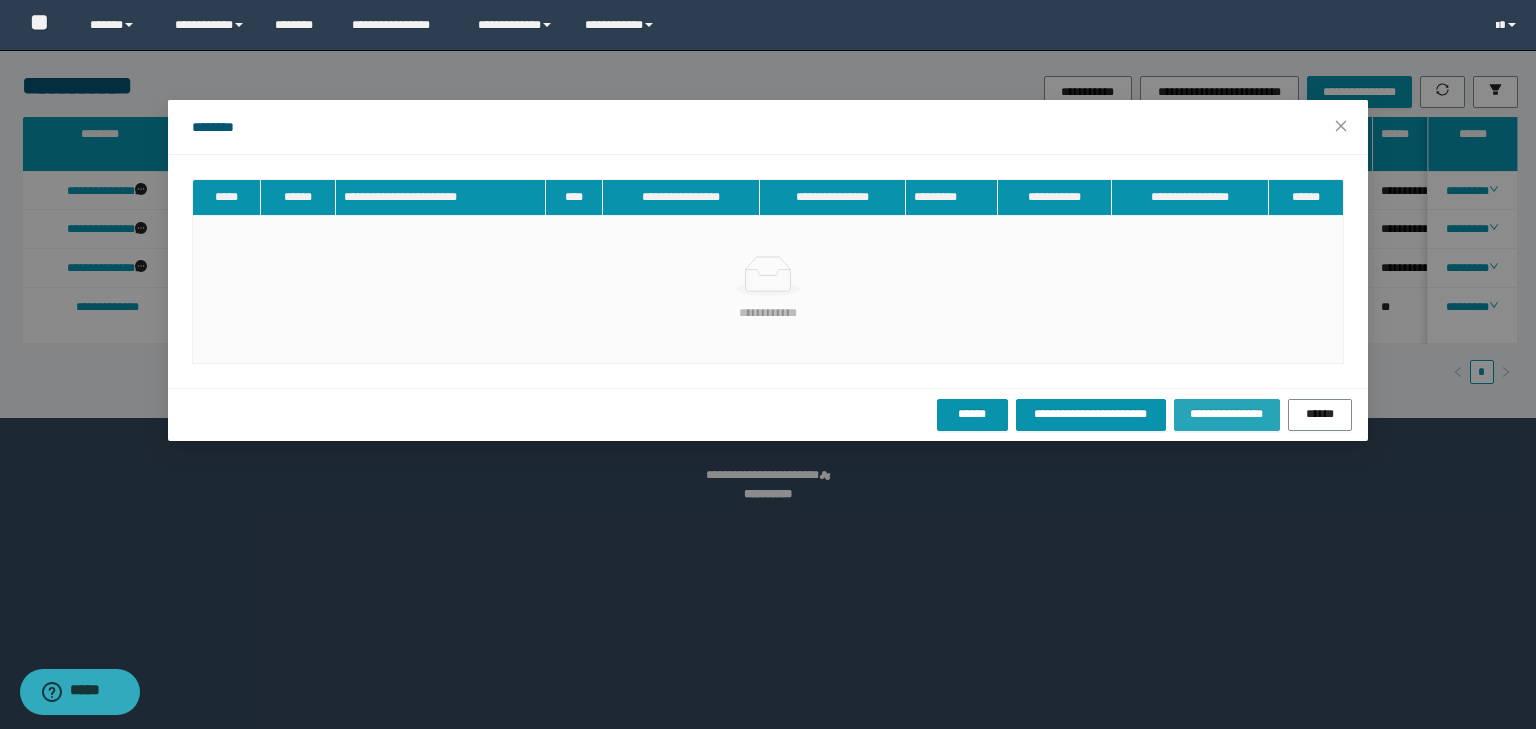 click on "**********" at bounding box center [1227, 415] 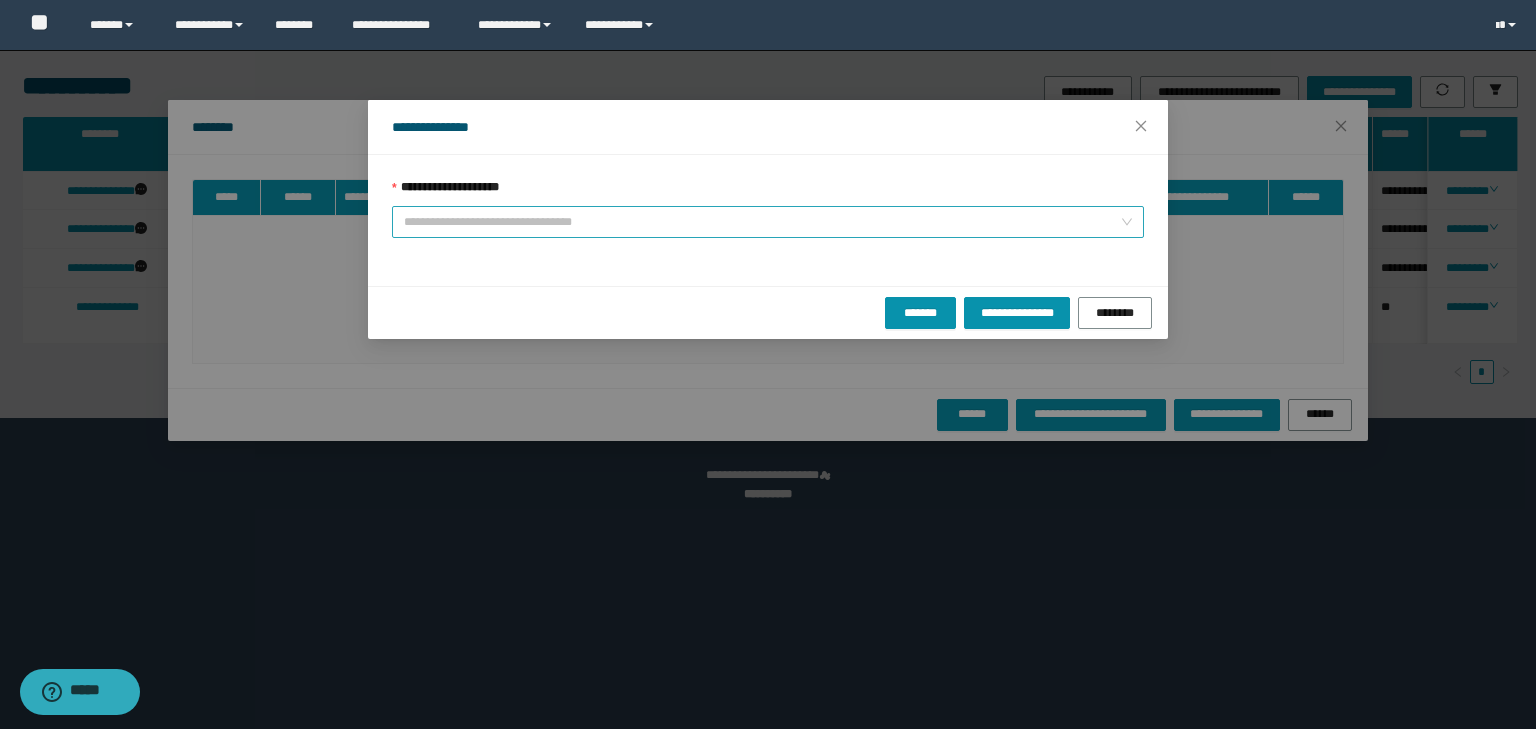click on "**********" at bounding box center [762, 222] 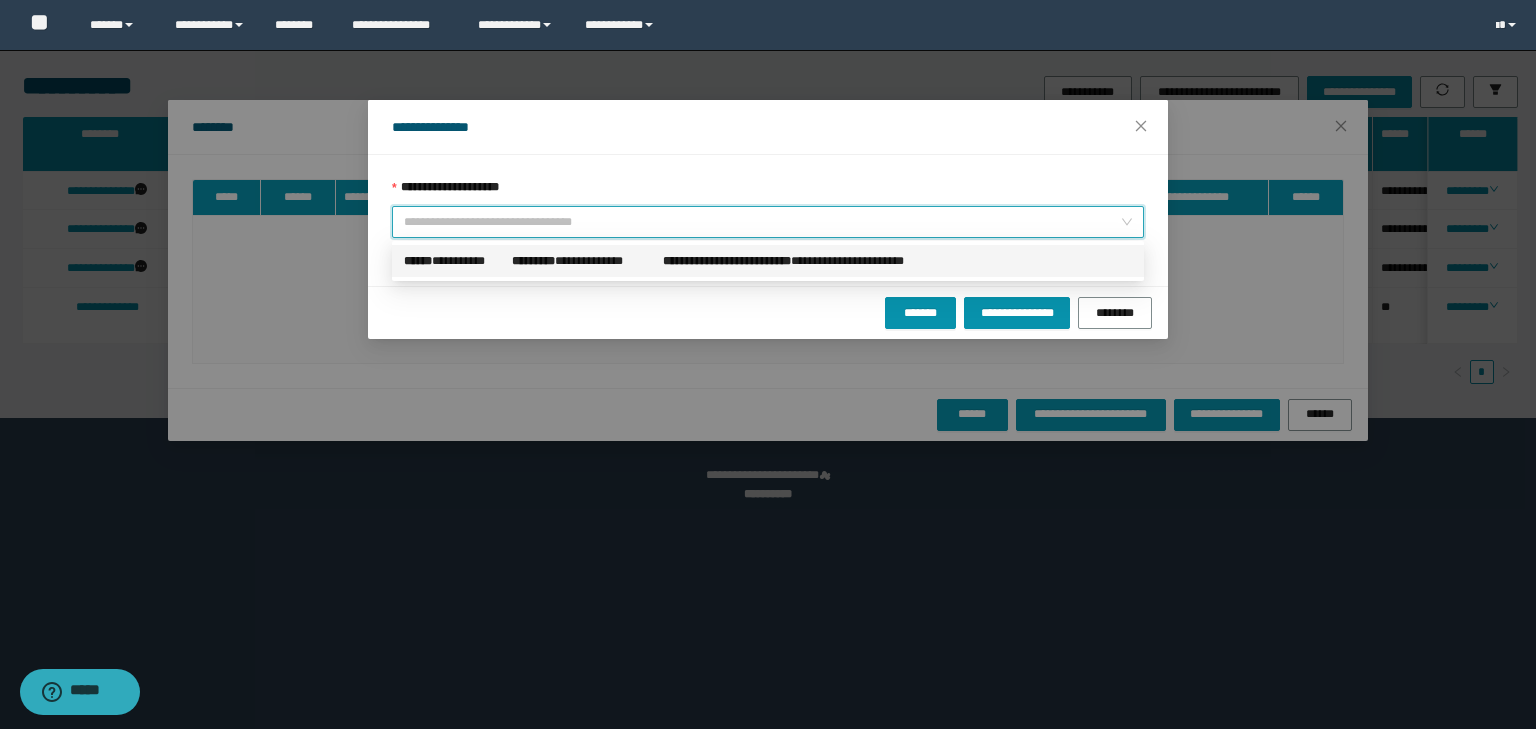 click on "[FIRST] [LAST]" at bounding box center (811, 261) 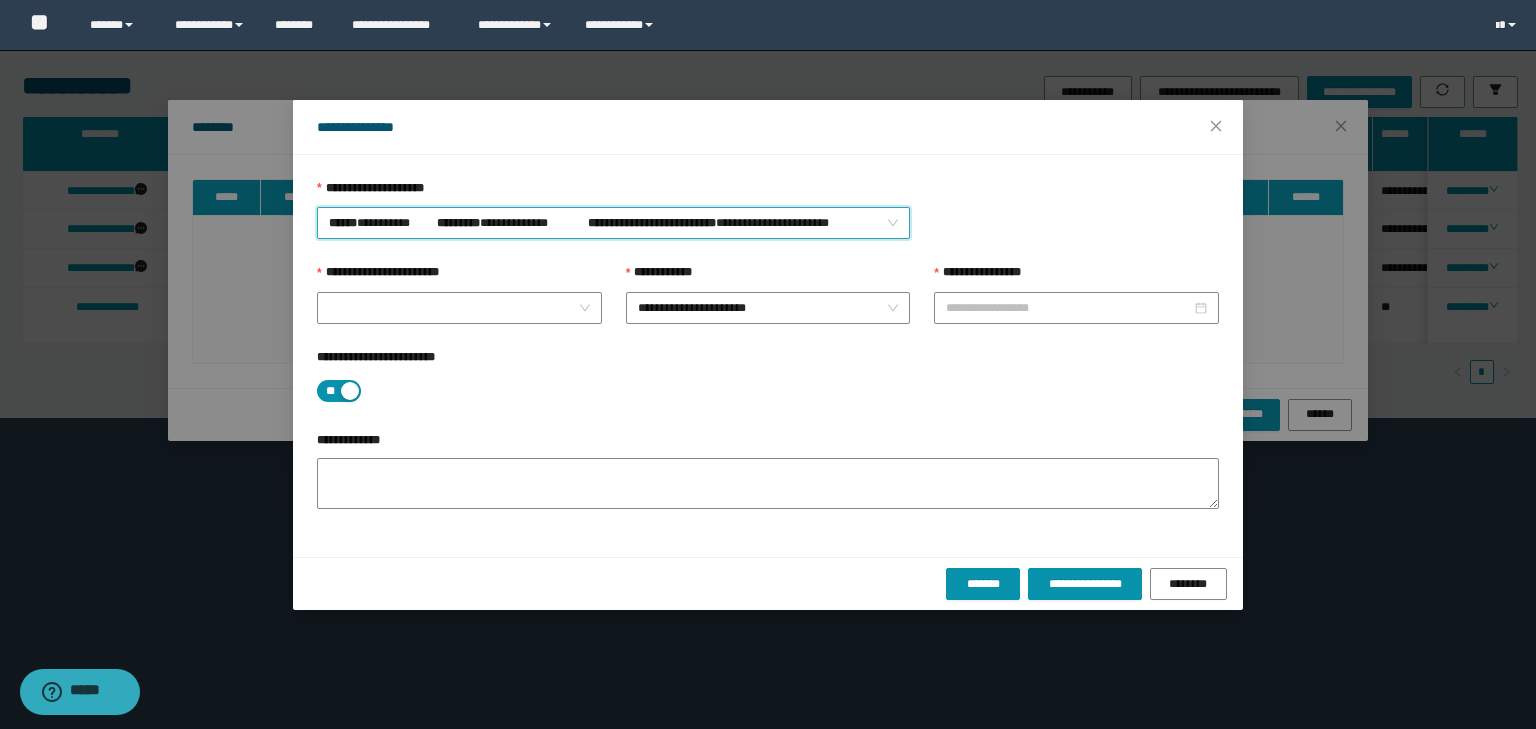 type on "**********" 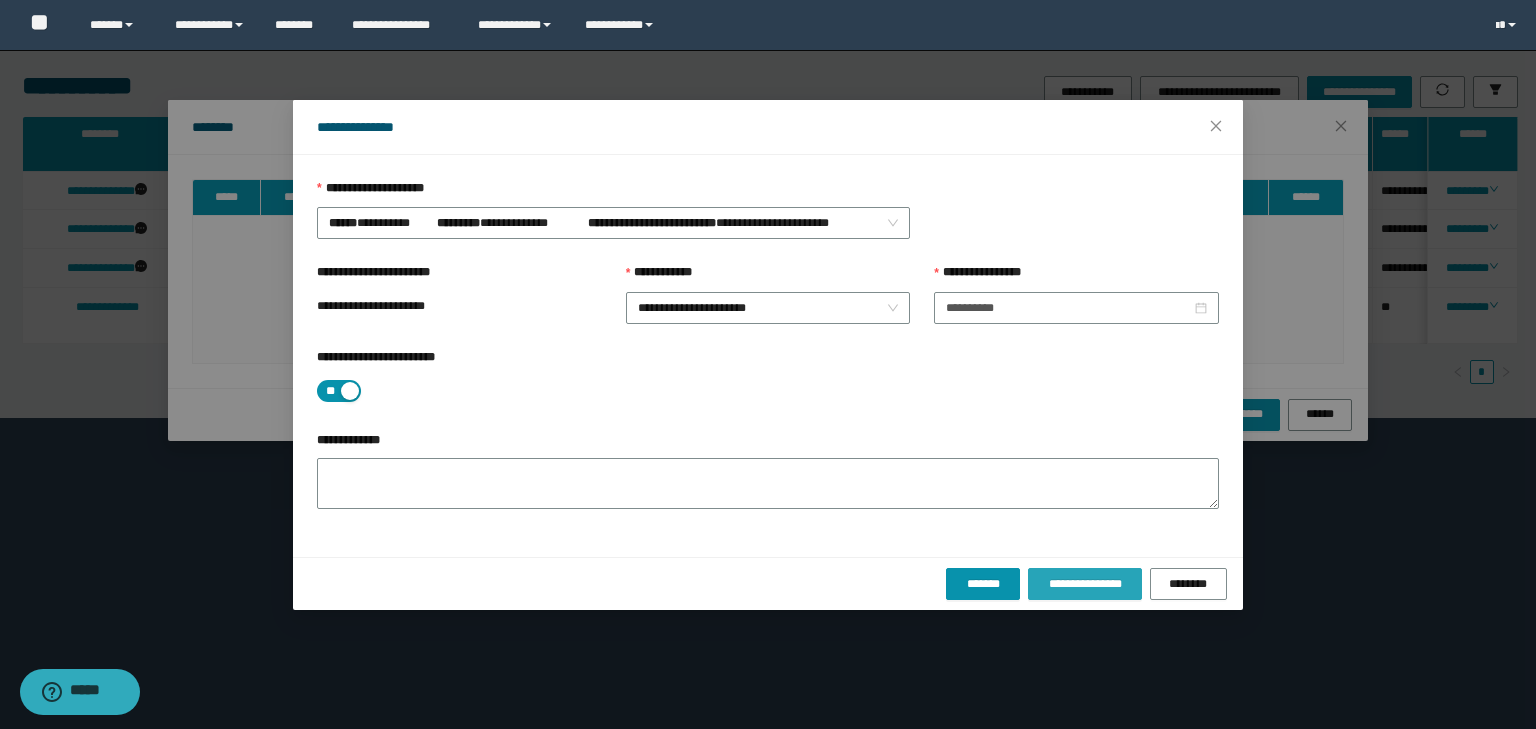click on "**********" at bounding box center (1084, 584) 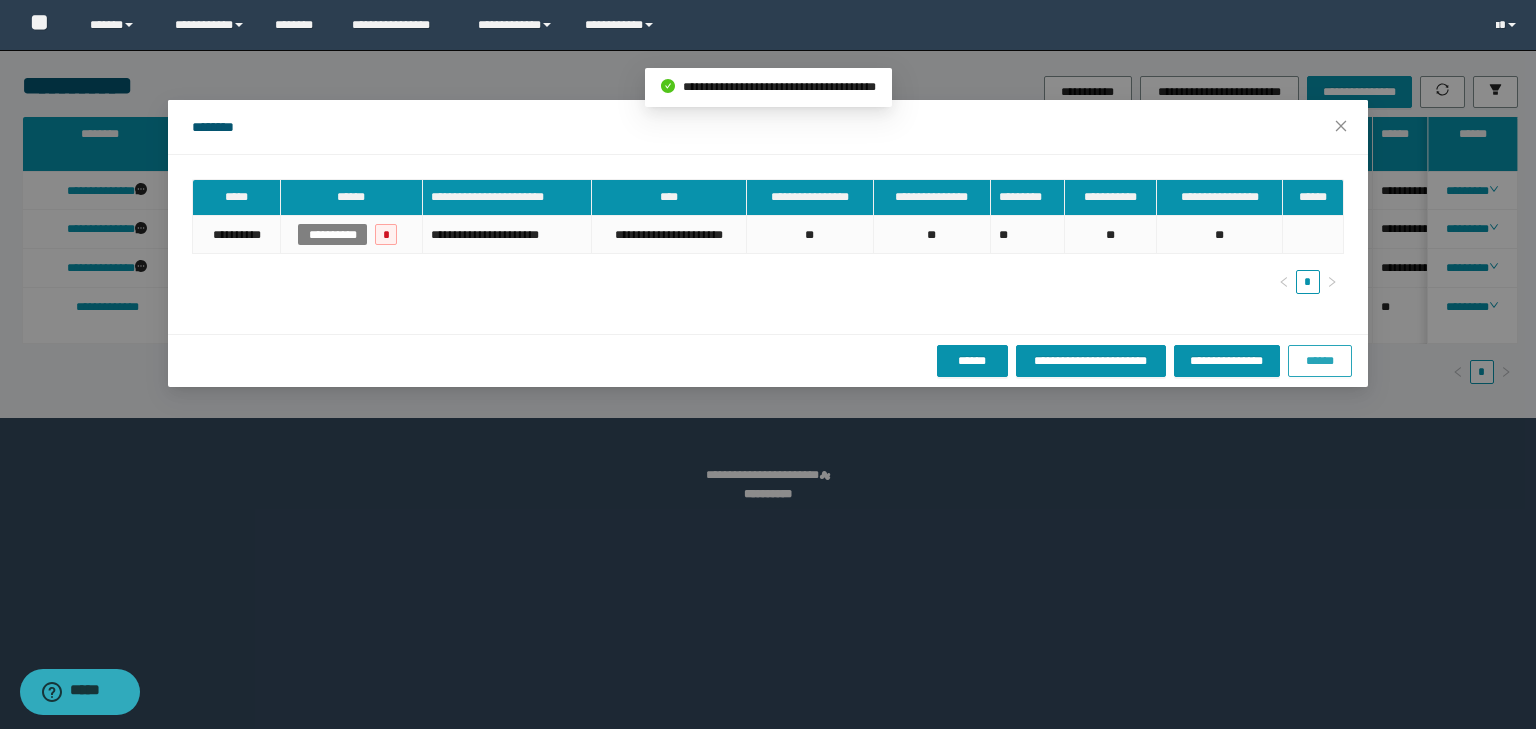 click on "******" at bounding box center (1320, 361) 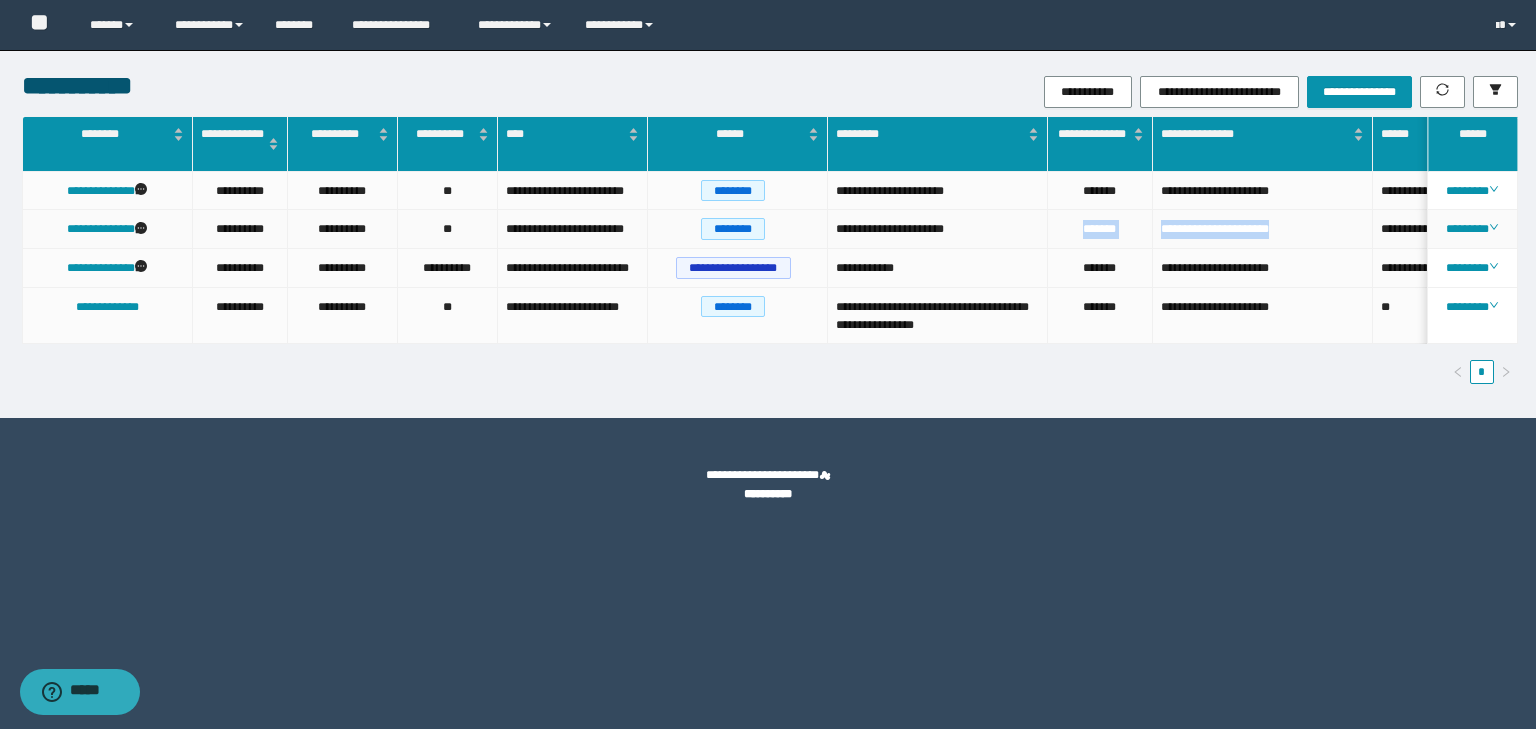drag, startPoint x: 1266, startPoint y: 229, endPoint x: 1069, endPoint y: 229, distance: 197 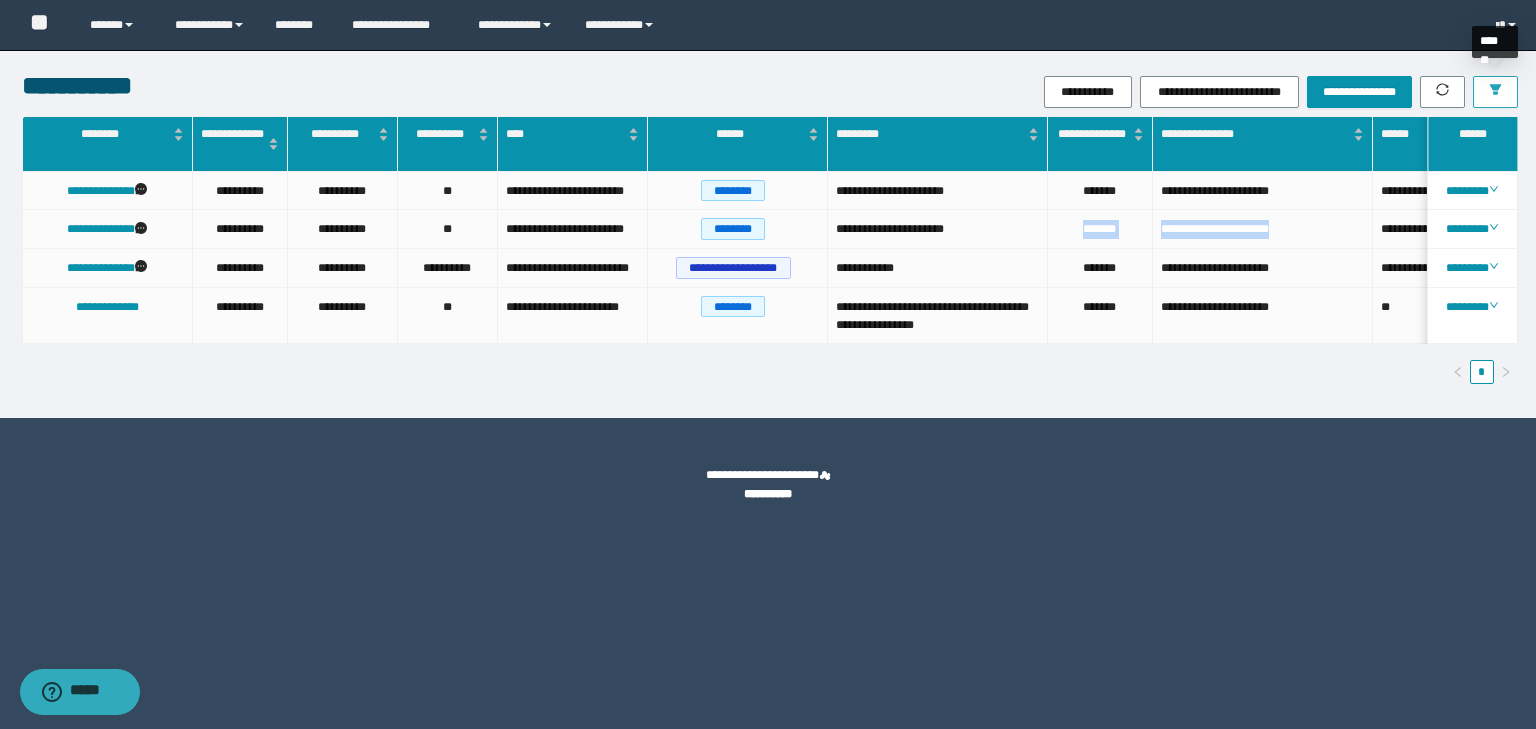 click at bounding box center (1495, 92) 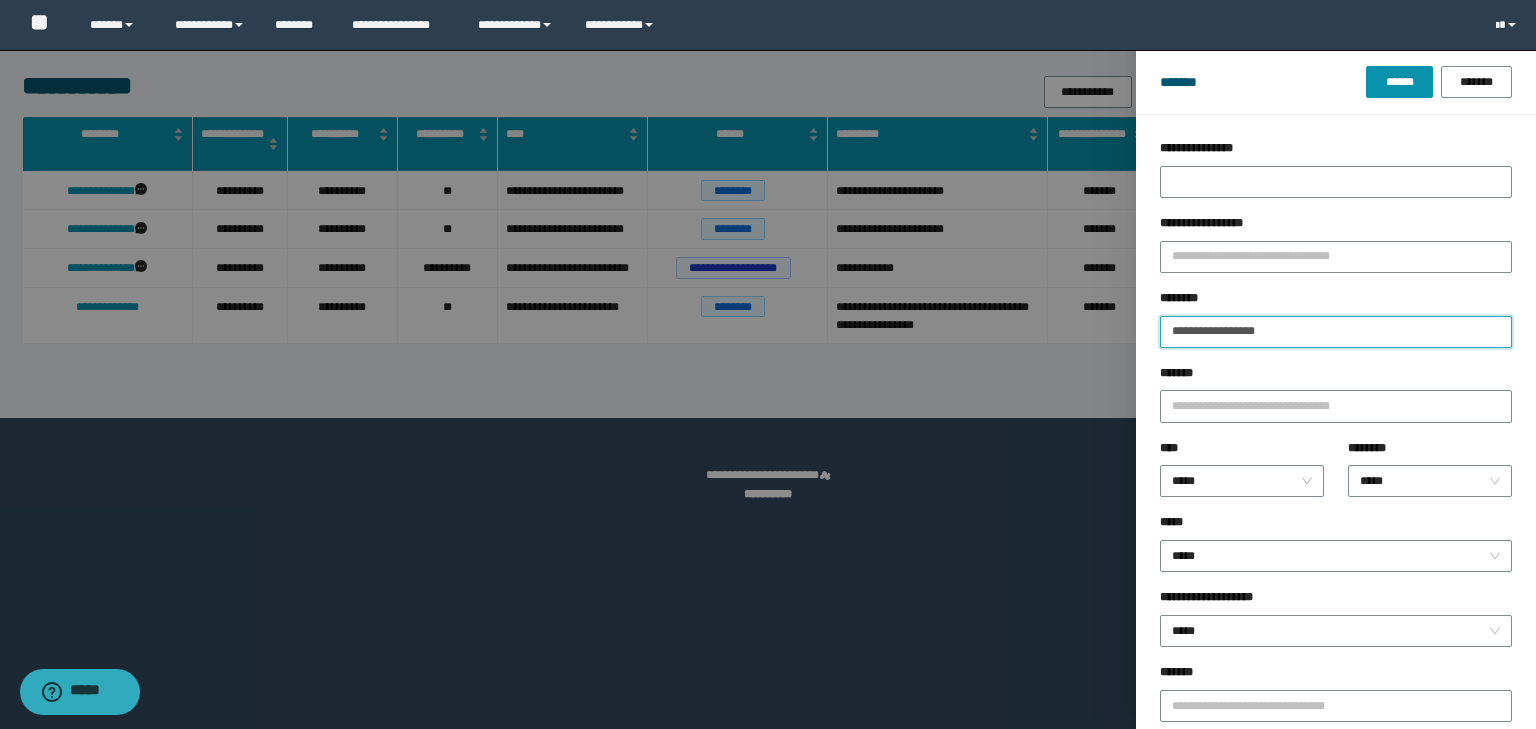 drag, startPoint x: 1293, startPoint y: 332, endPoint x: 978, endPoint y: 312, distance: 315.63428 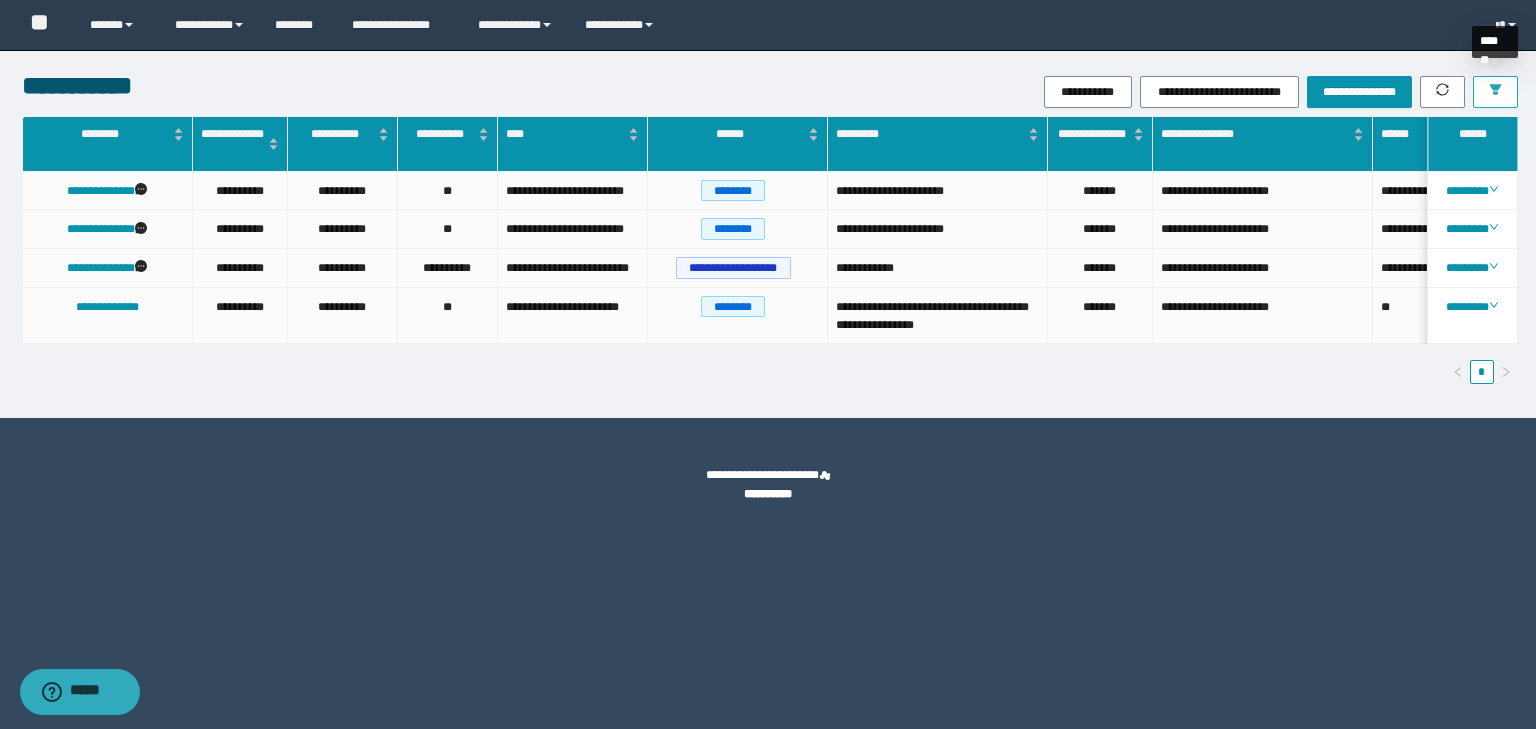 click at bounding box center [1495, 92] 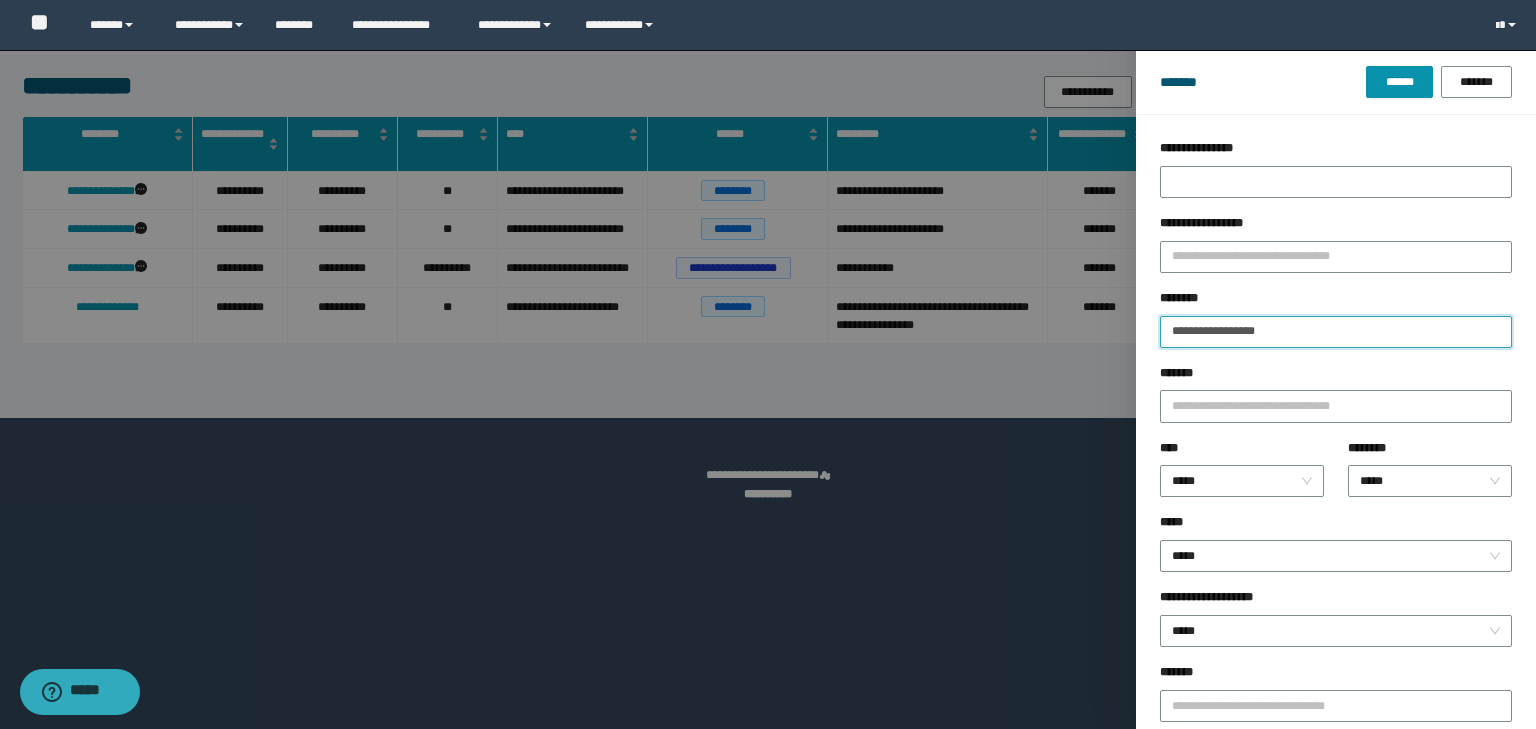 drag, startPoint x: 1235, startPoint y: 318, endPoint x: 1073, endPoint y: 313, distance: 162.07715 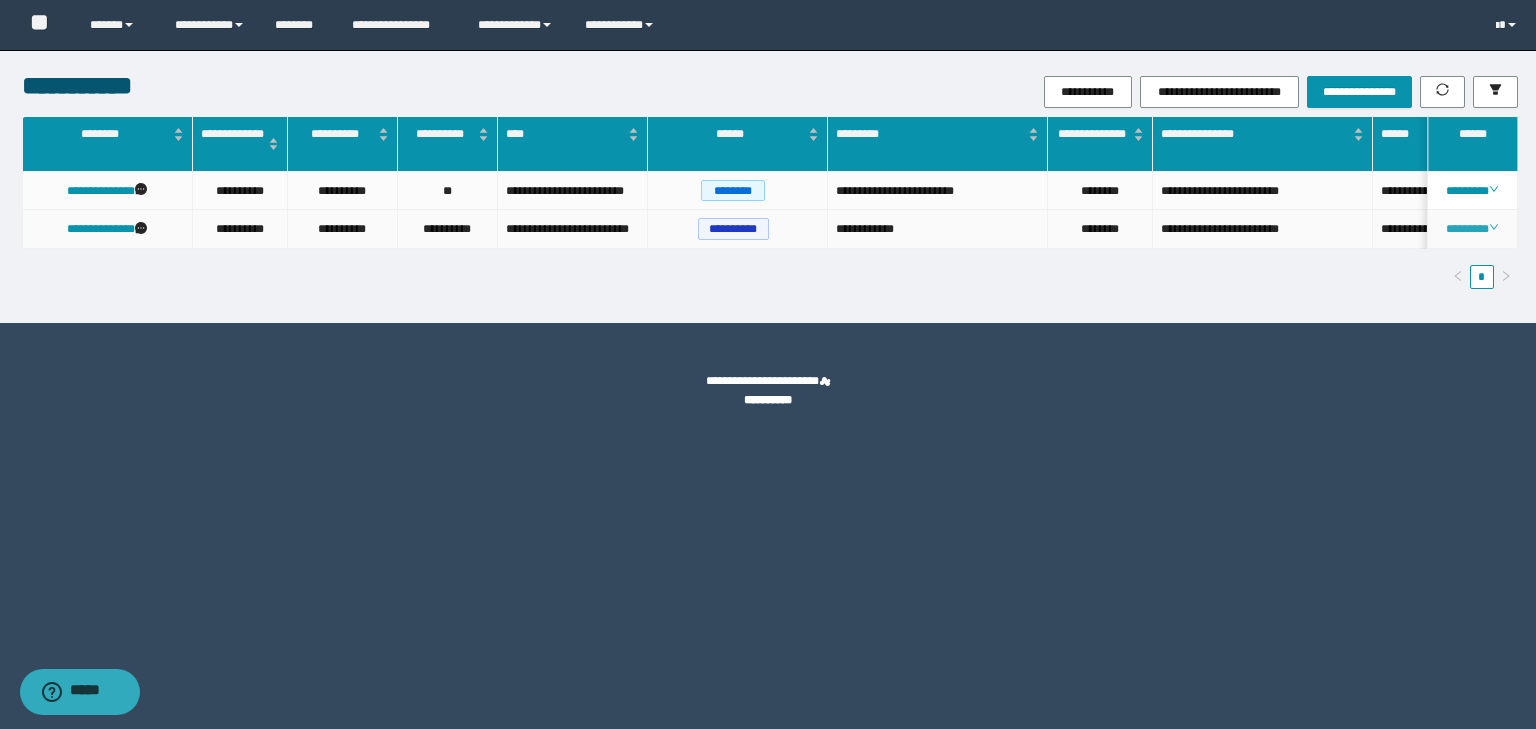 click on "********" at bounding box center (1472, 229) 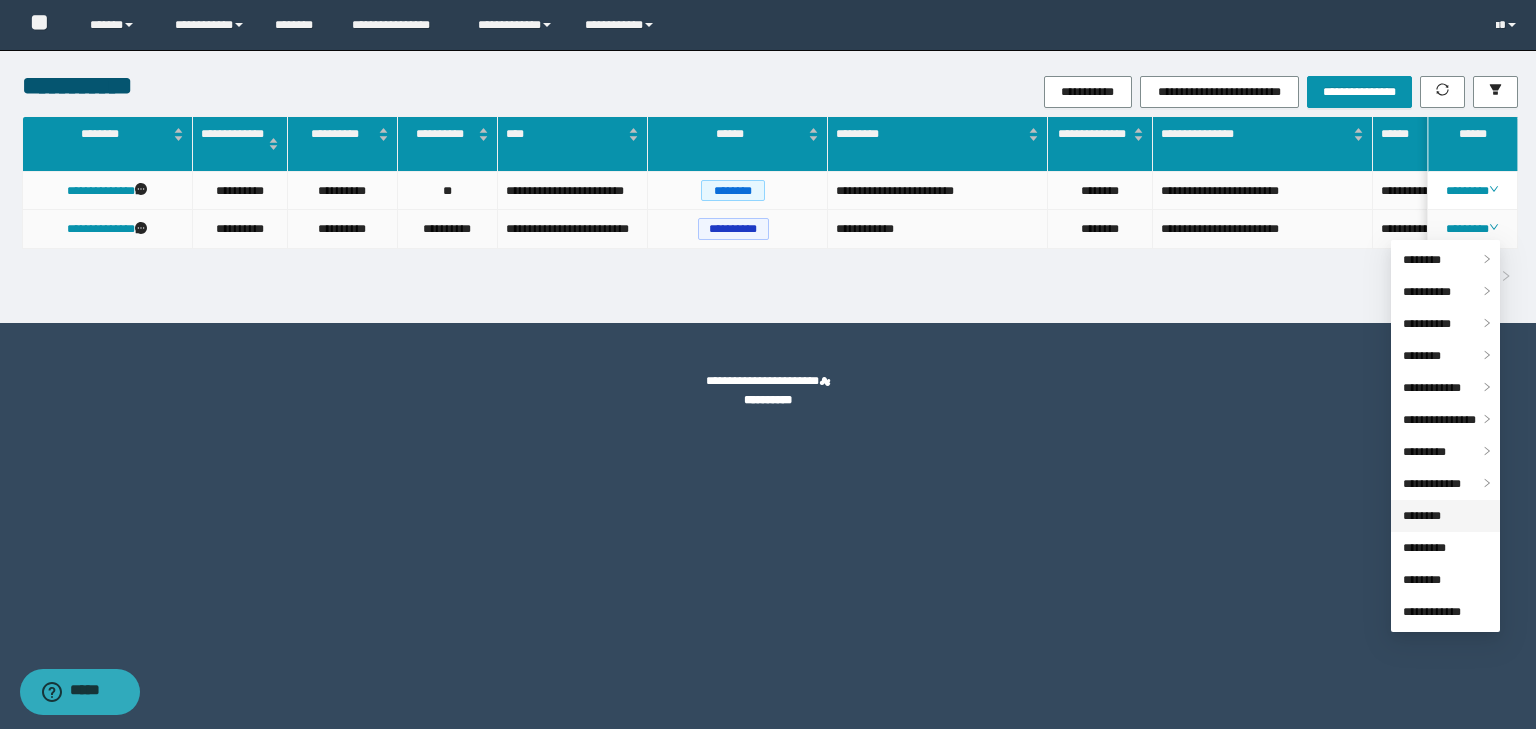 click on "********" at bounding box center (1422, 516) 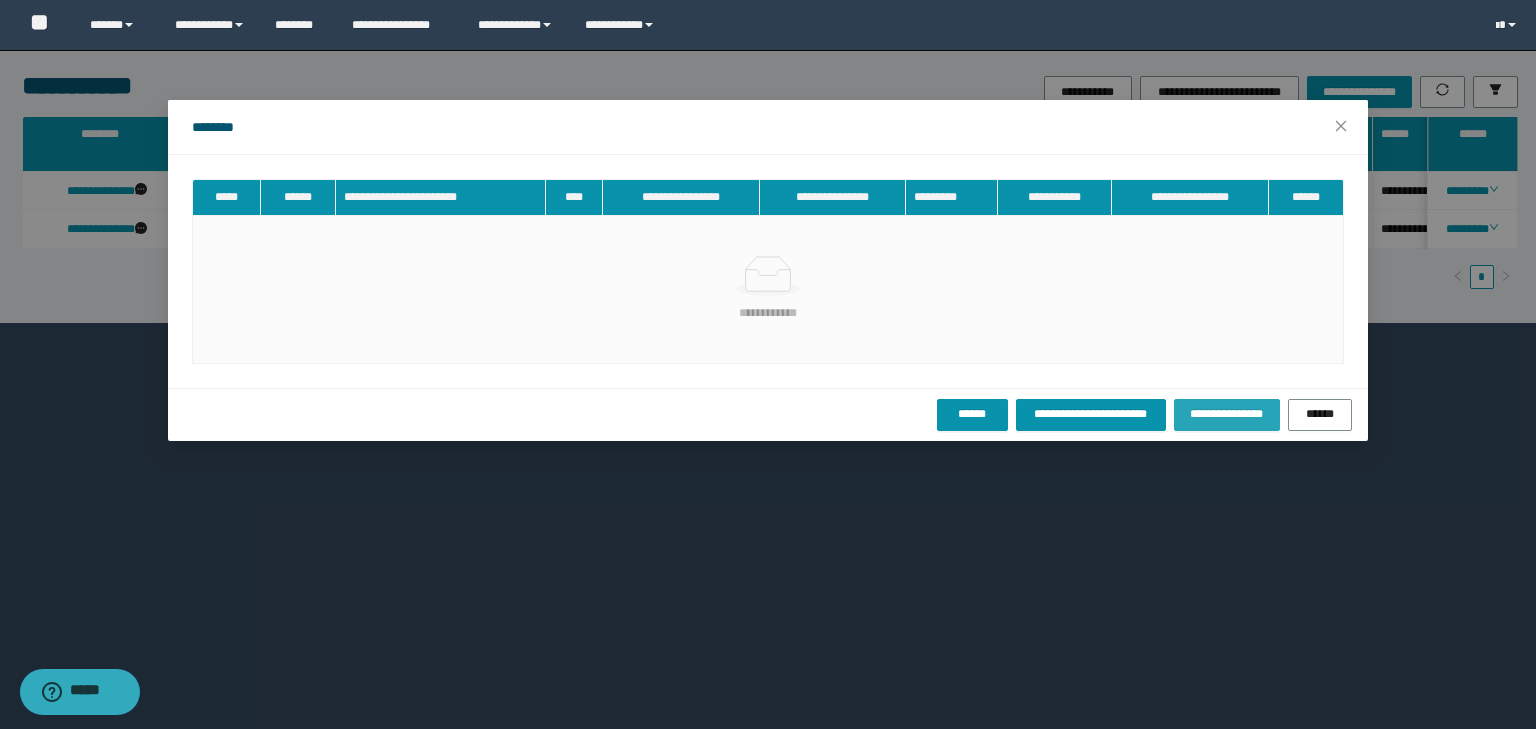 click on "**********" at bounding box center [1227, 414] 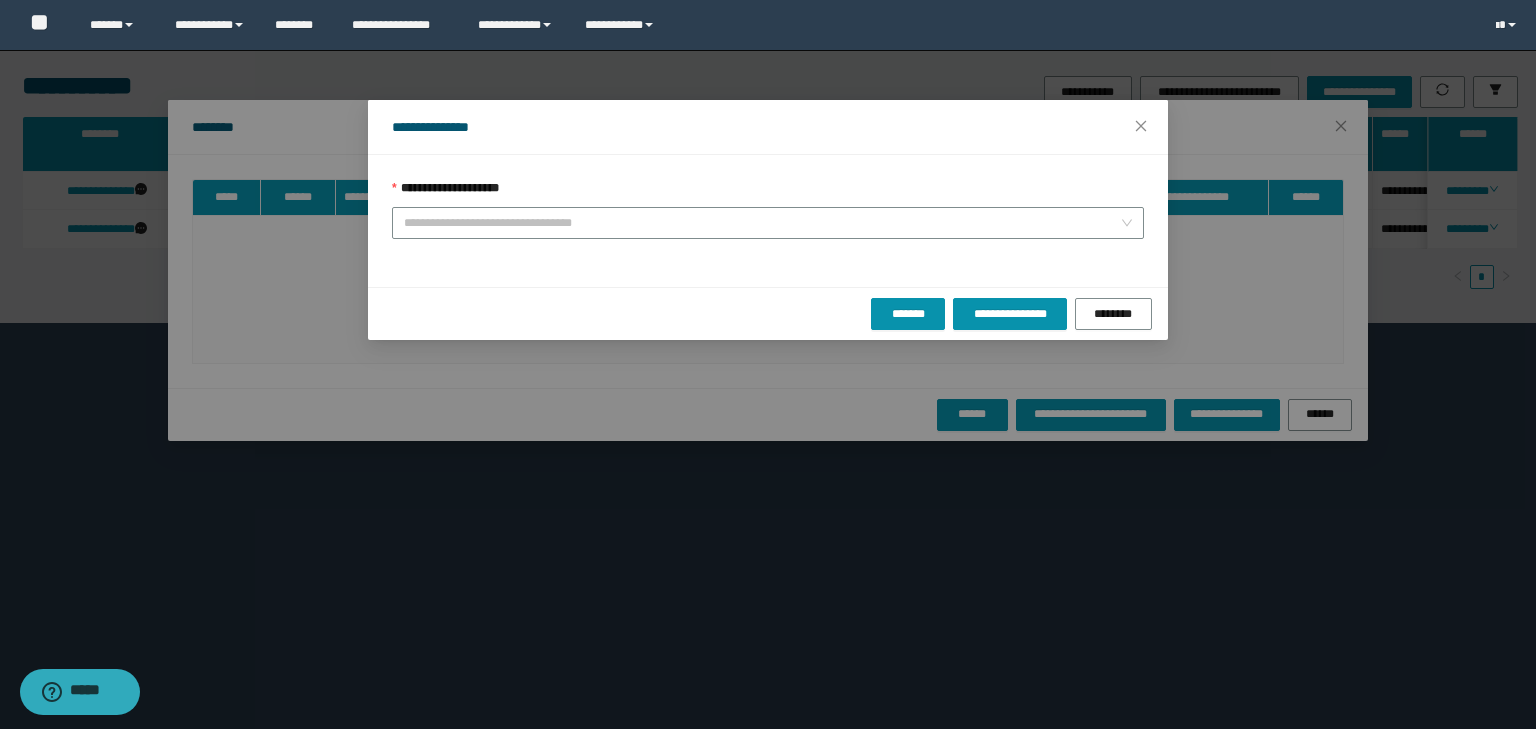 click on "**********" at bounding box center (768, 193) 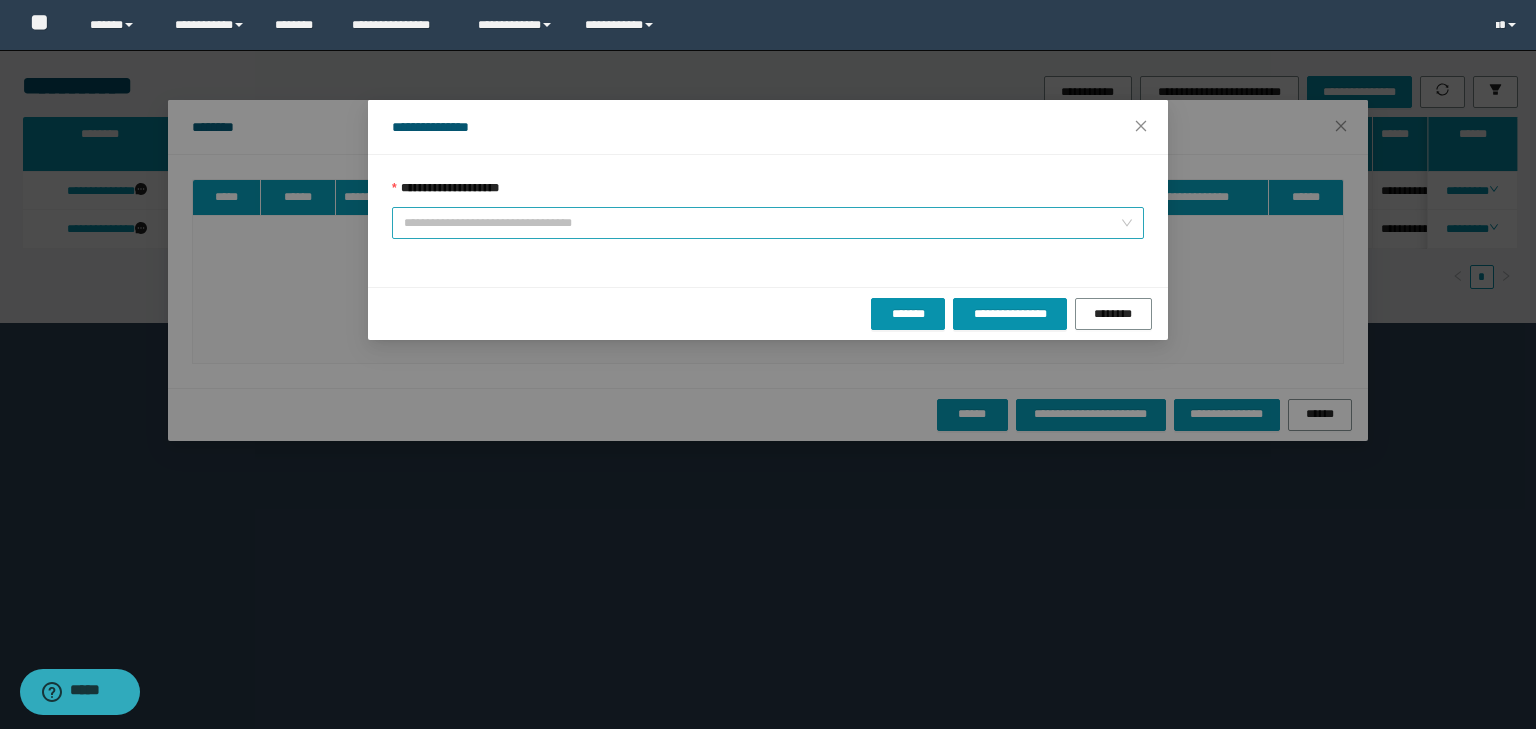 click on "**********" at bounding box center [762, 223] 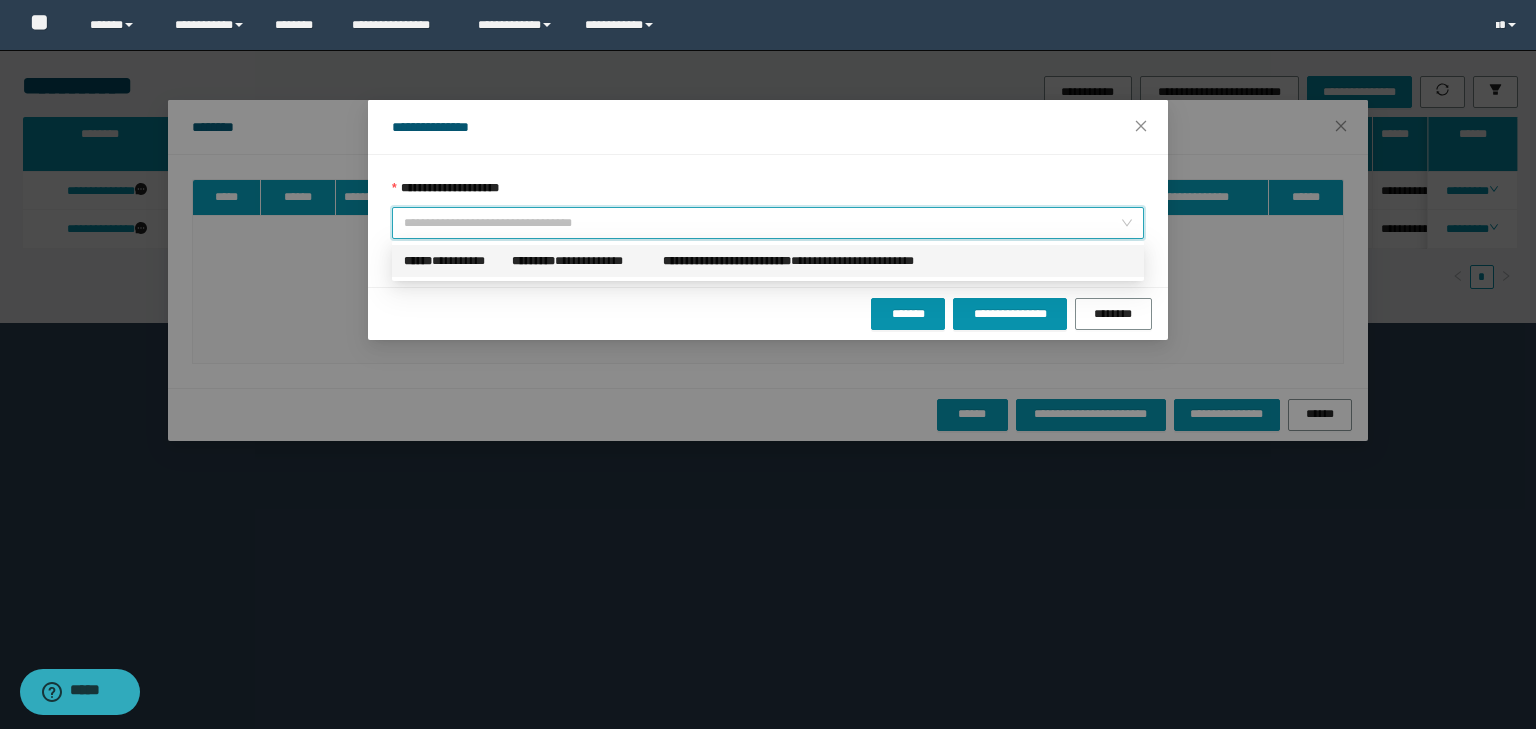click on "[FIRST] [LAST]" at bounding box center [811, 261] 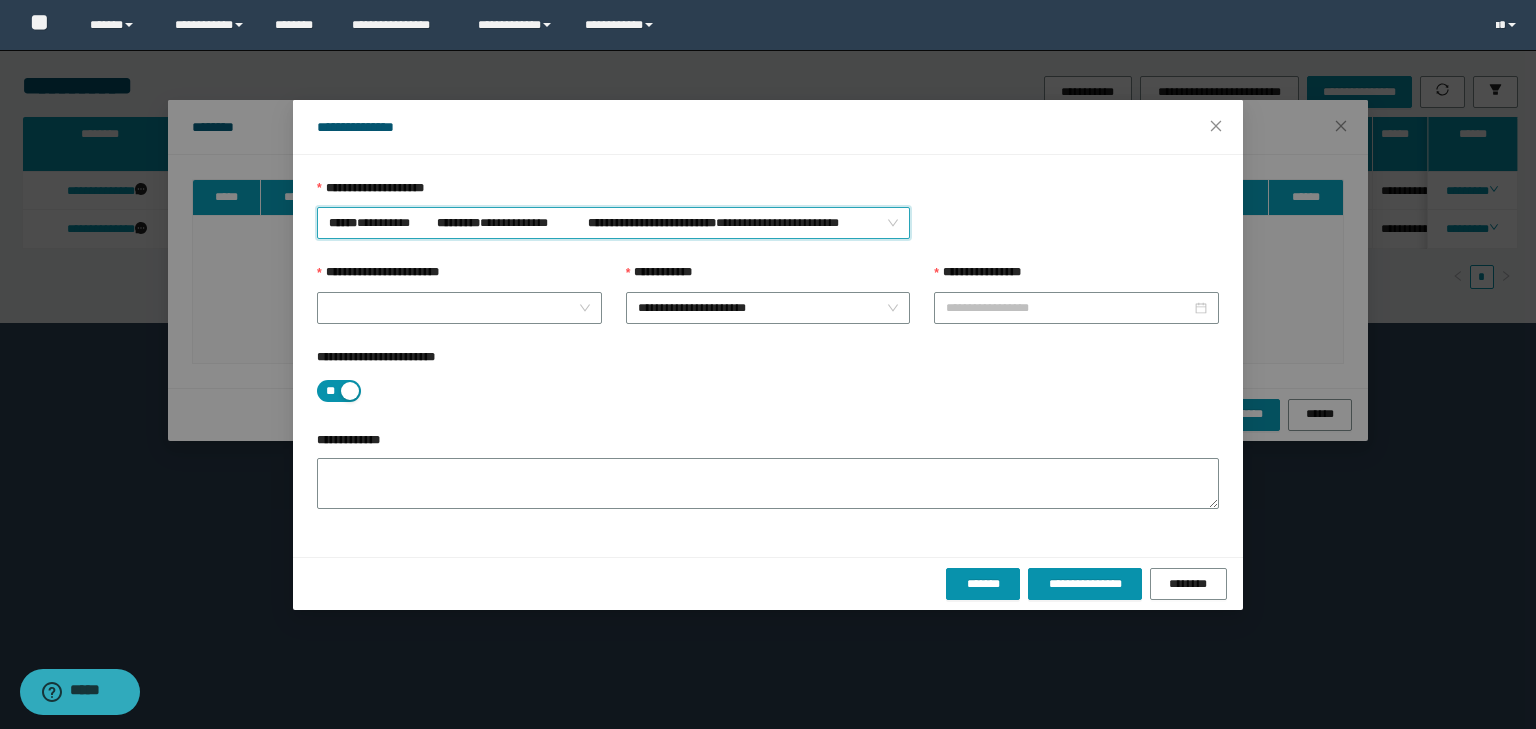 type on "**********" 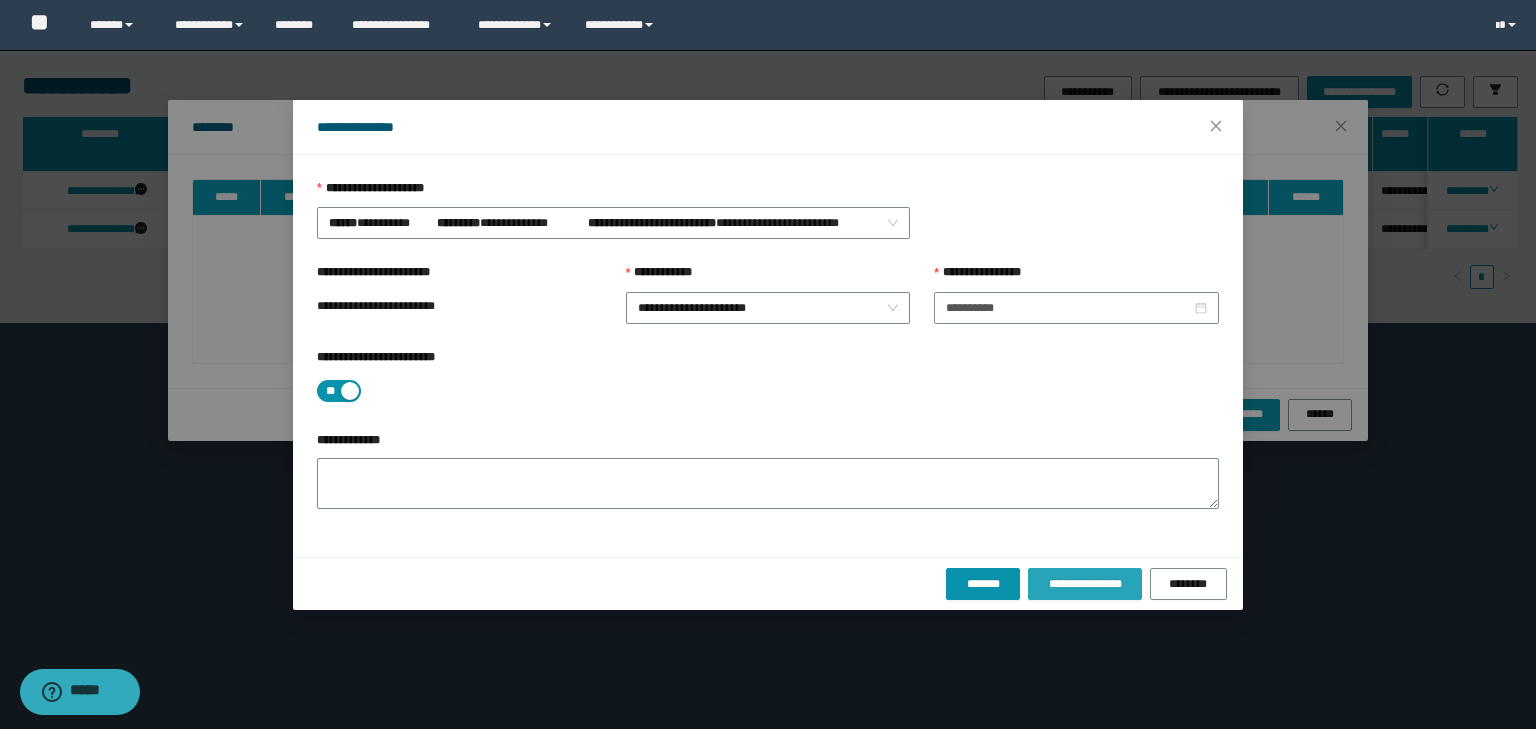 click on "**********" at bounding box center [1084, 584] 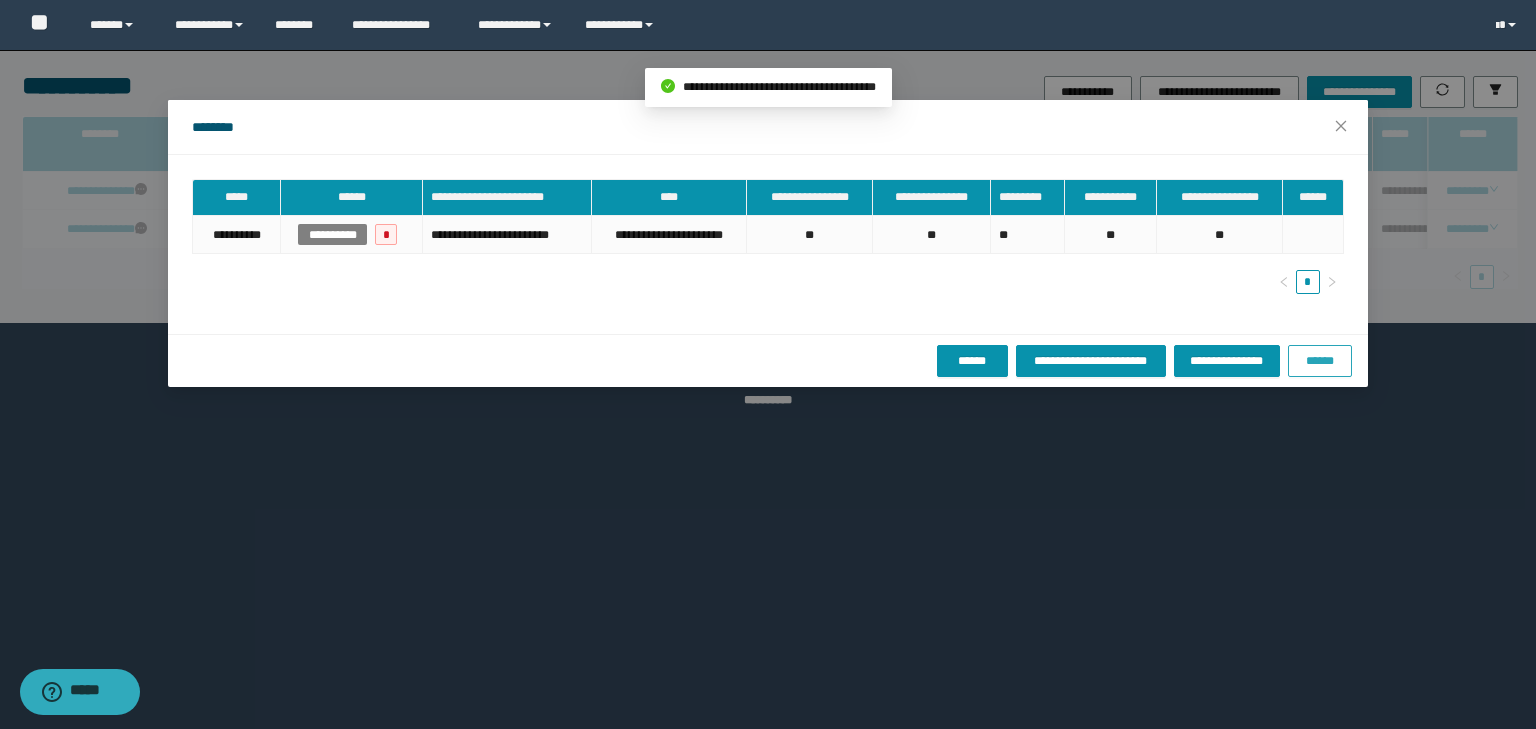 click on "******" at bounding box center [1320, 361] 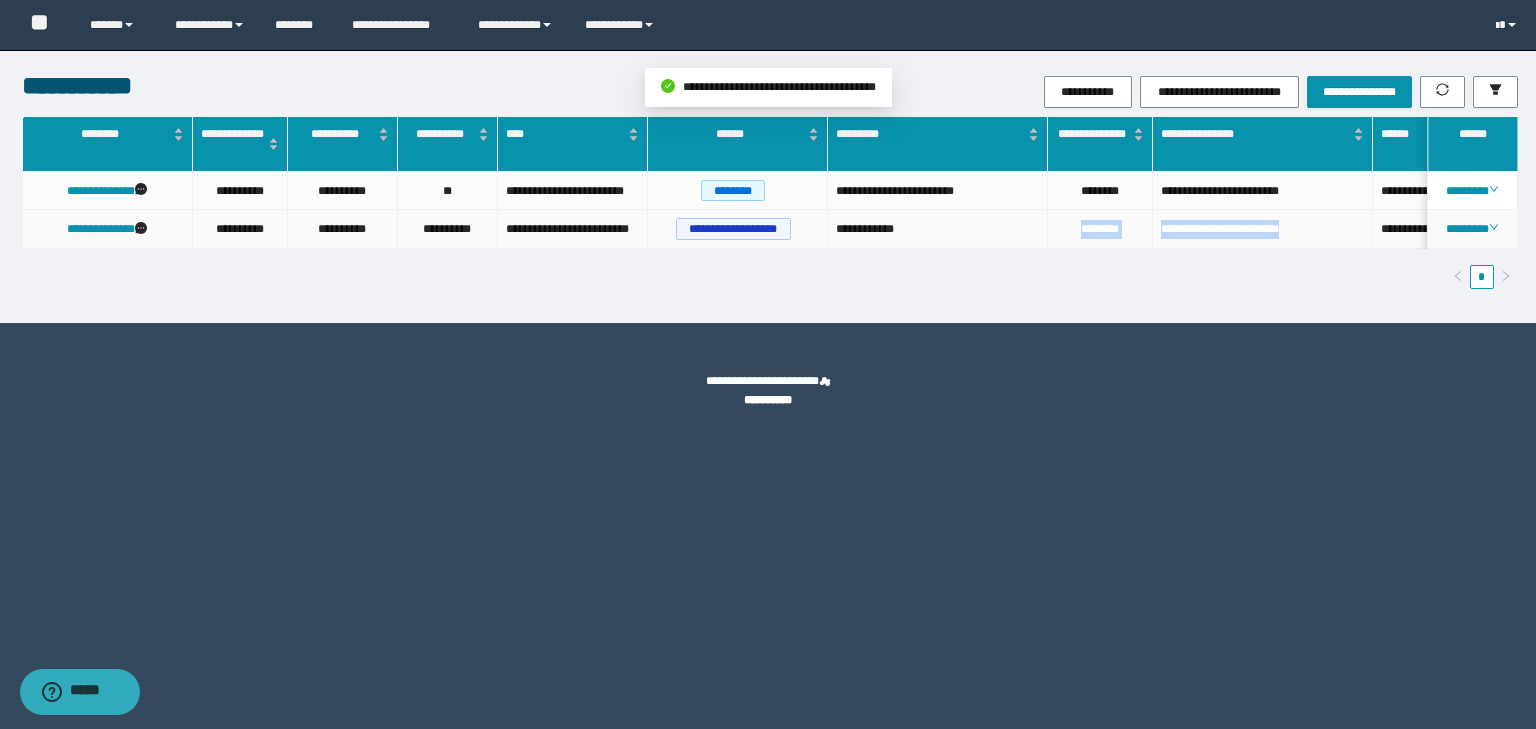 drag, startPoint x: 1319, startPoint y: 228, endPoint x: 1039, endPoint y: 228, distance: 280 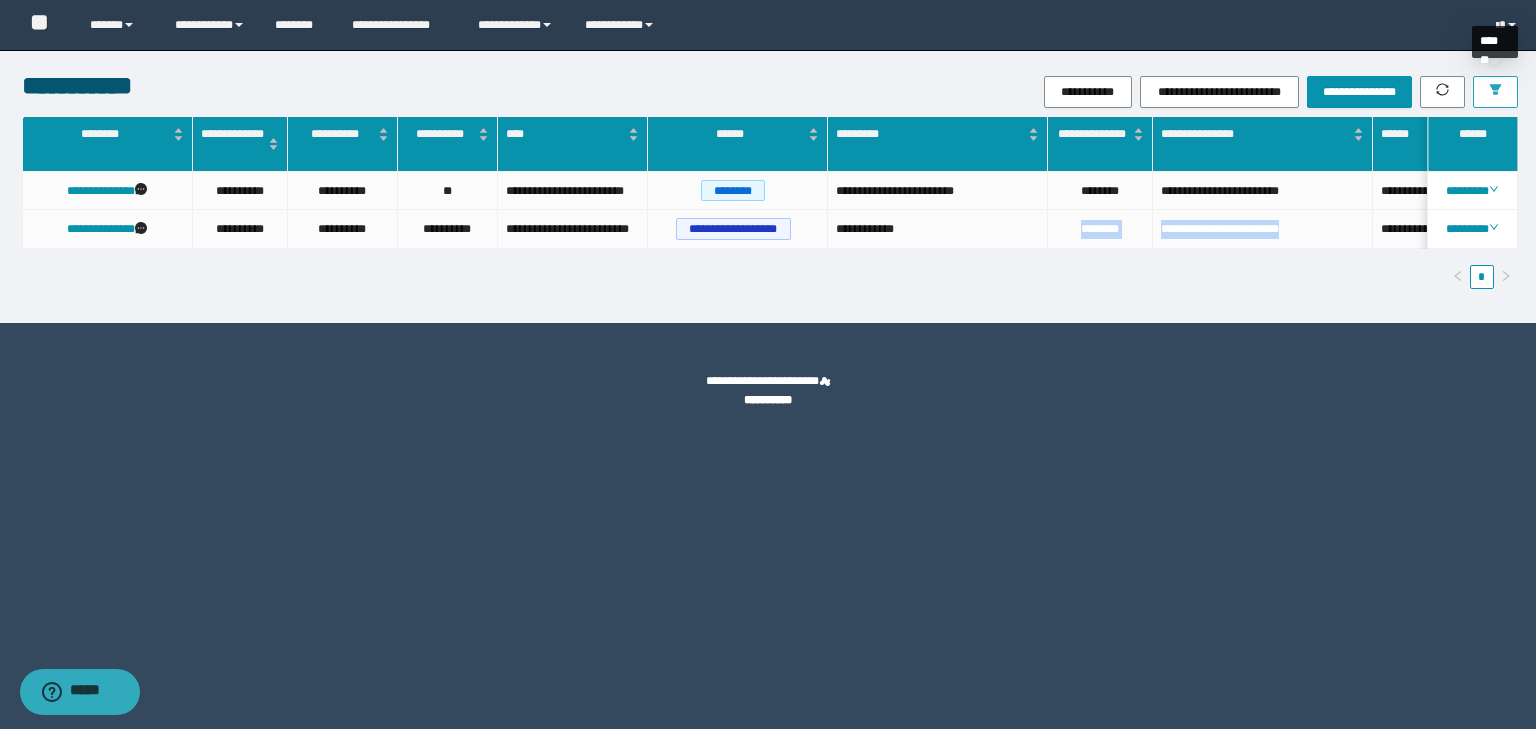 click at bounding box center [1495, 92] 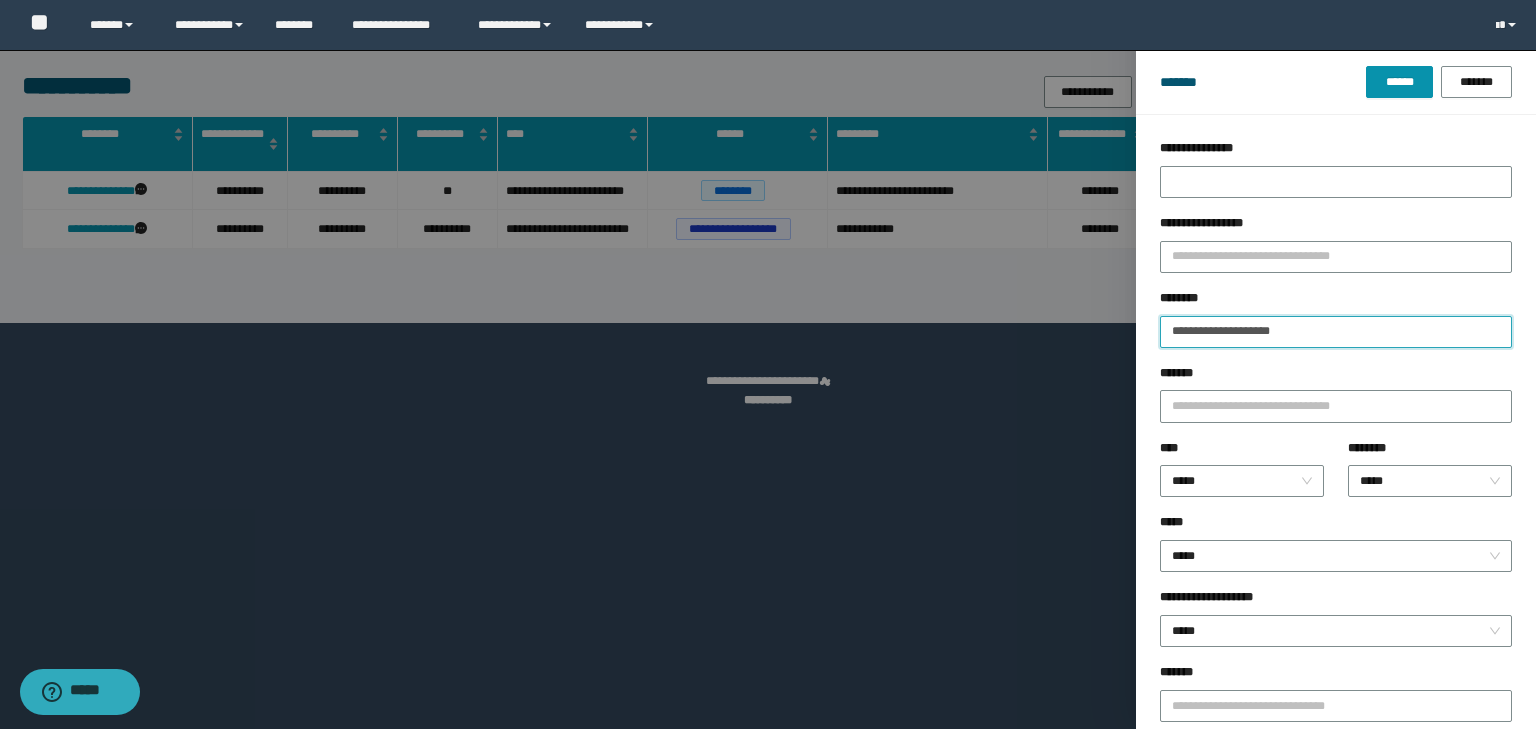 drag, startPoint x: 1306, startPoint y: 335, endPoint x: 1062, endPoint y: 332, distance: 244.01845 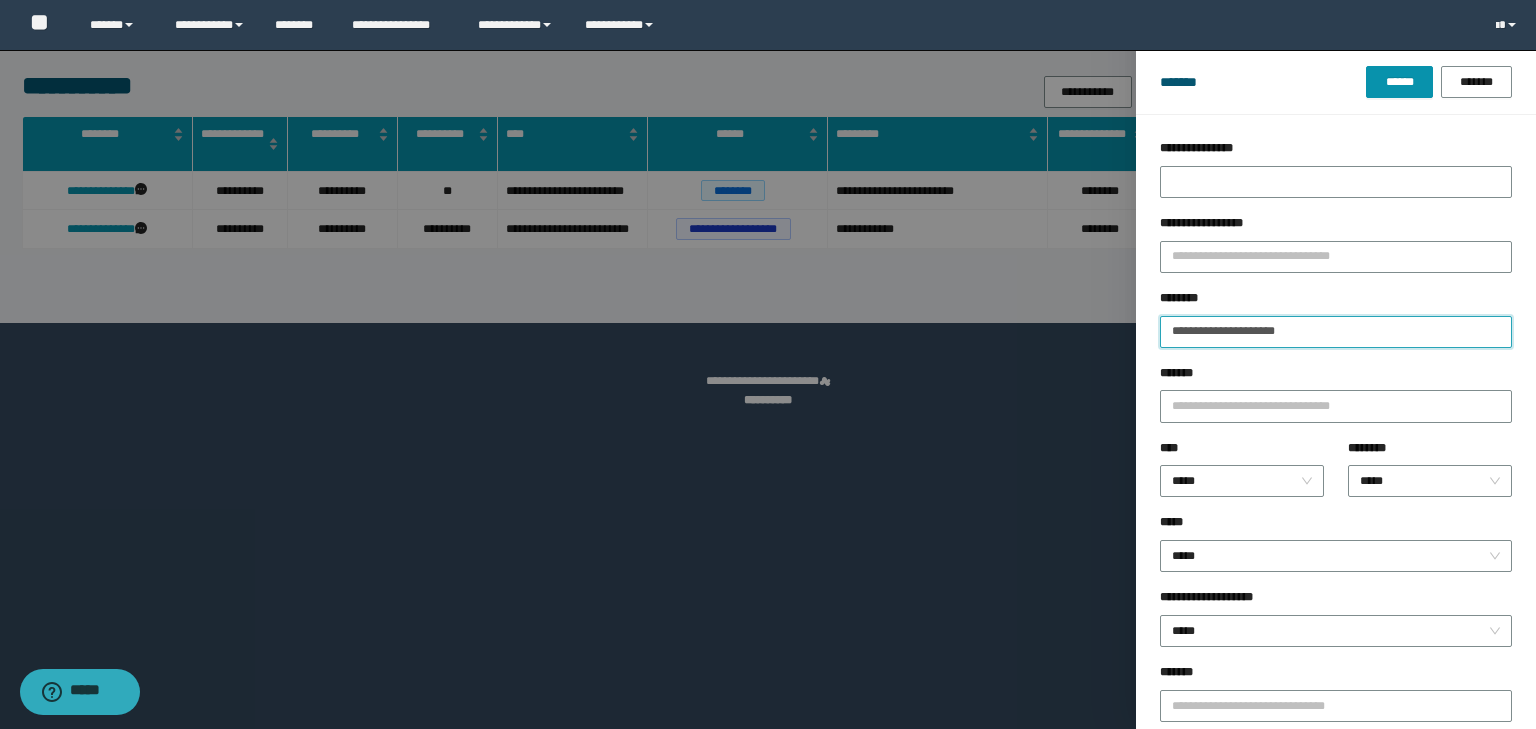 type on "**********" 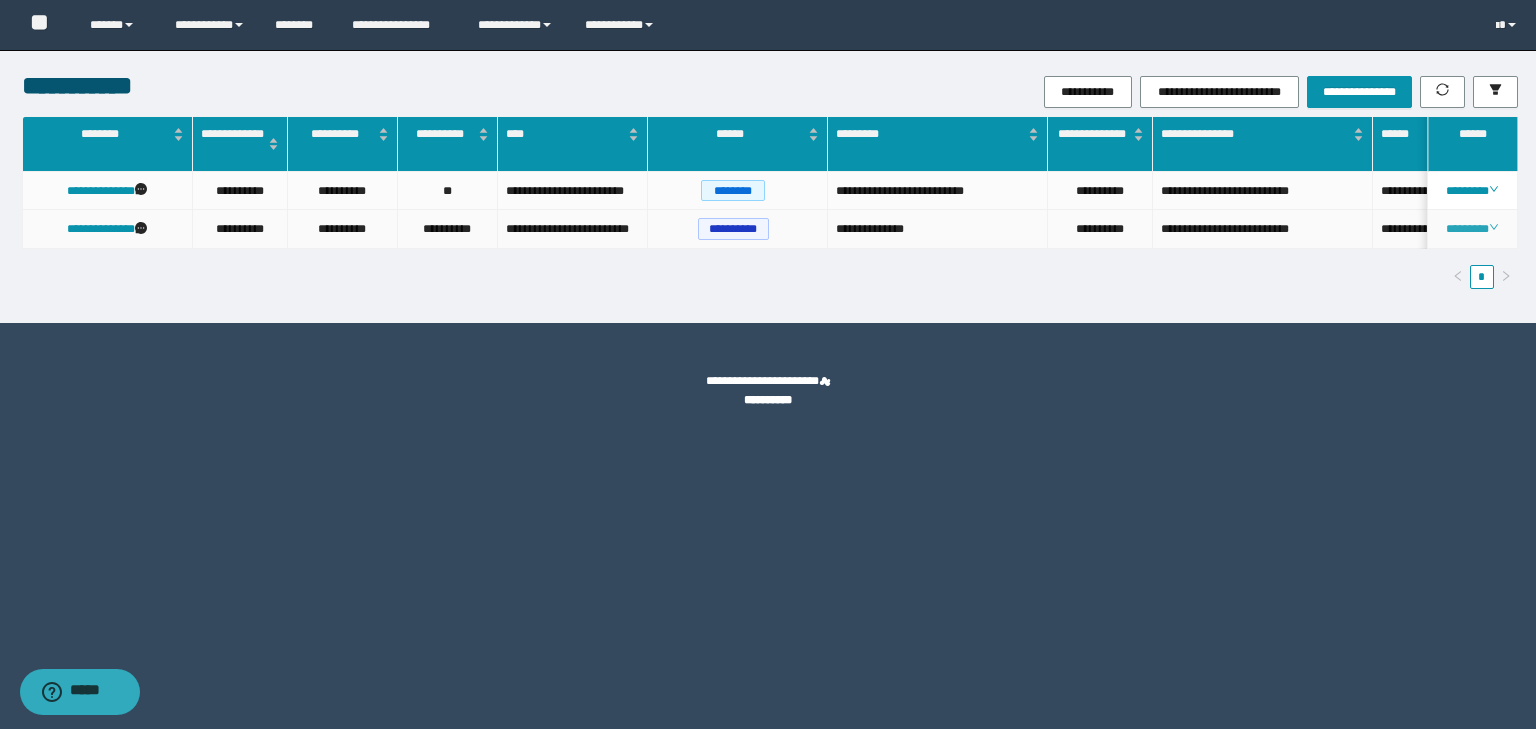 click on "********" at bounding box center [1472, 229] 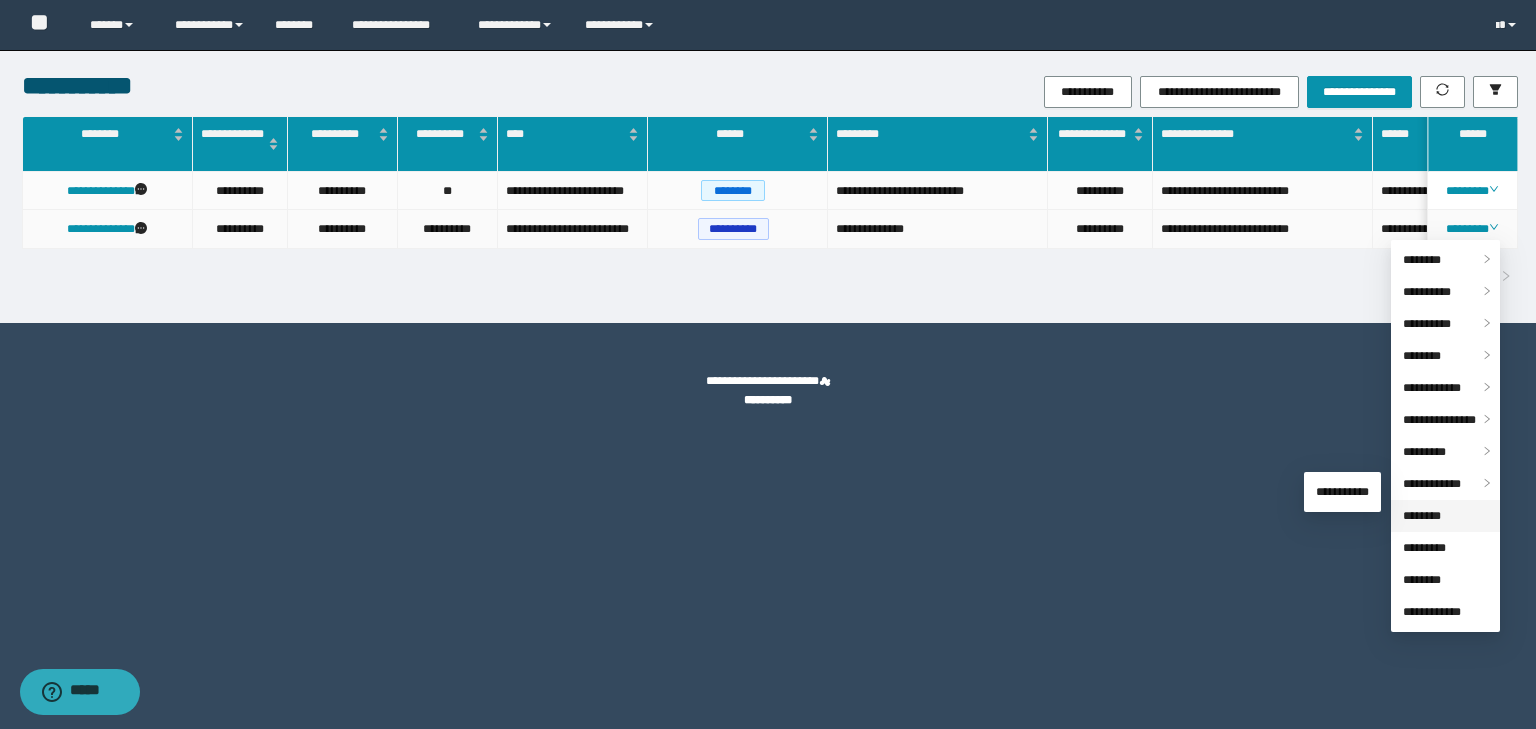 click on "********" at bounding box center [1422, 516] 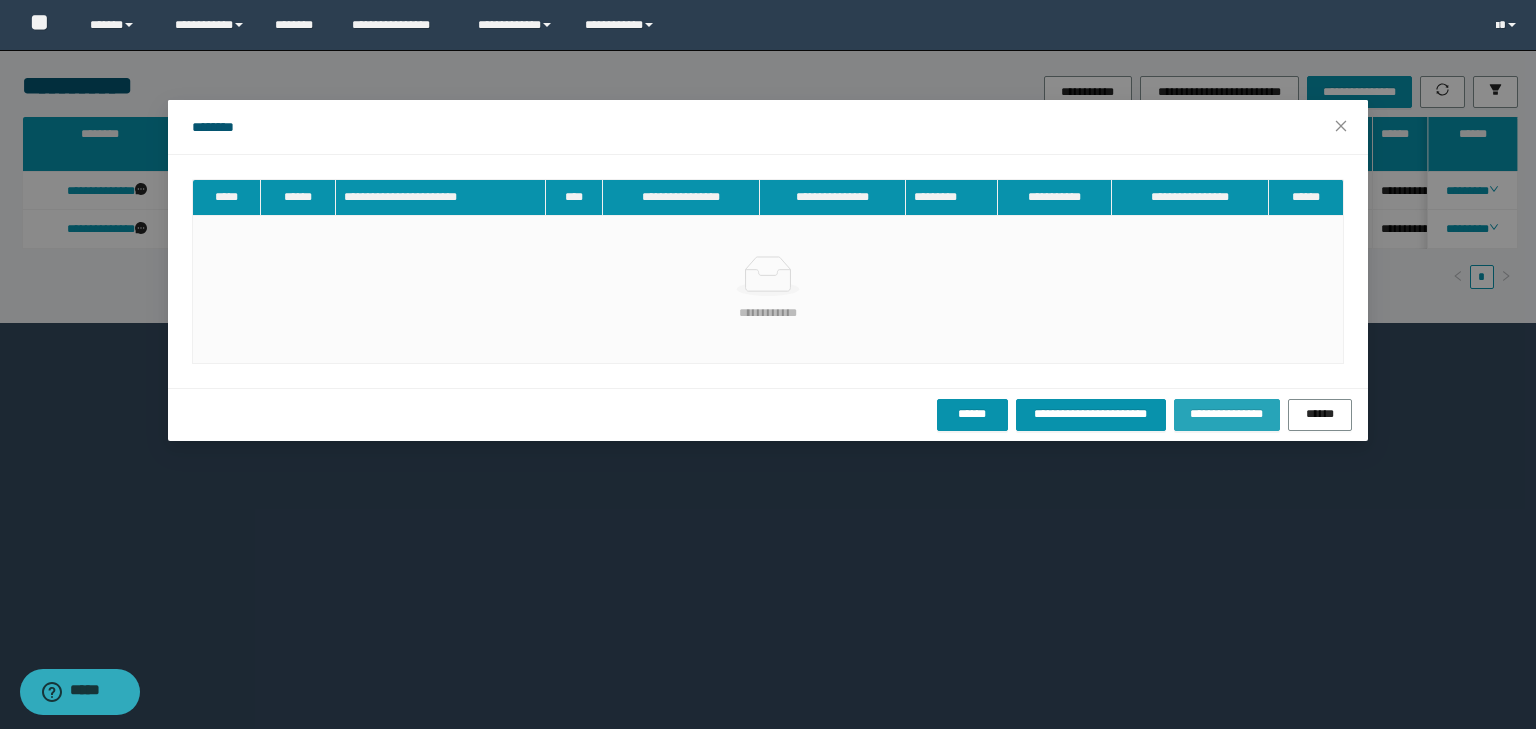 click on "**********" at bounding box center (1227, 414) 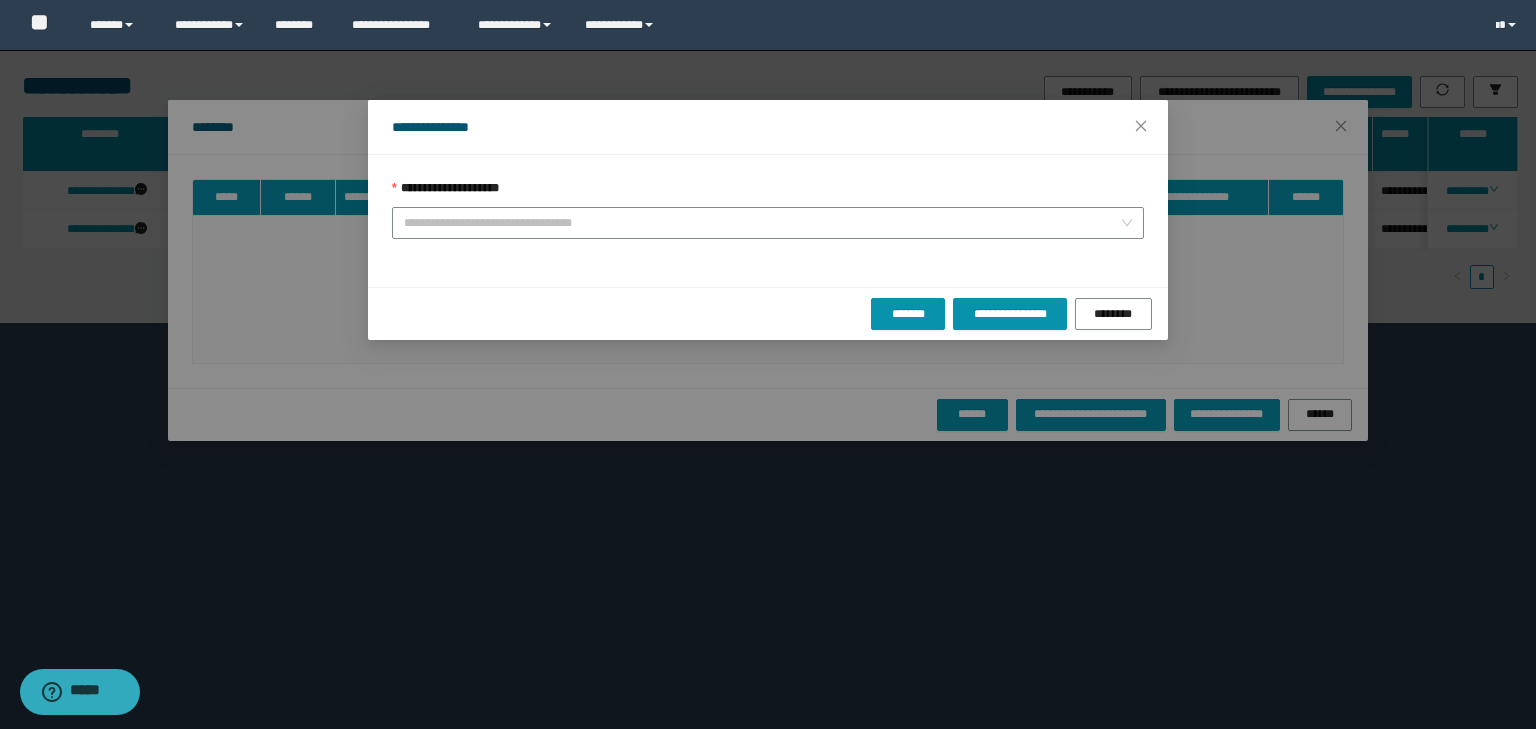 click on "**********" at bounding box center (768, 193) 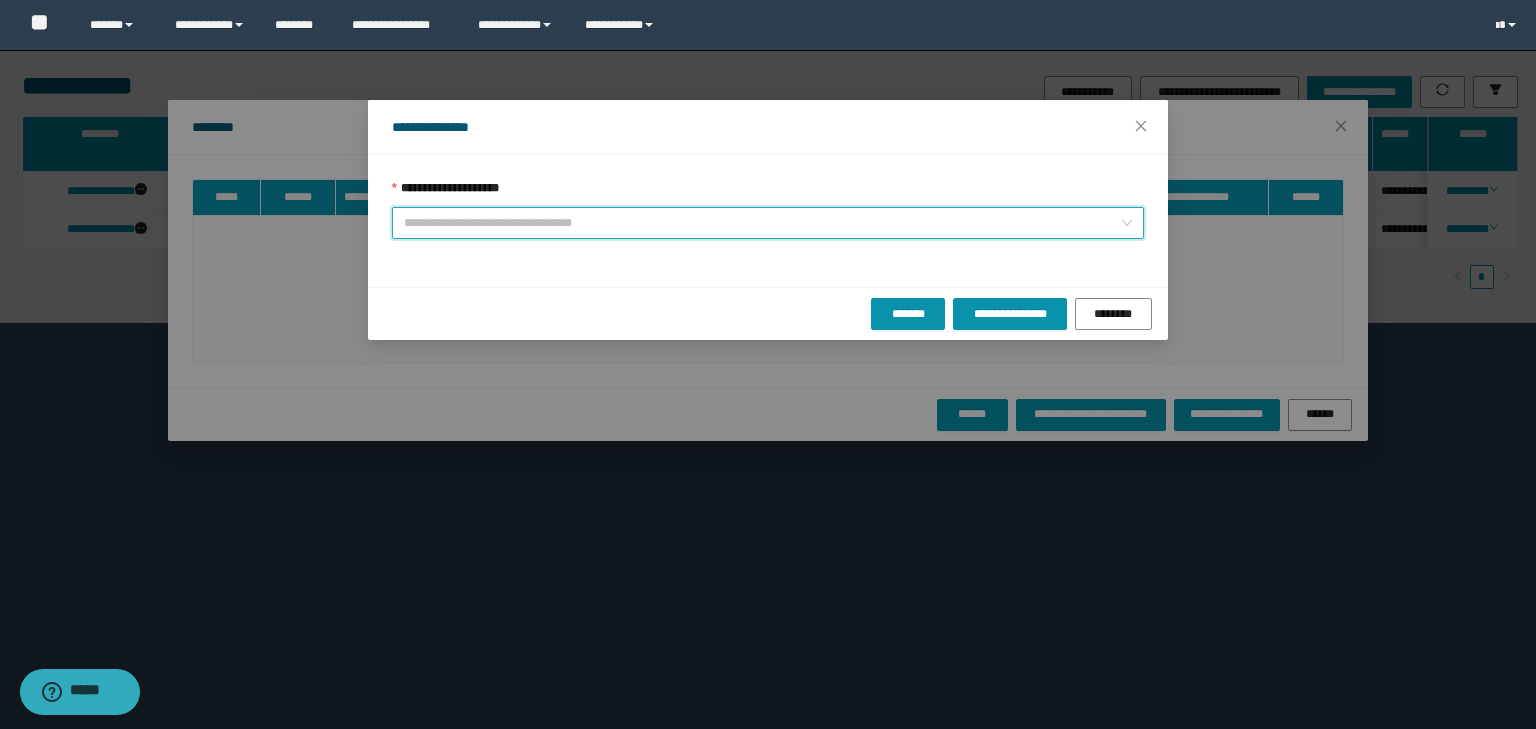 click on "**********" at bounding box center [762, 223] 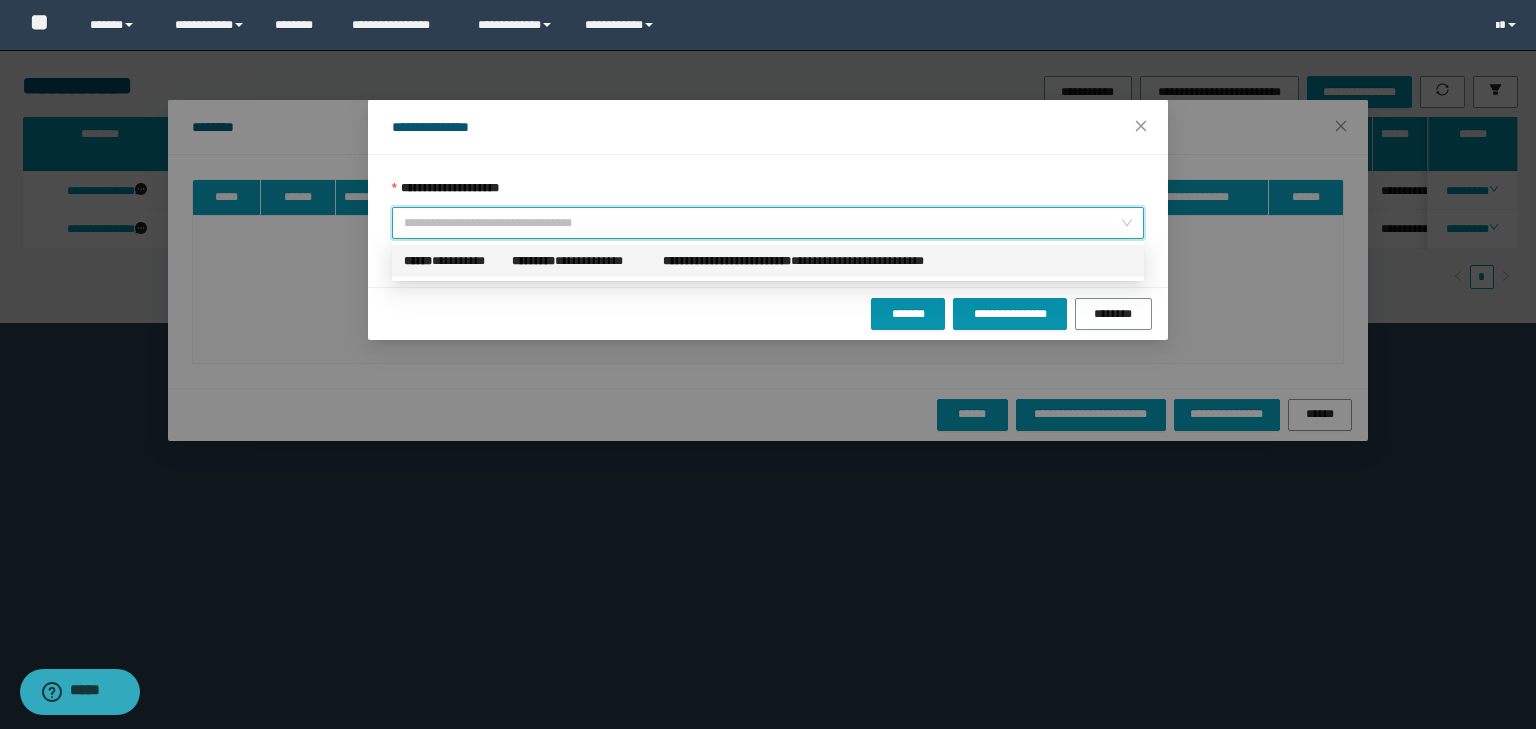 click on "[FIRST] [LAST]" at bounding box center (818, 261) 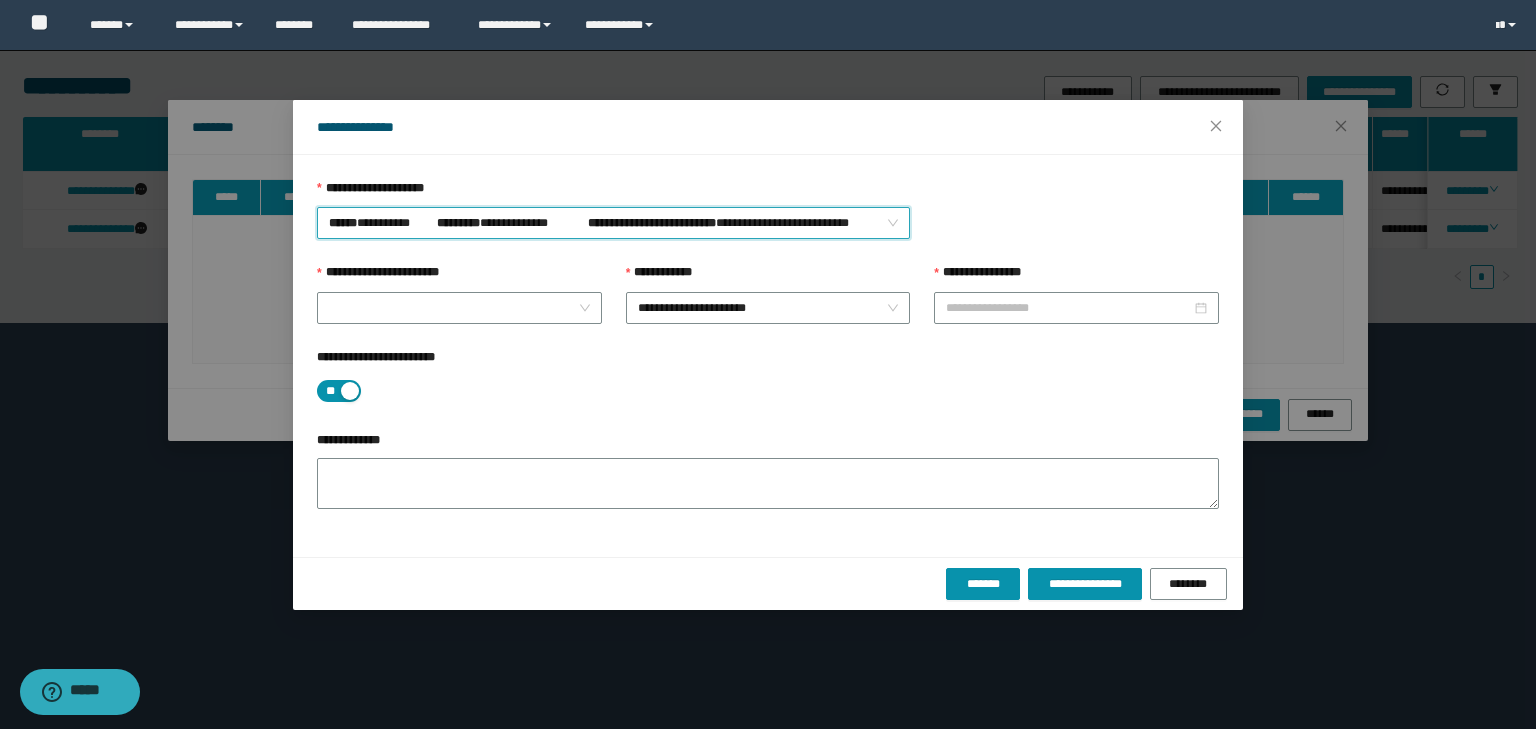 type on "**********" 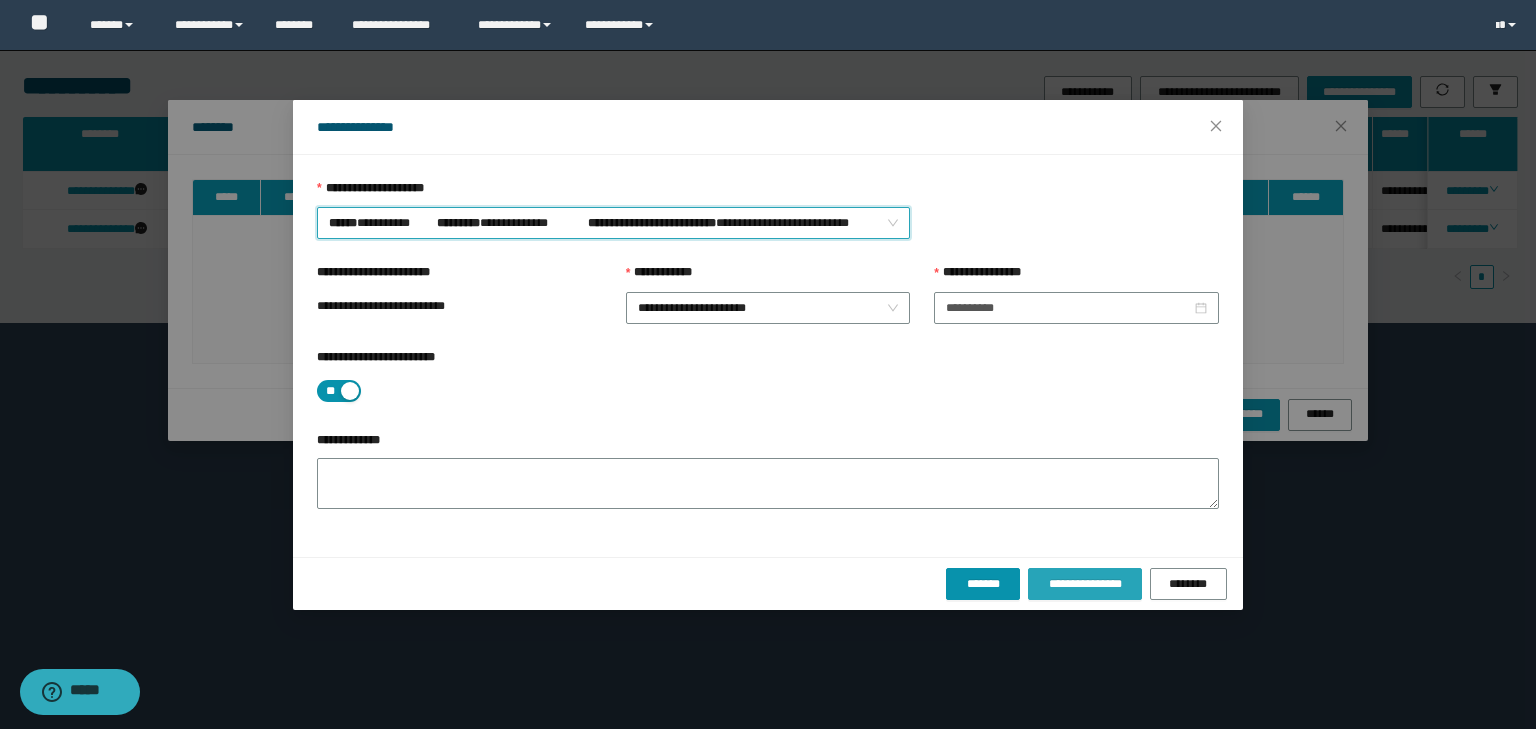 click on "**********" at bounding box center (1084, 584) 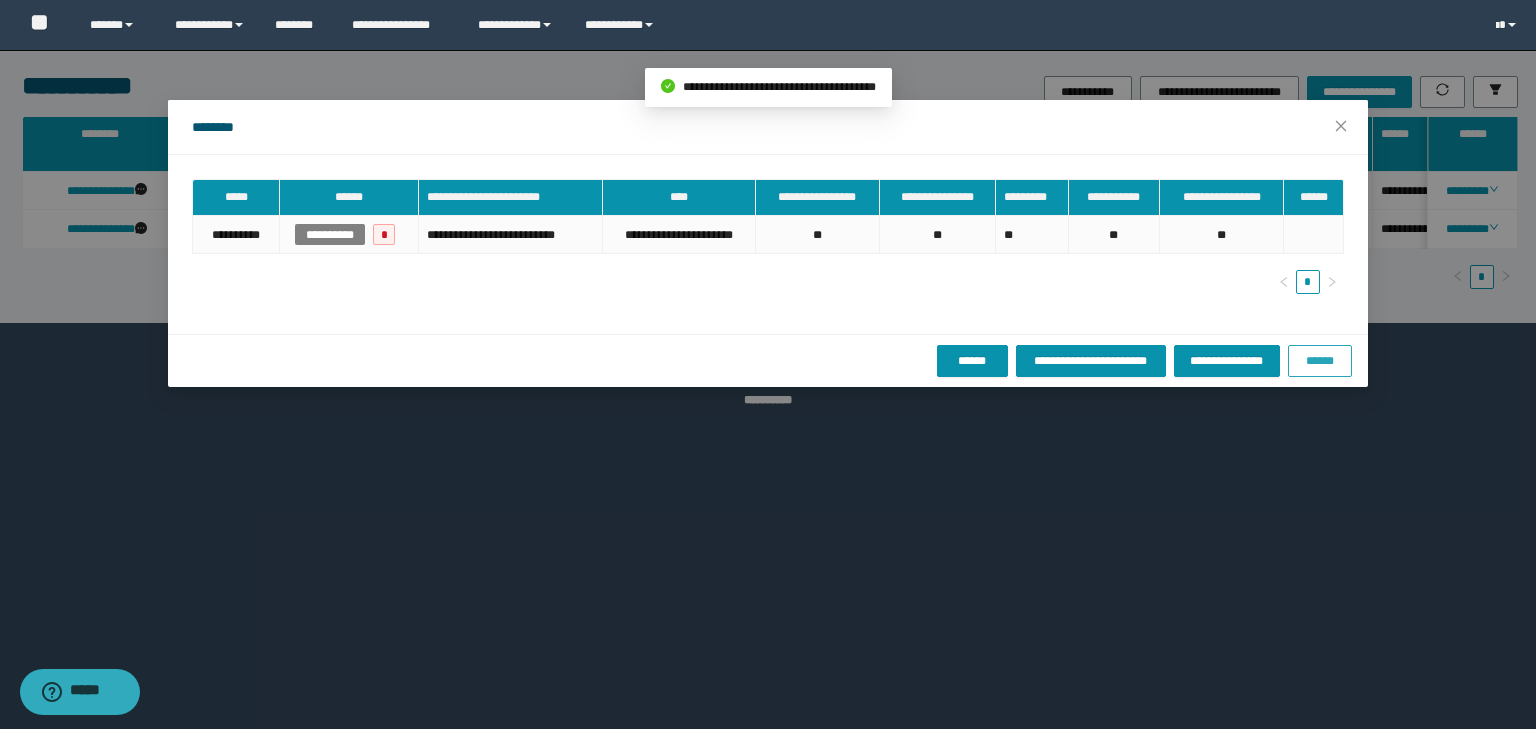 click on "******" at bounding box center (1320, 361) 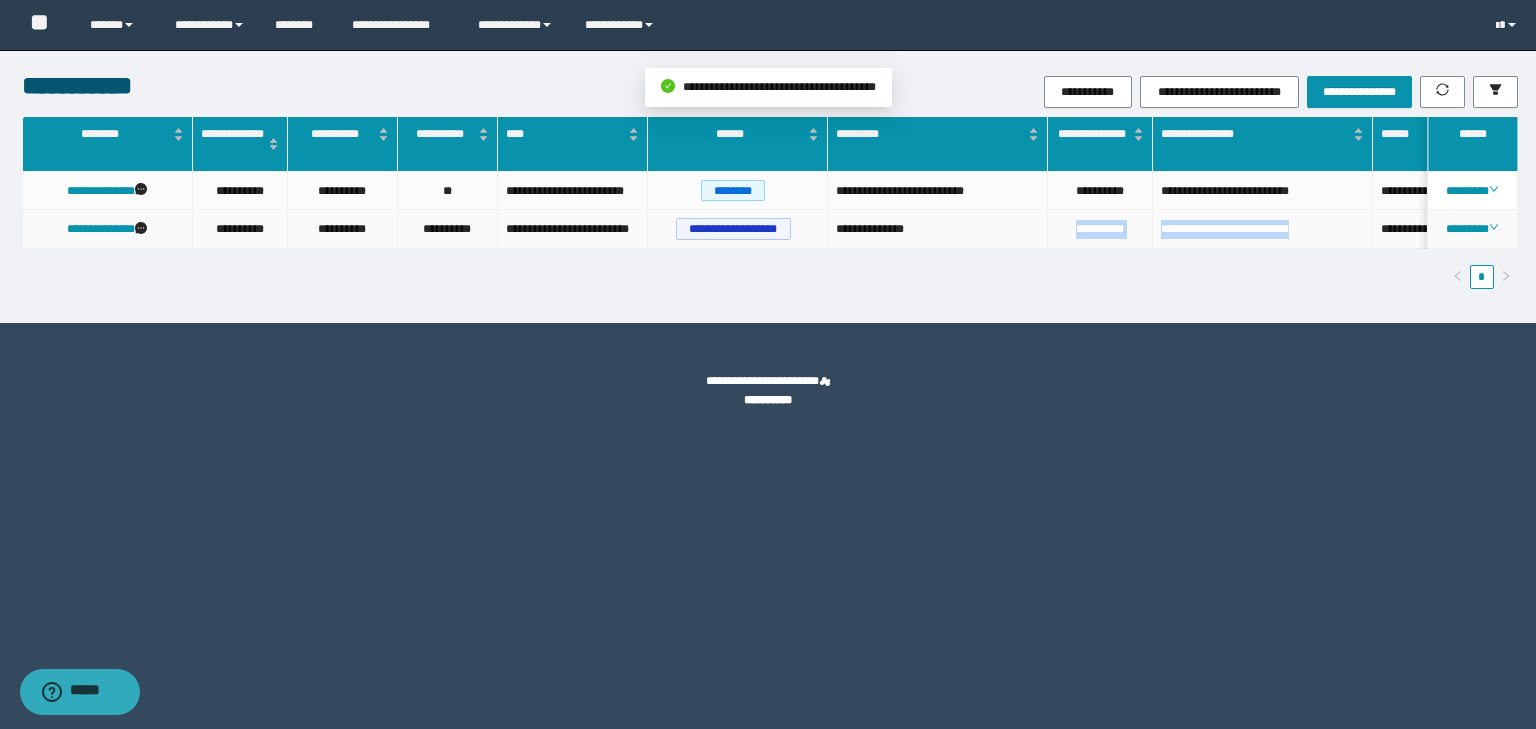 drag, startPoint x: 1320, startPoint y: 230, endPoint x: 1046, endPoint y: 210, distance: 274.72894 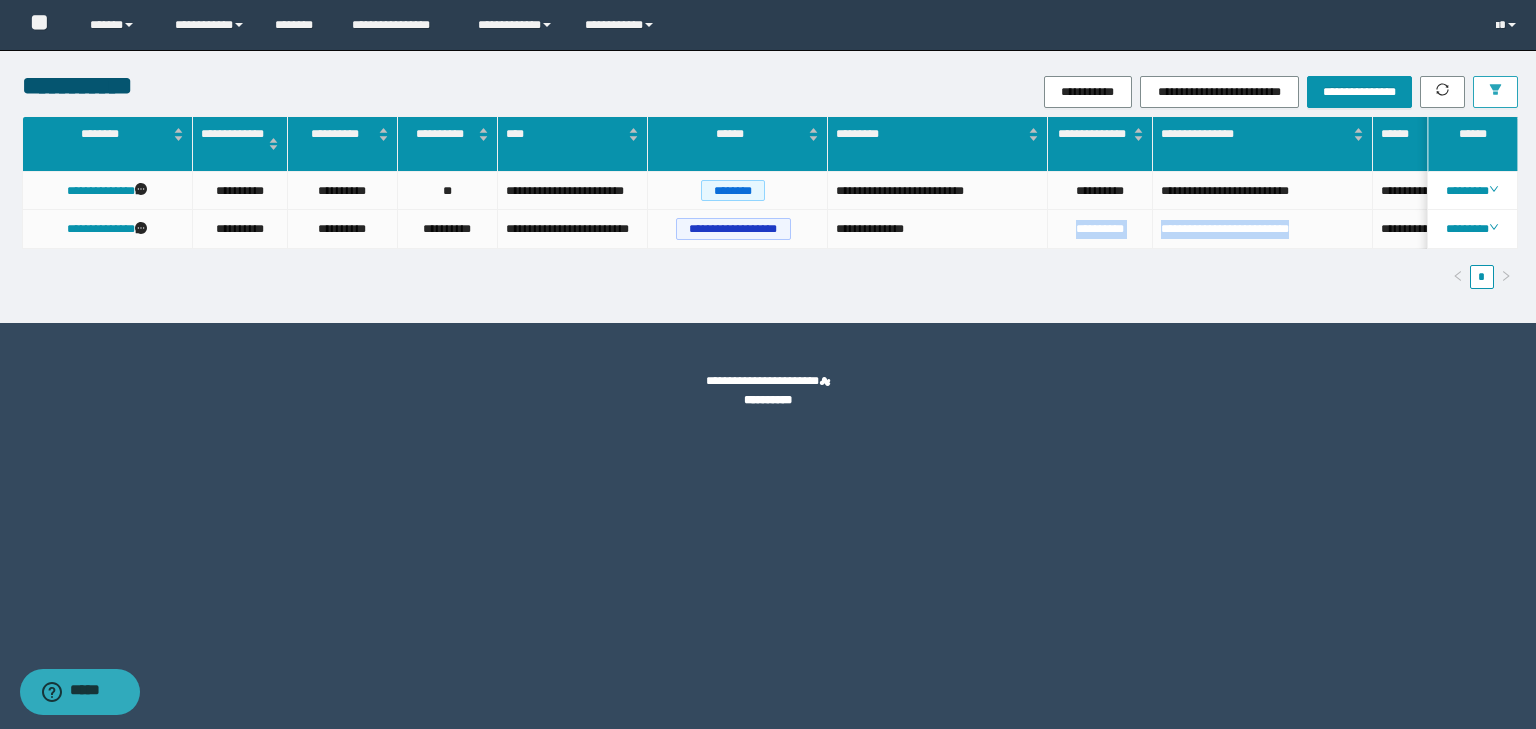 click at bounding box center (1495, 92) 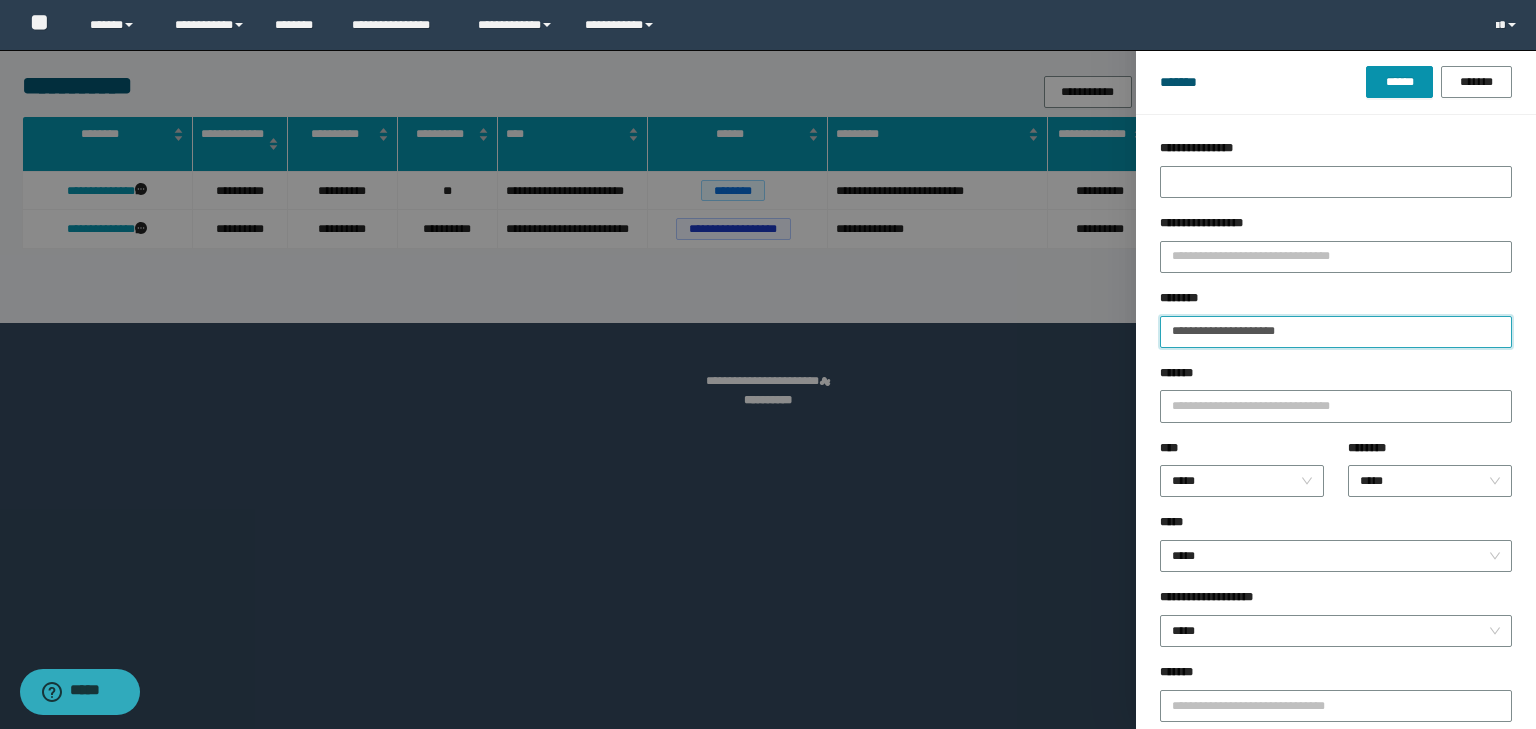drag, startPoint x: 1297, startPoint y: 328, endPoint x: 1074, endPoint y: 309, distance: 223.80795 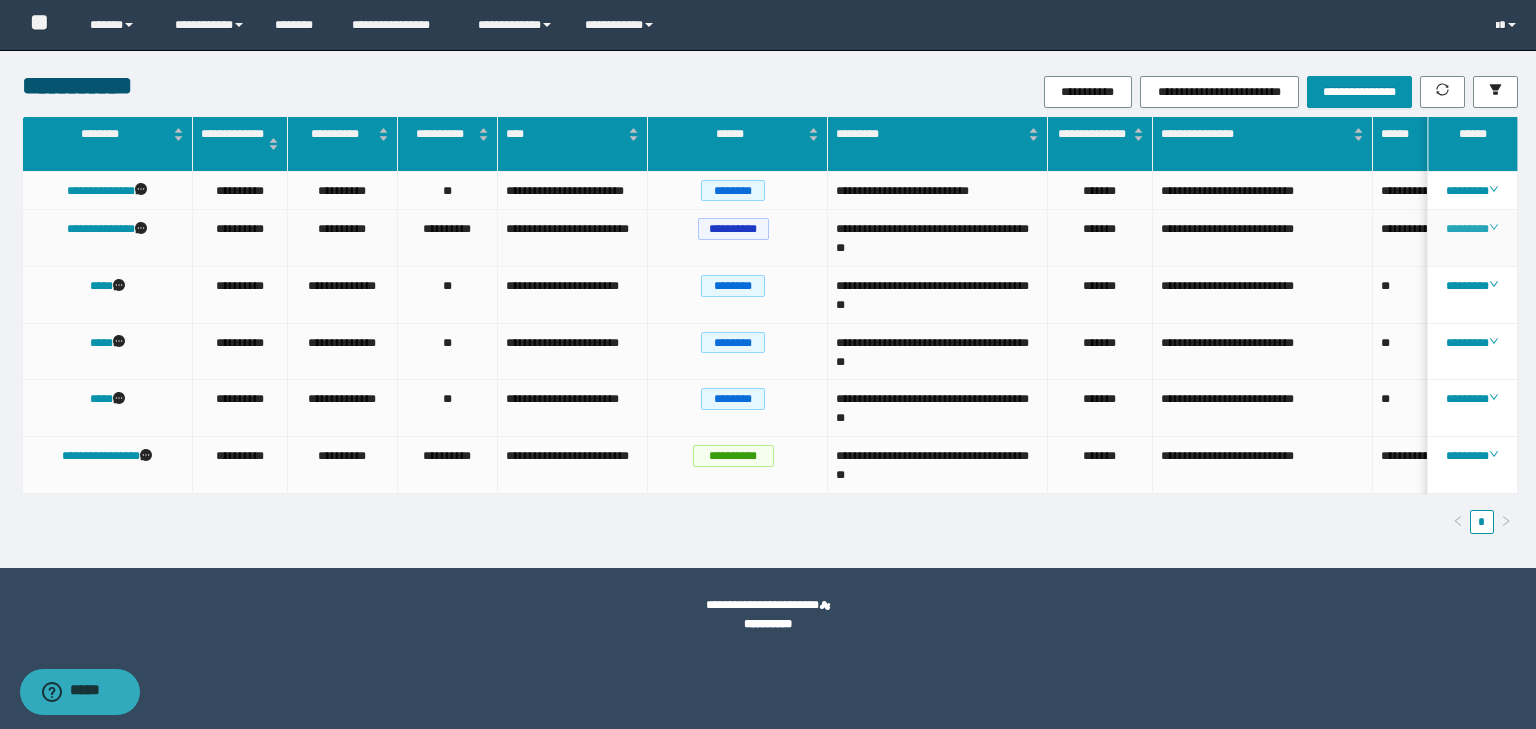 click on "********" at bounding box center [1472, 229] 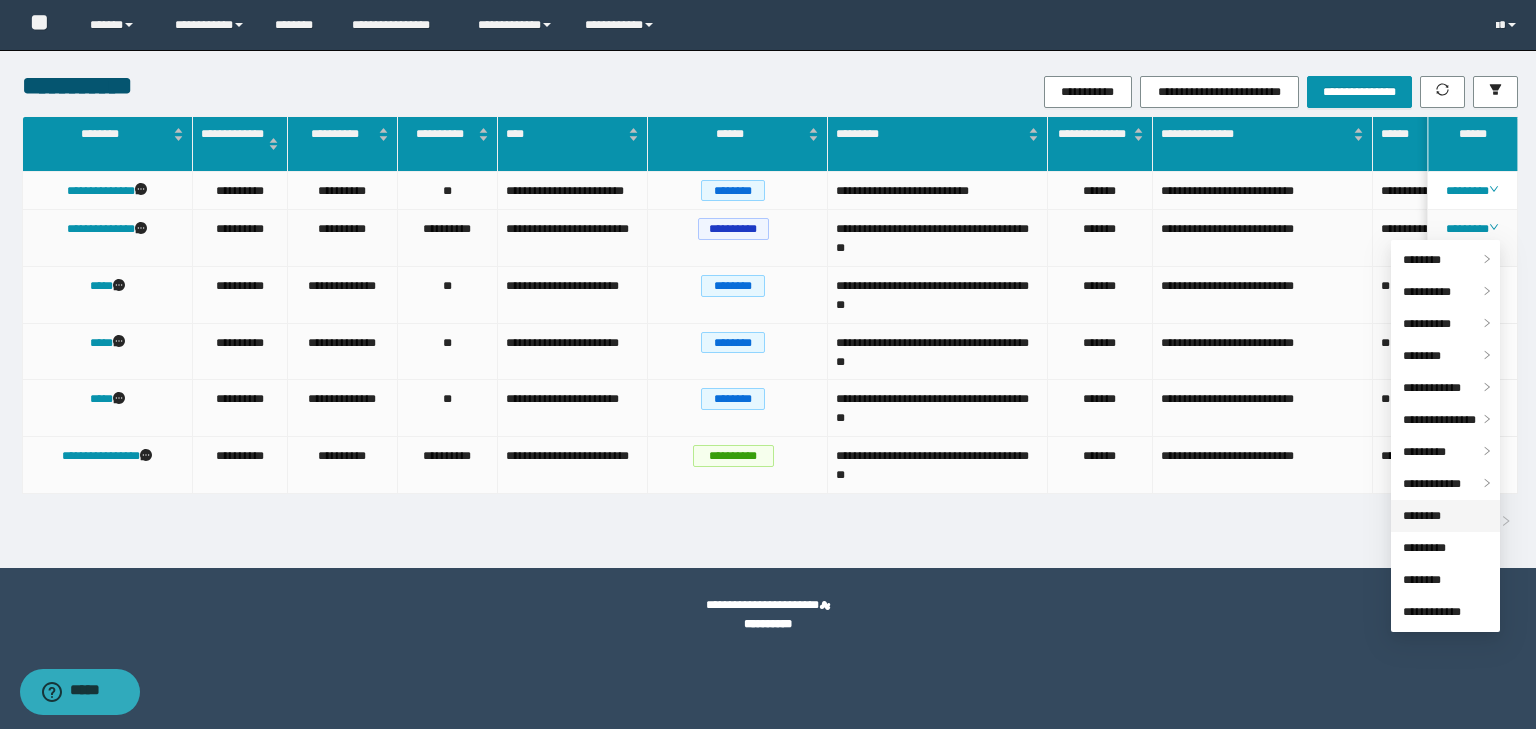 click on "********" at bounding box center (1422, 516) 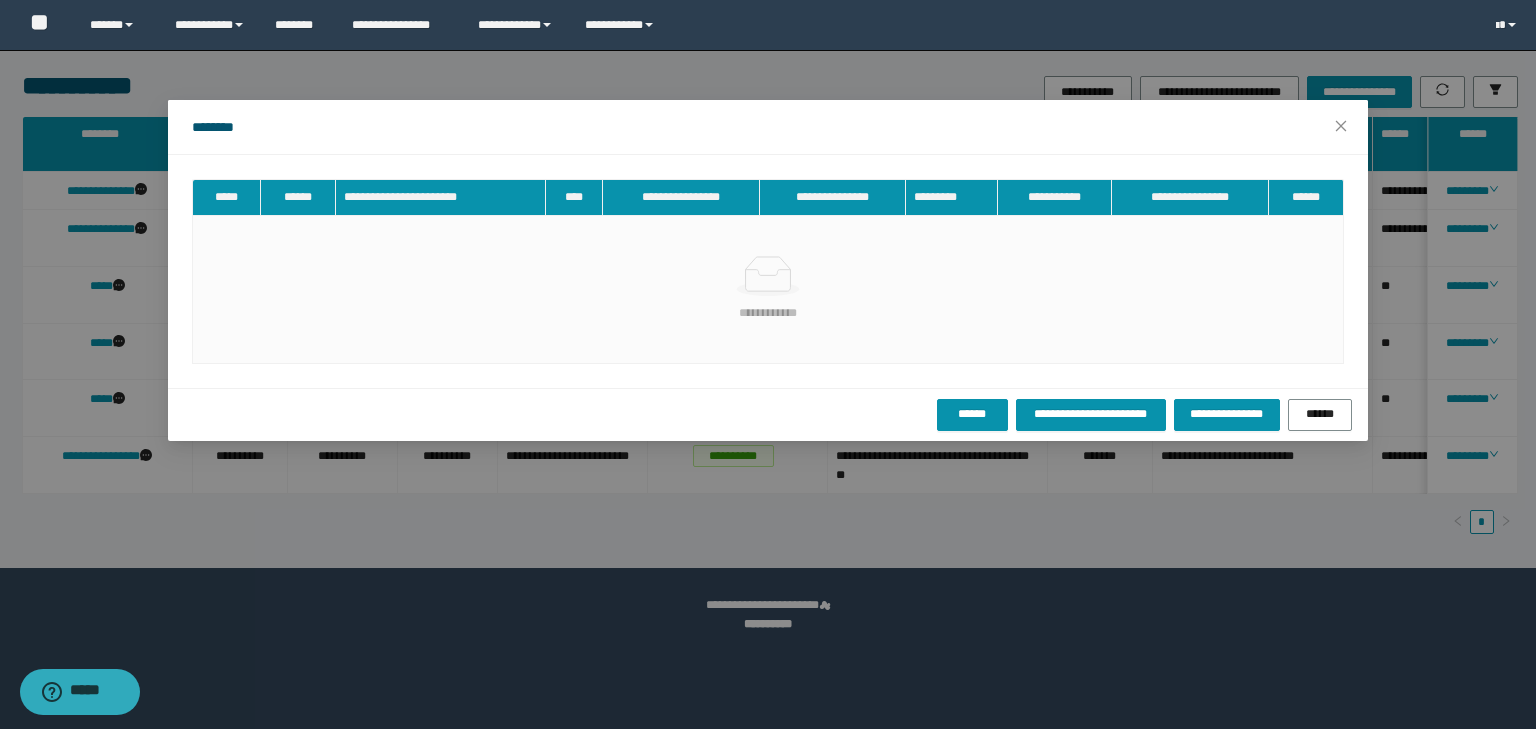 click on "**********" at bounding box center [768, 414] 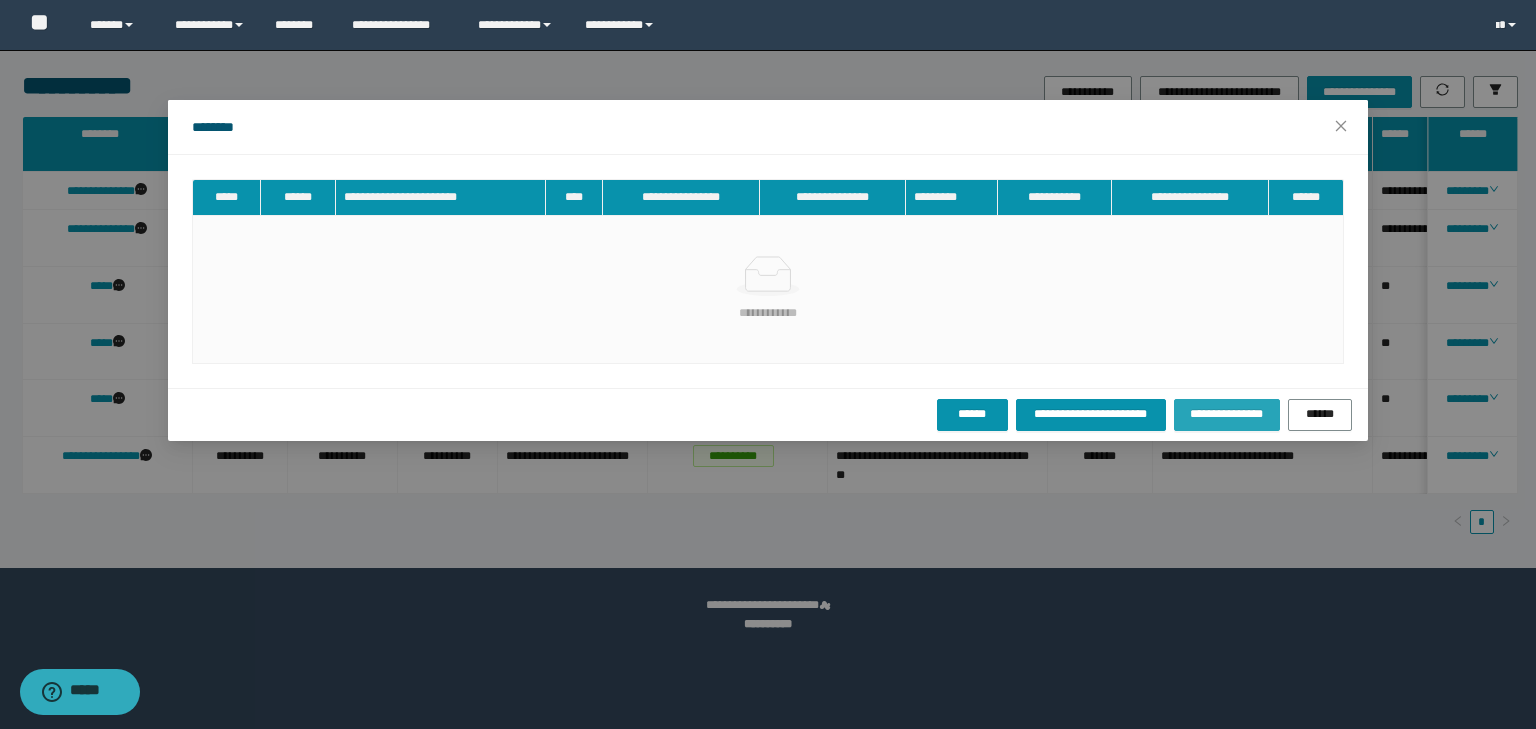 click on "**********" at bounding box center [1227, 414] 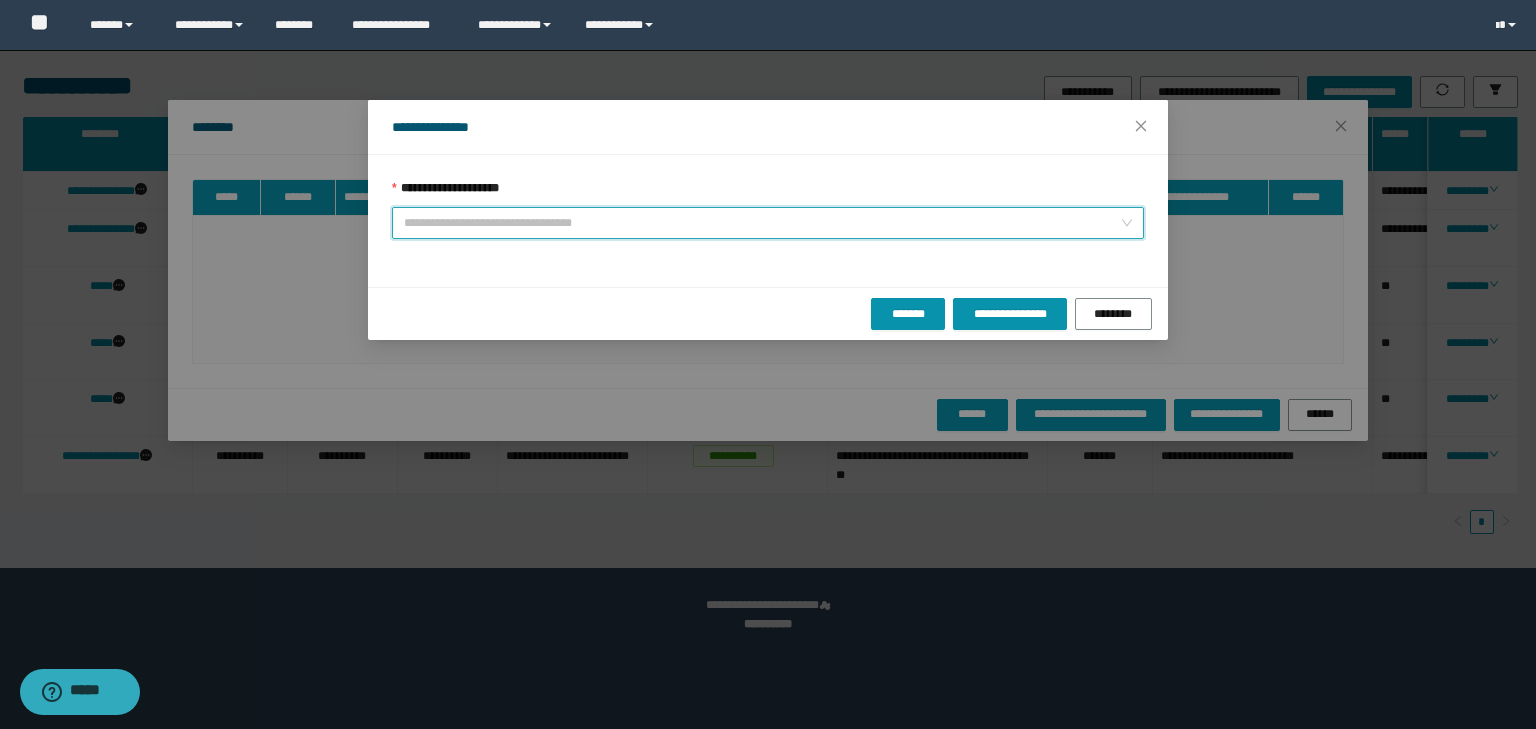 click on "**********" at bounding box center [762, 223] 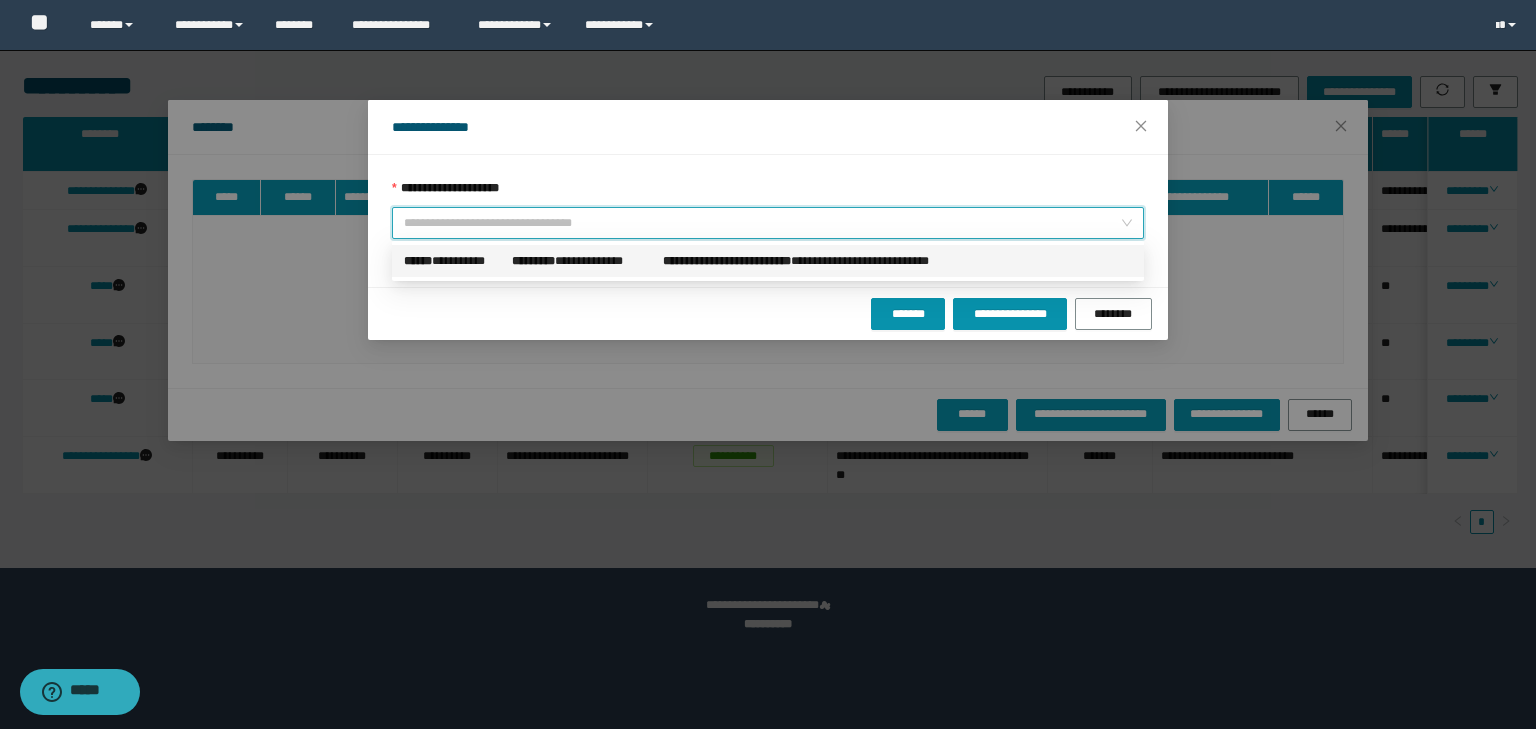 click on "**********" at bounding box center (727, 261) 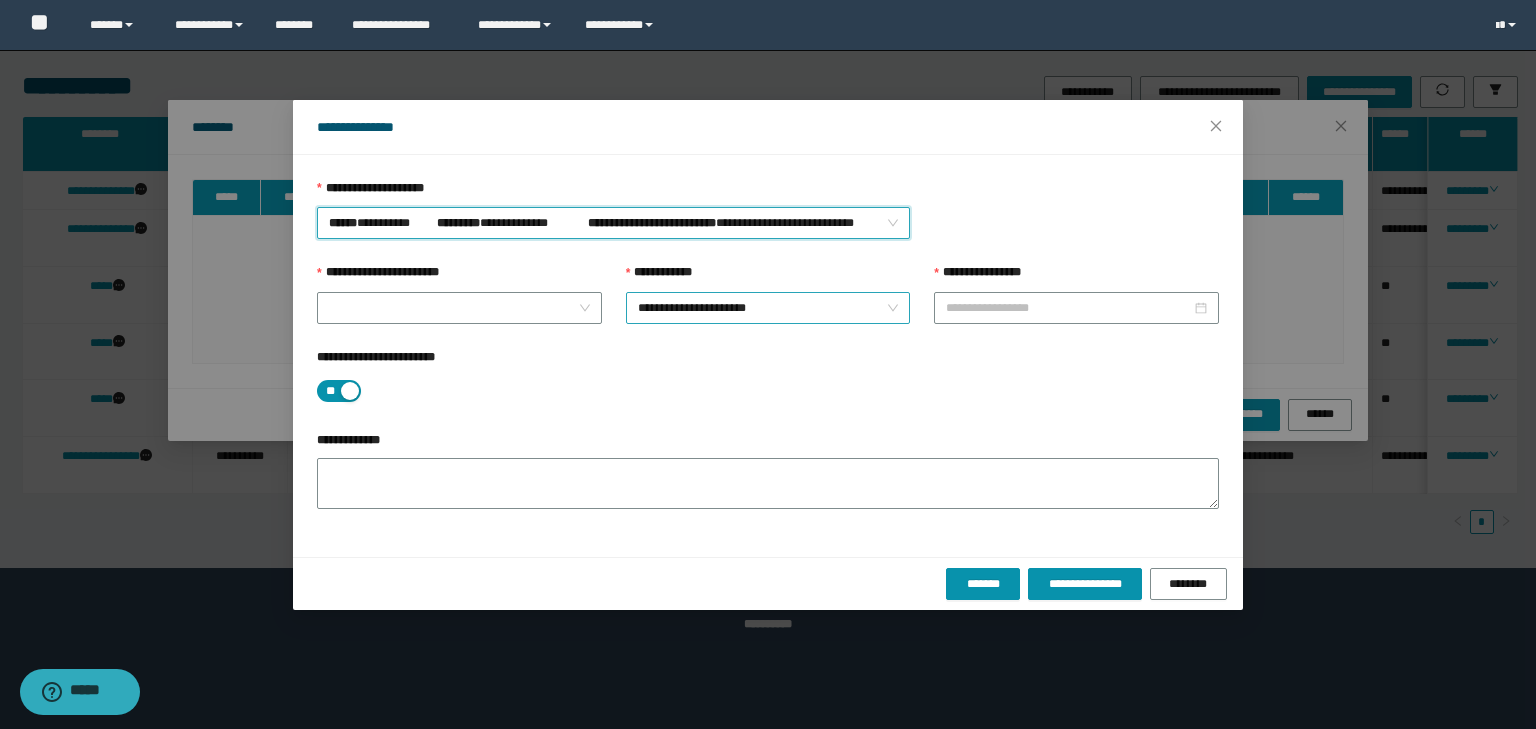 type on "**********" 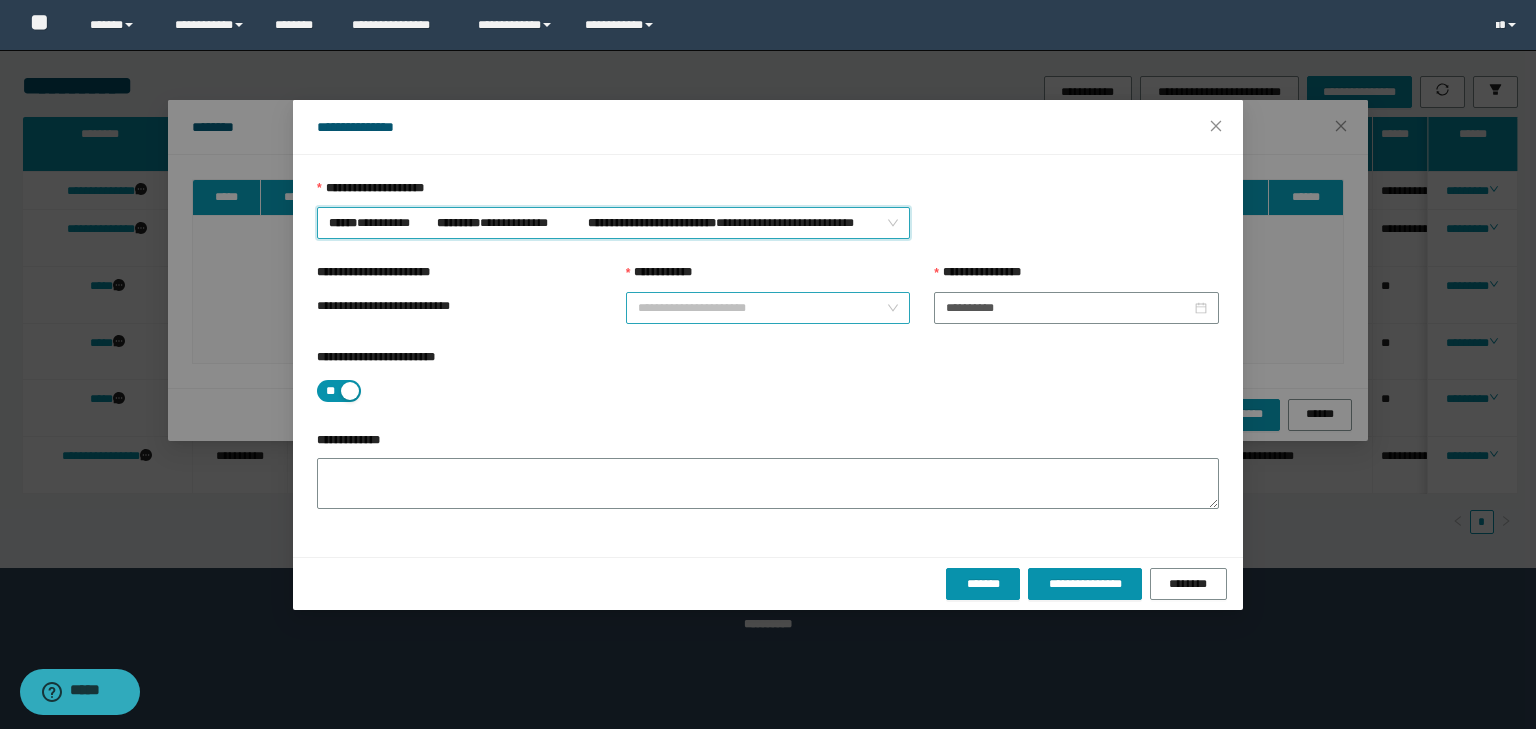 click on "**********" at bounding box center (768, 308) 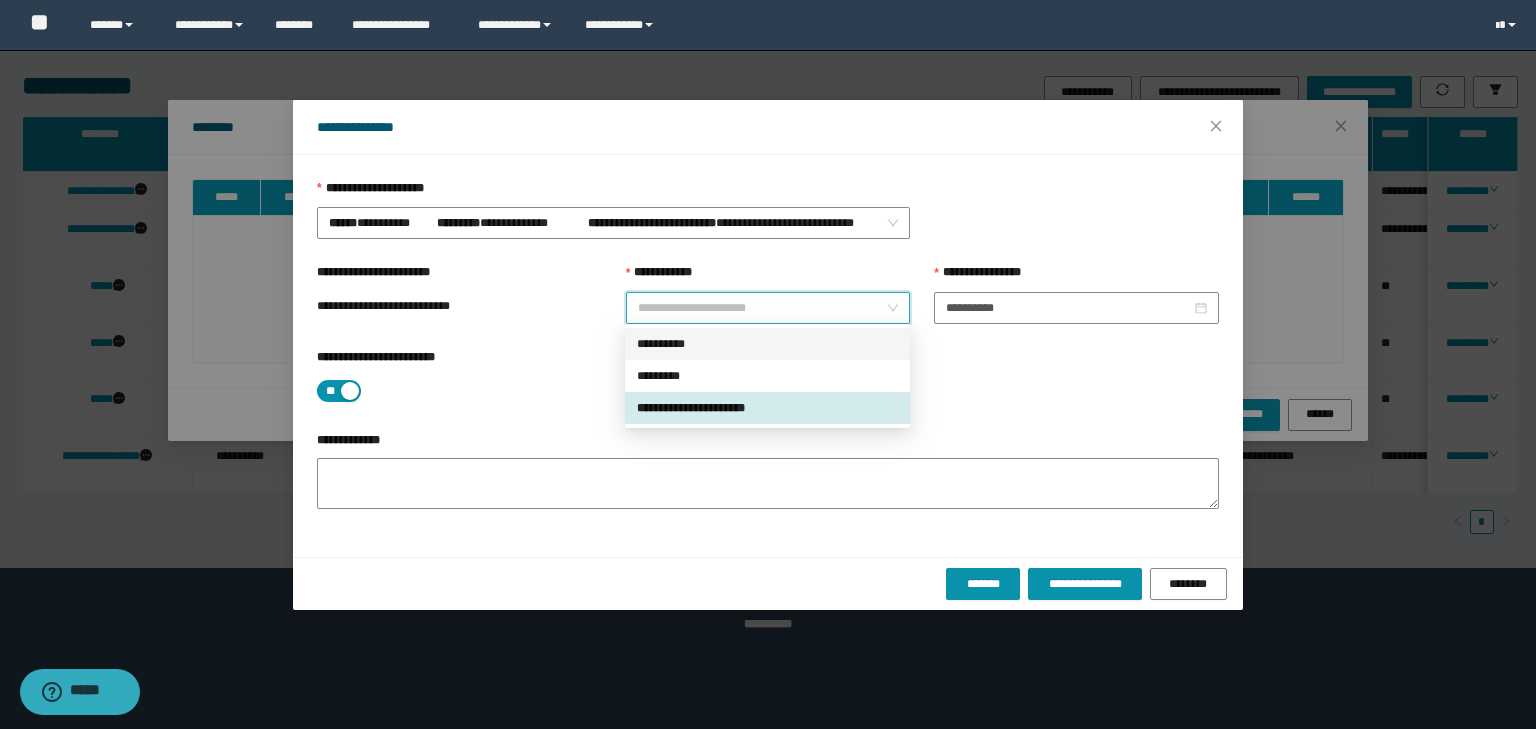 click on "**********" at bounding box center (767, 344) 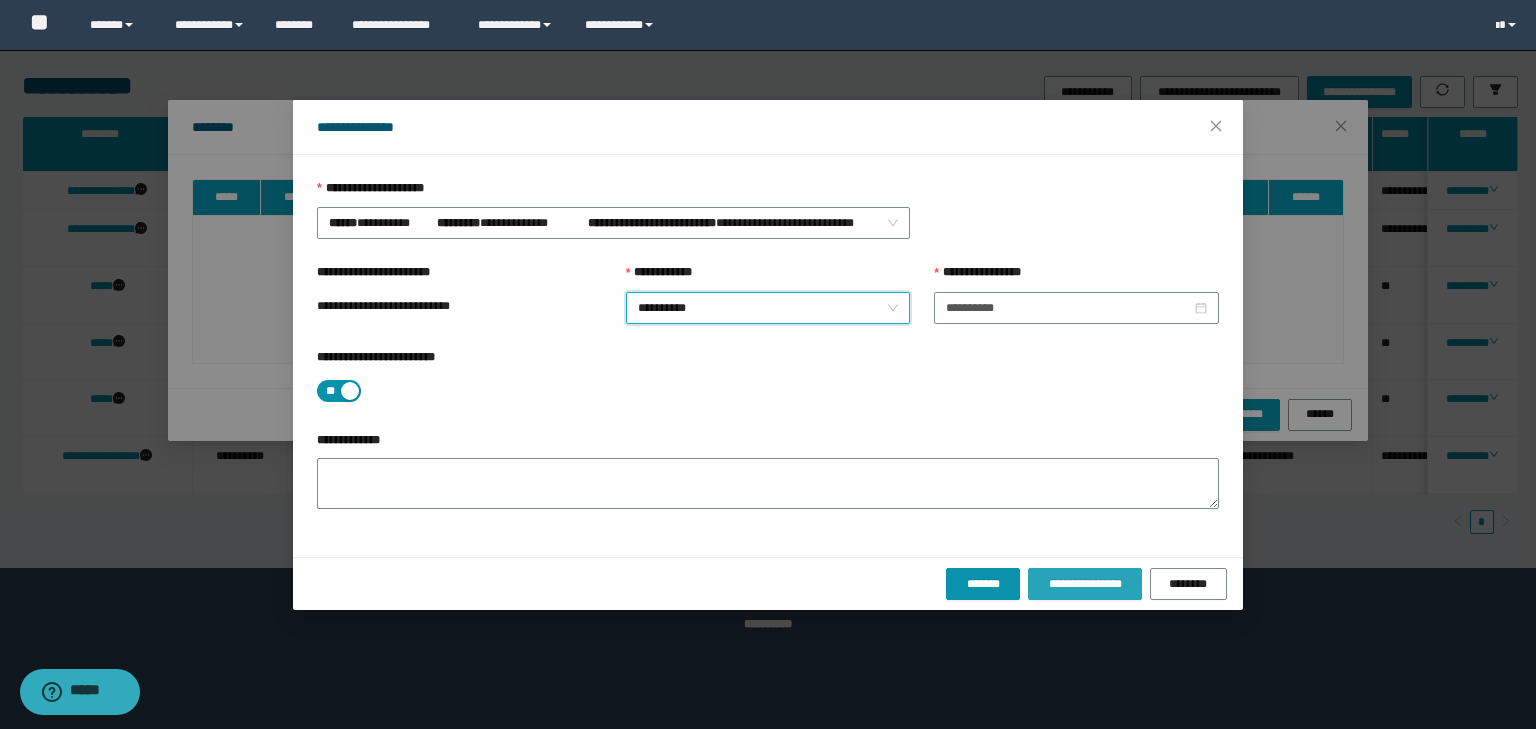 click on "**********" at bounding box center [1084, 584] 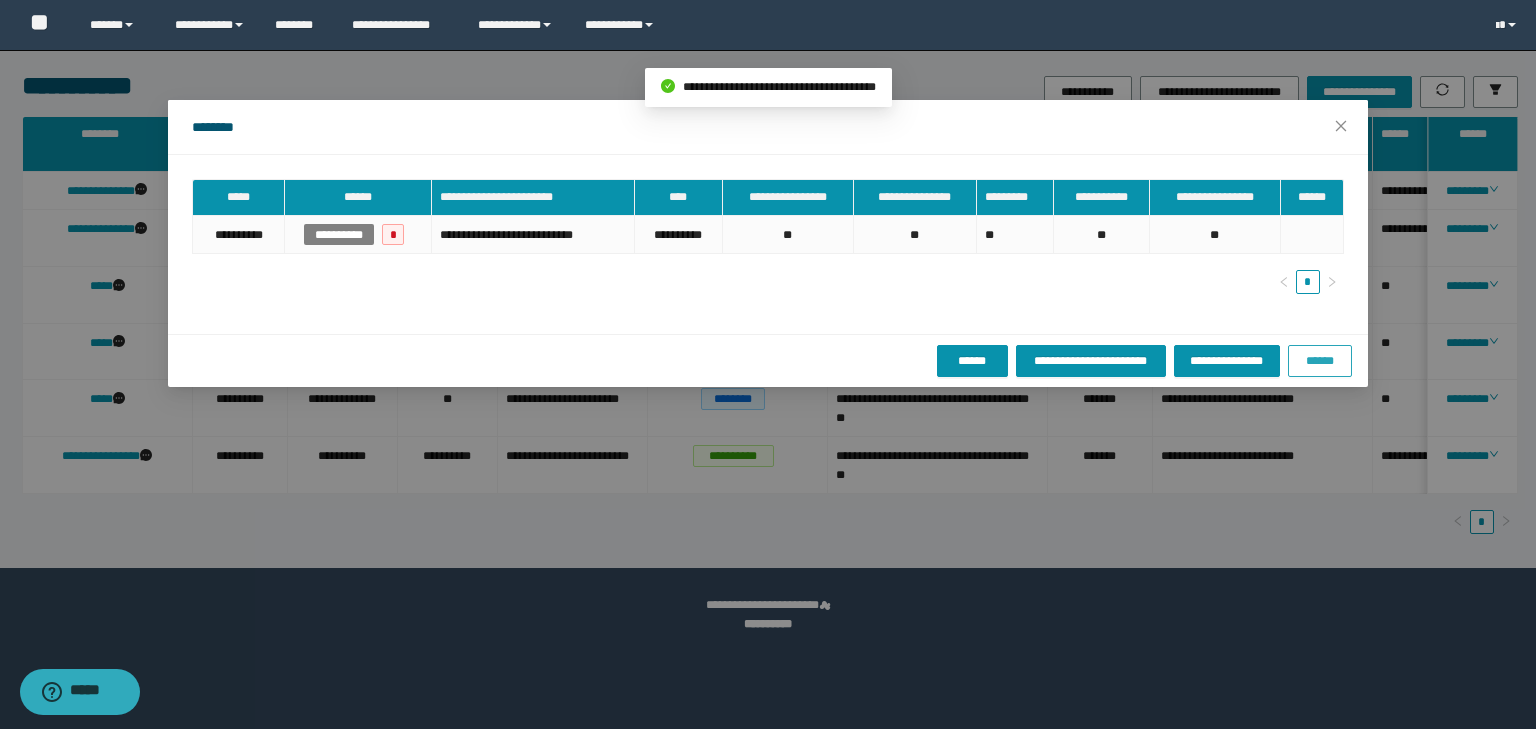 click on "******" at bounding box center [1320, 361] 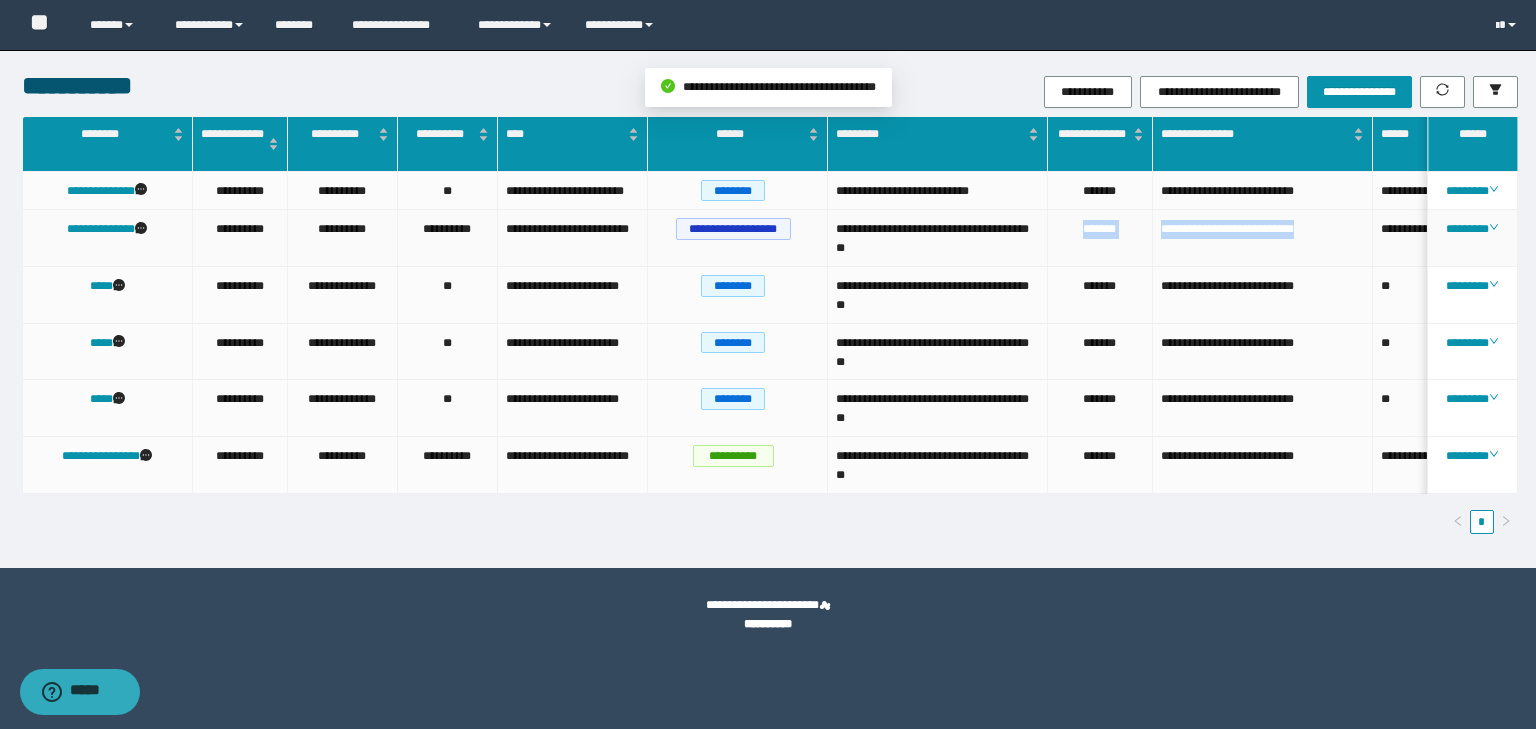 drag, startPoint x: 1311, startPoint y: 224, endPoint x: 1072, endPoint y: 224, distance: 239 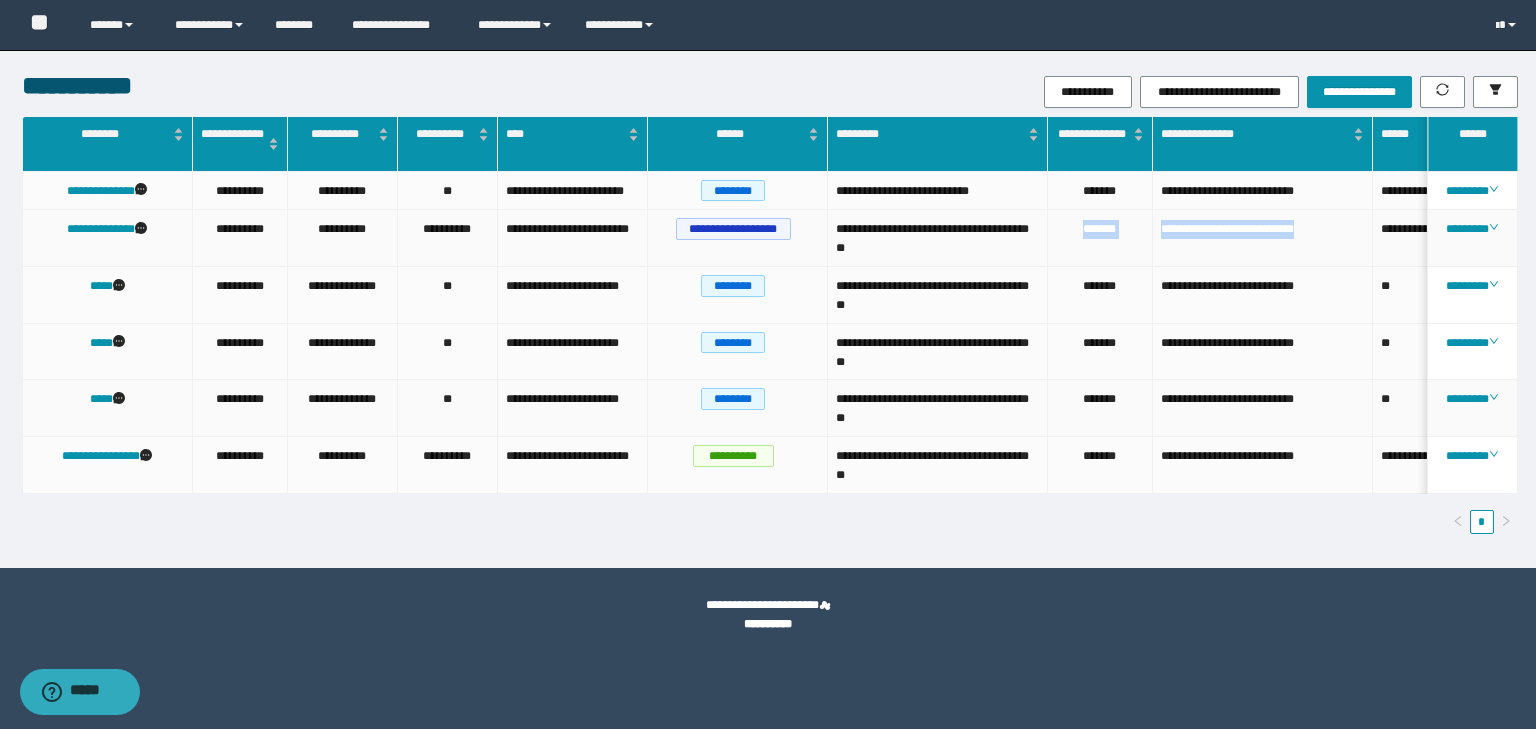 copy on "**********" 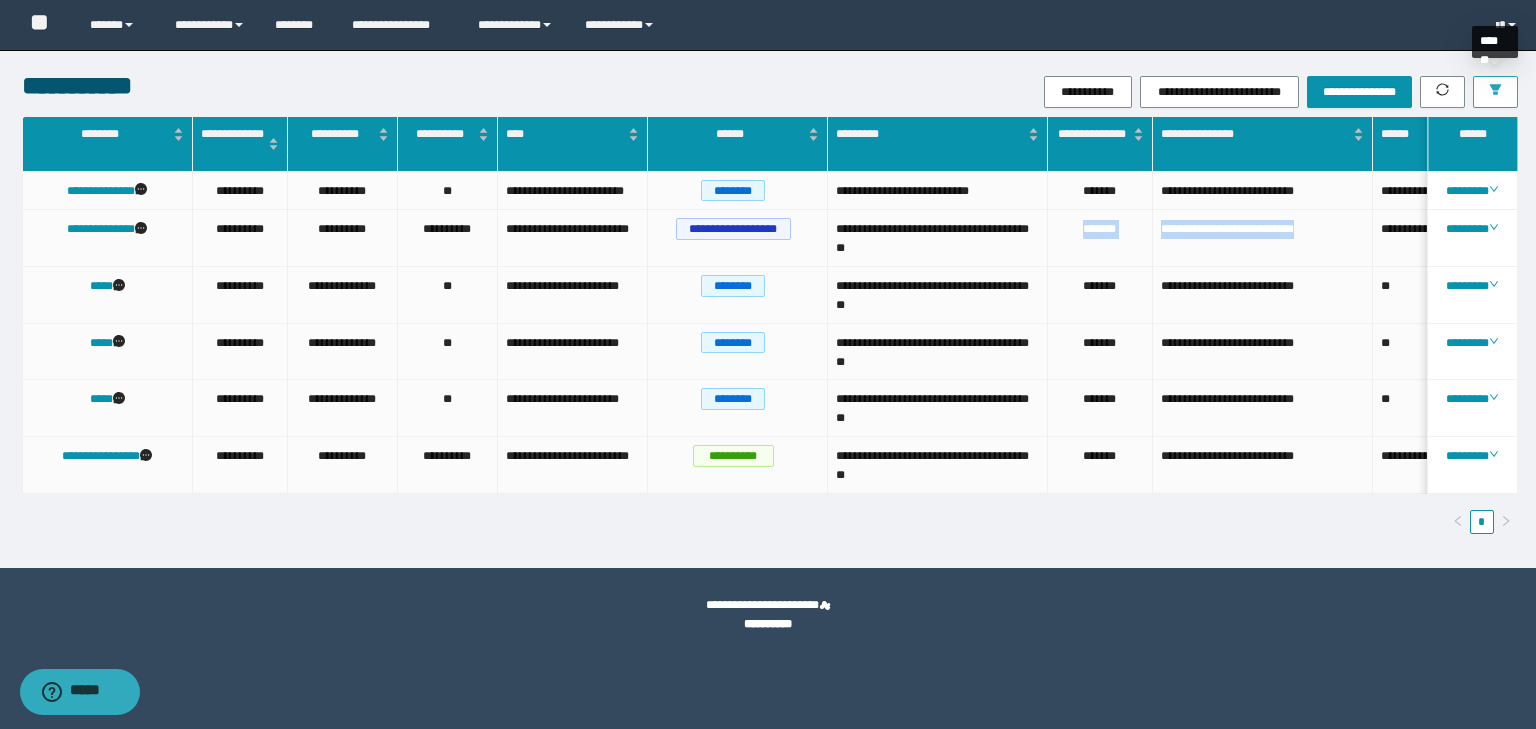 click at bounding box center (1495, 92) 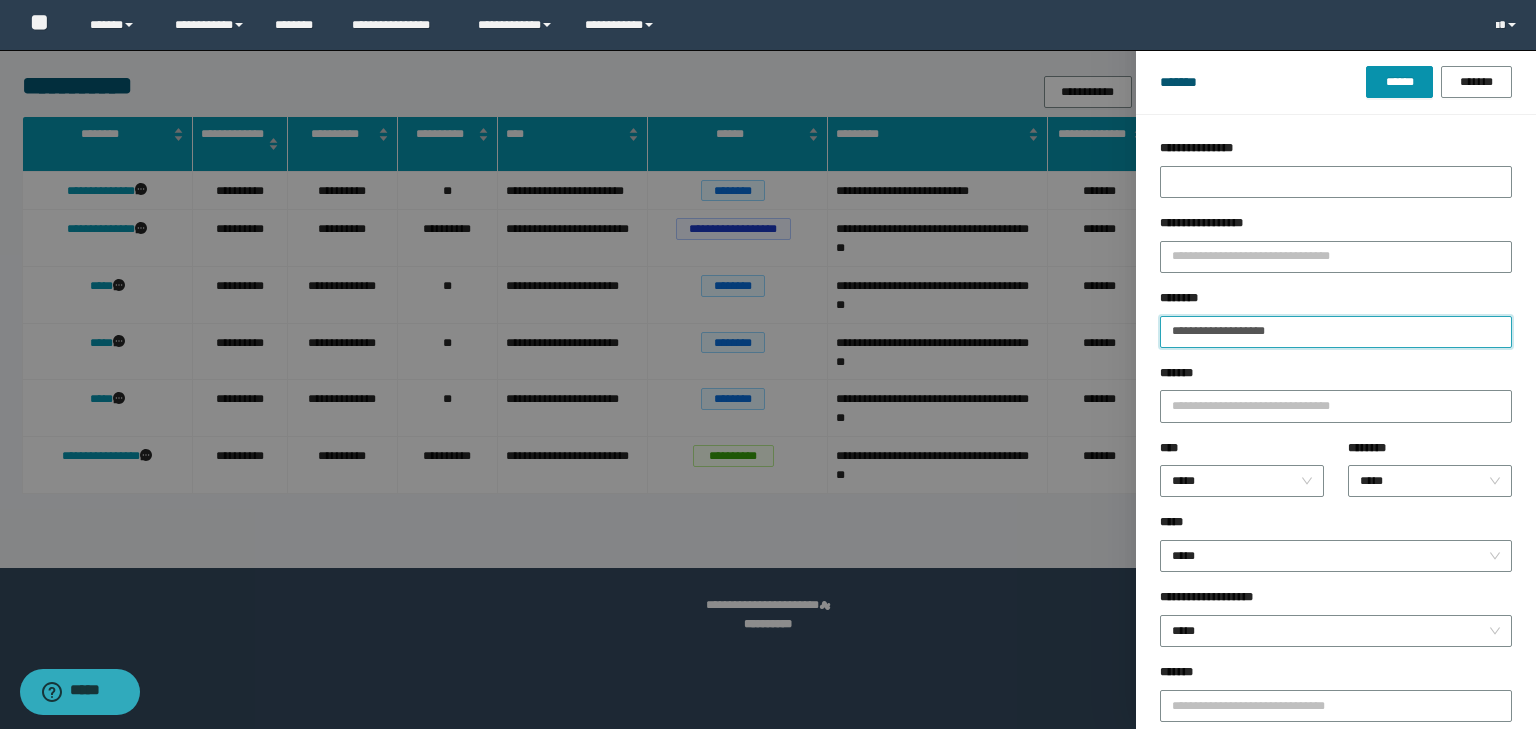 drag, startPoint x: 1363, startPoint y: 326, endPoint x: 1144, endPoint y: 326, distance: 219 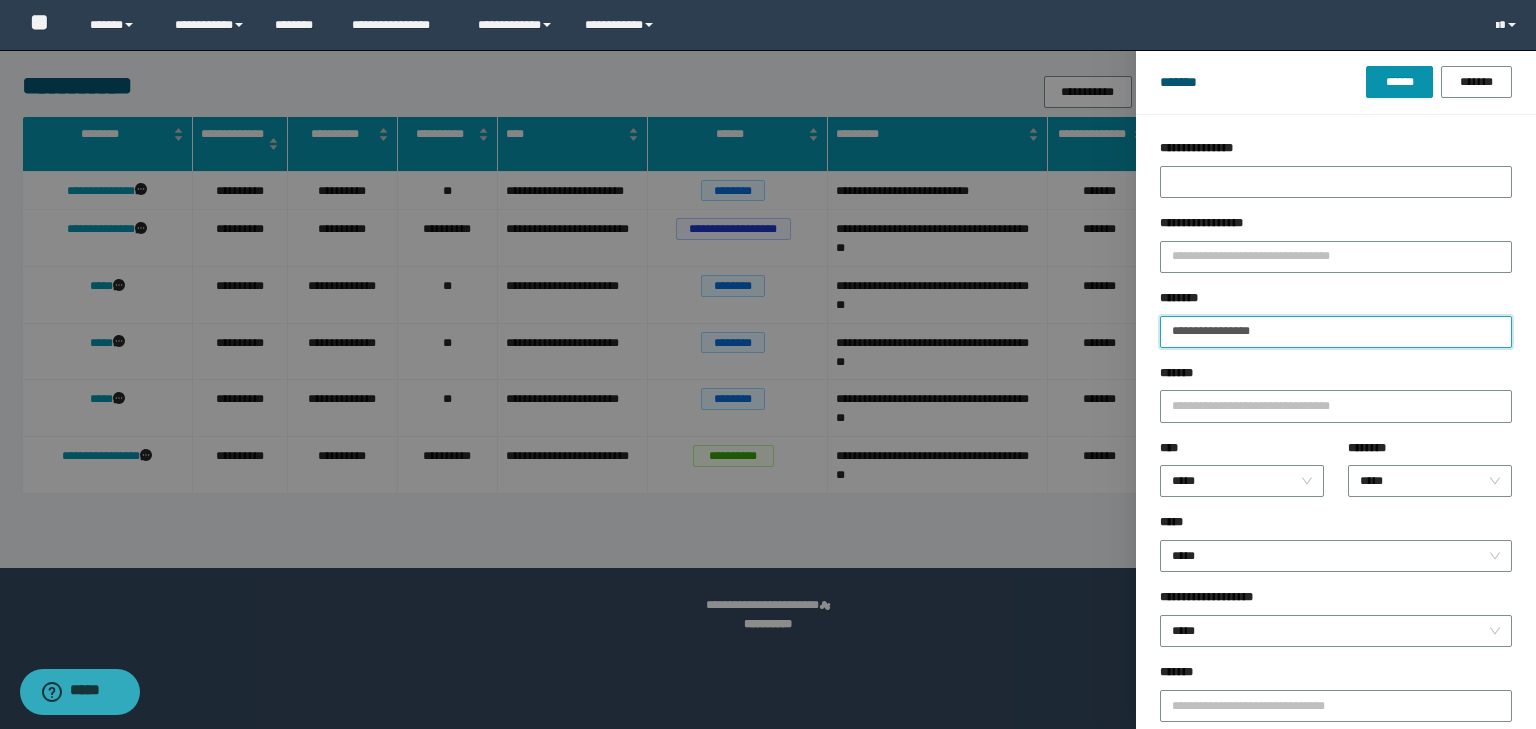 type on "**********" 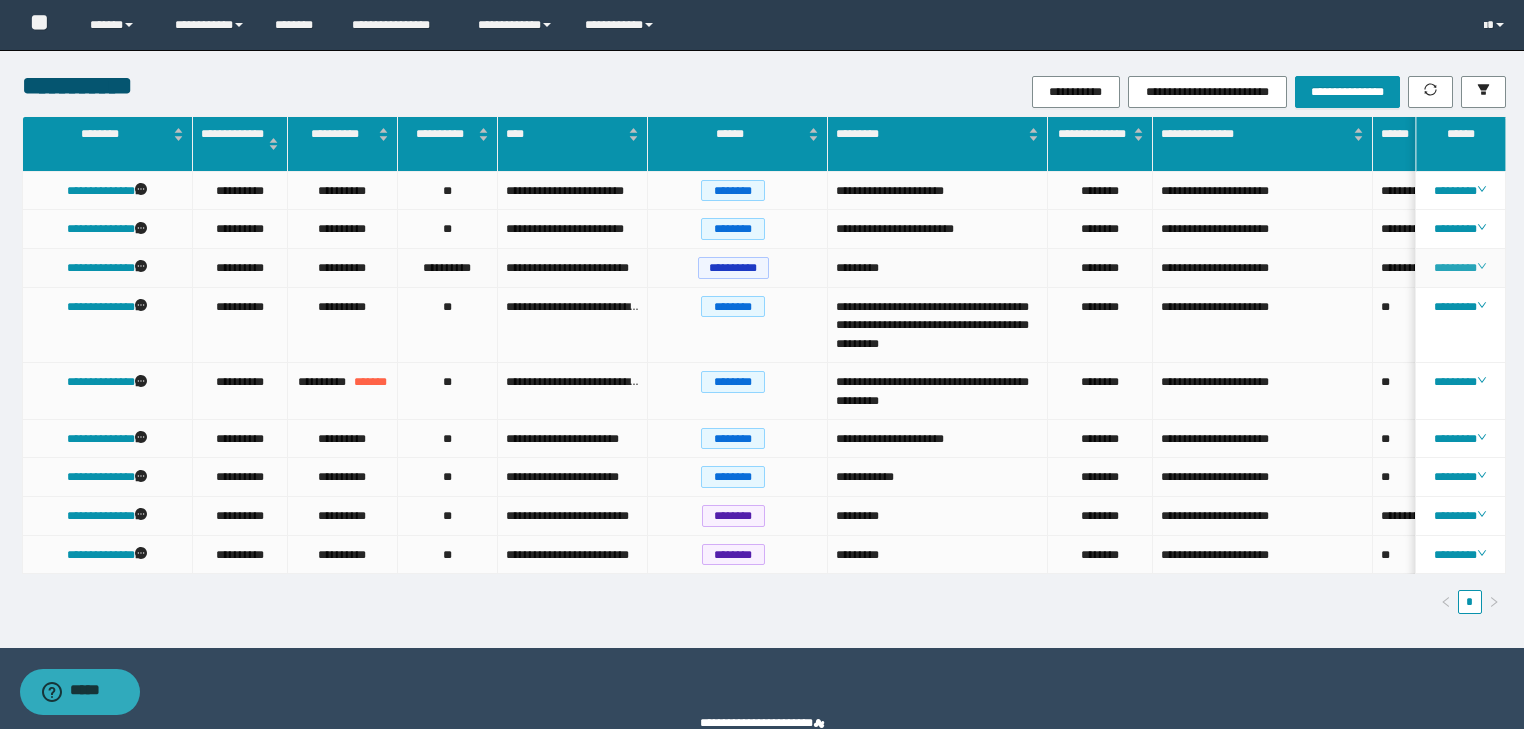 click on "********" at bounding box center (1460, 268) 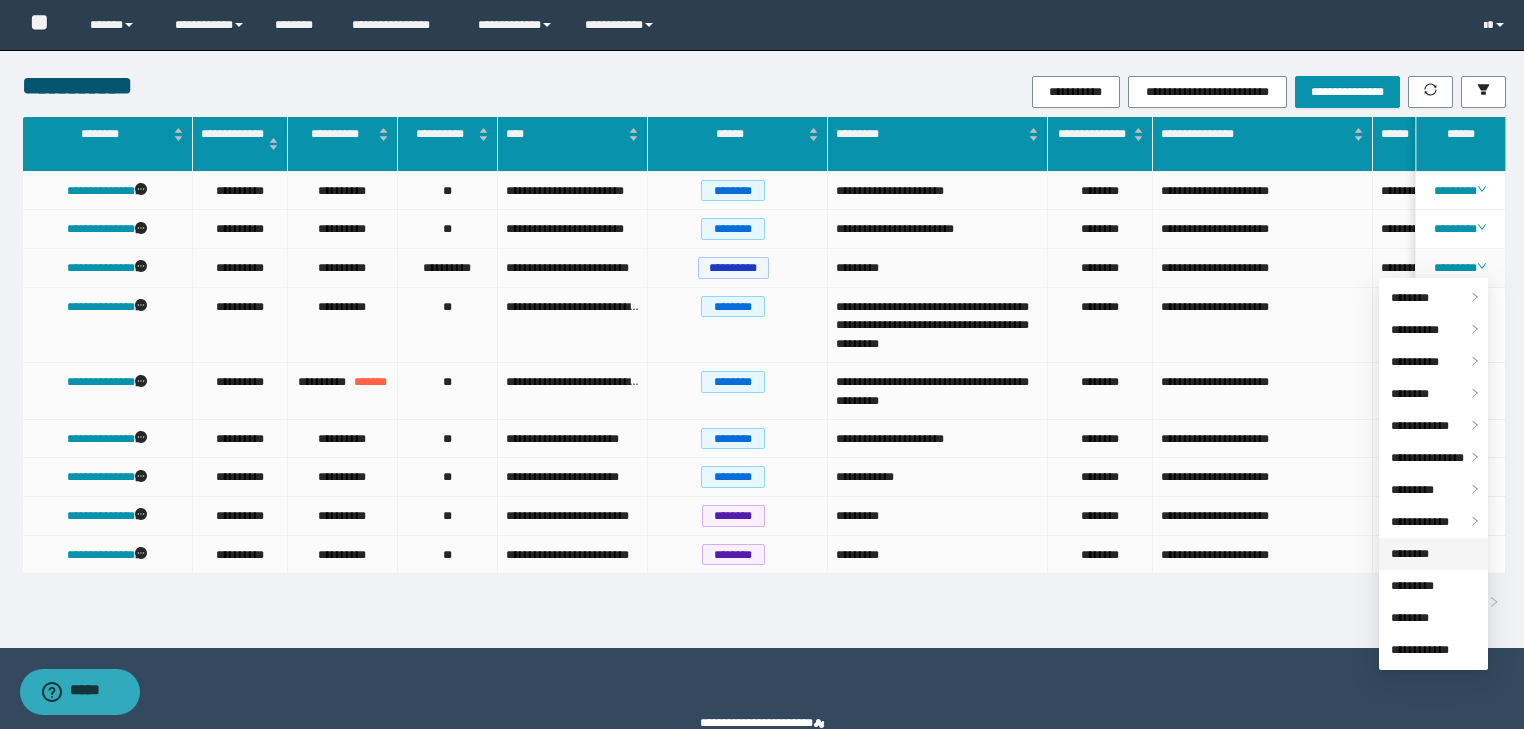 click on "********" at bounding box center (1410, 554) 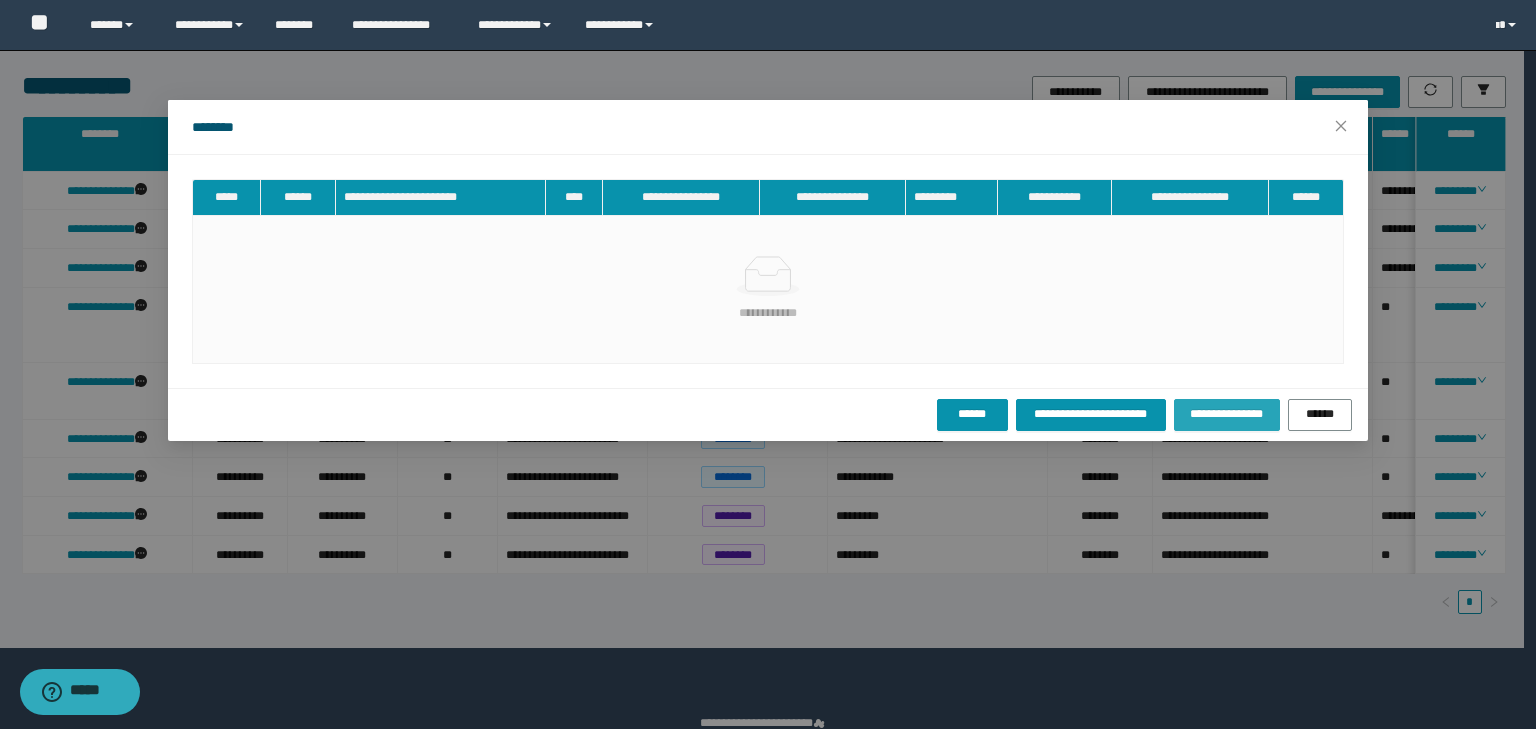 click on "**********" at bounding box center [1227, 414] 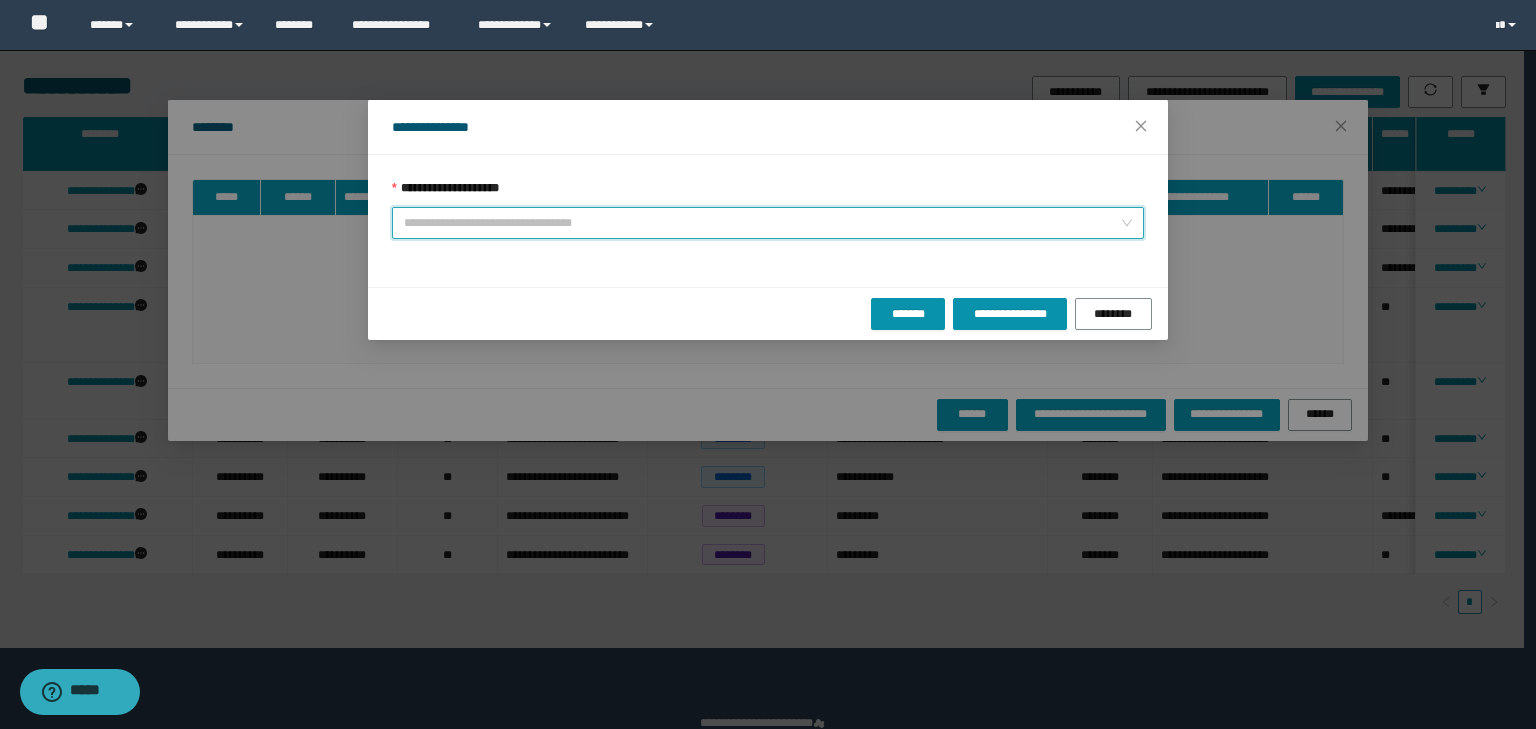 click on "**********" at bounding box center (762, 223) 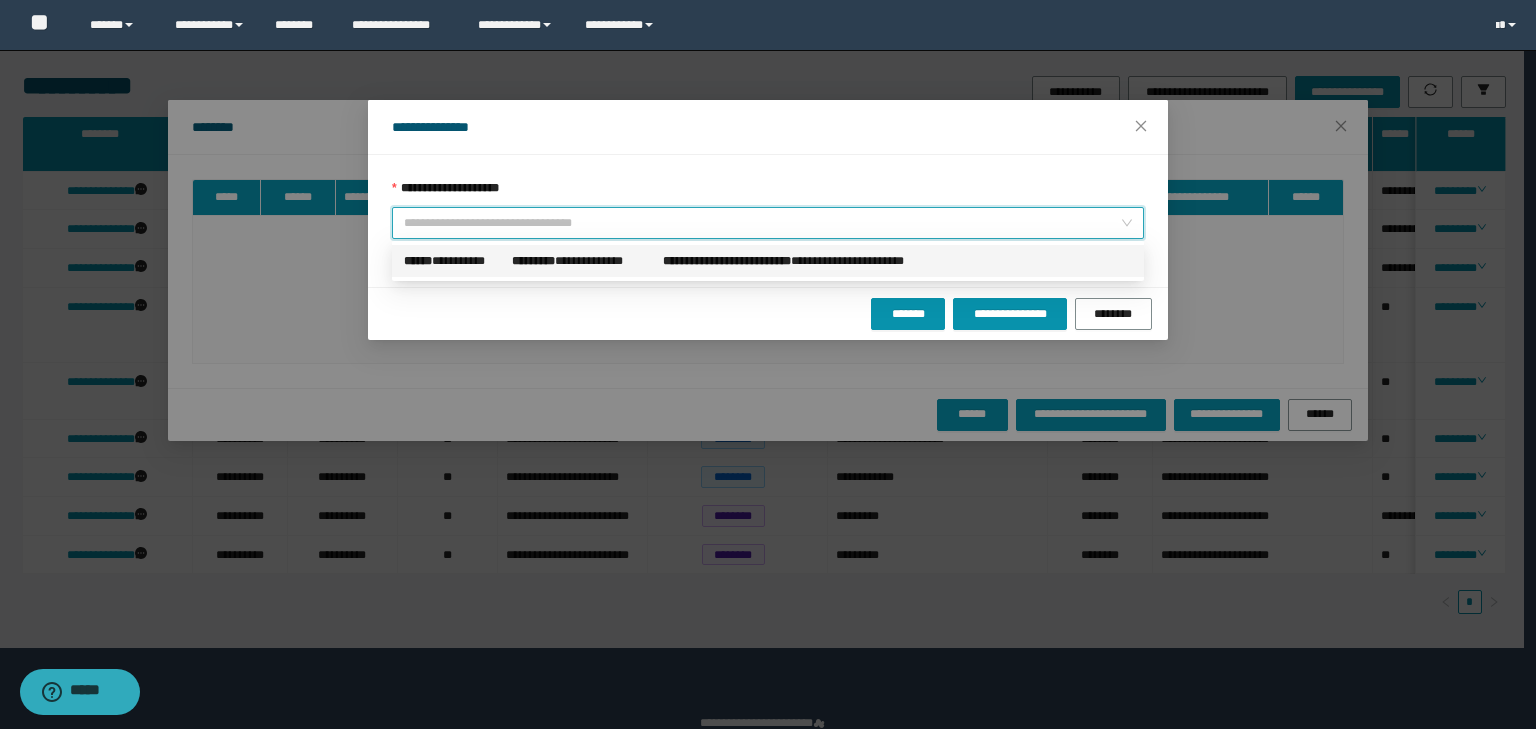 click on "**********" at bounding box center (727, 261) 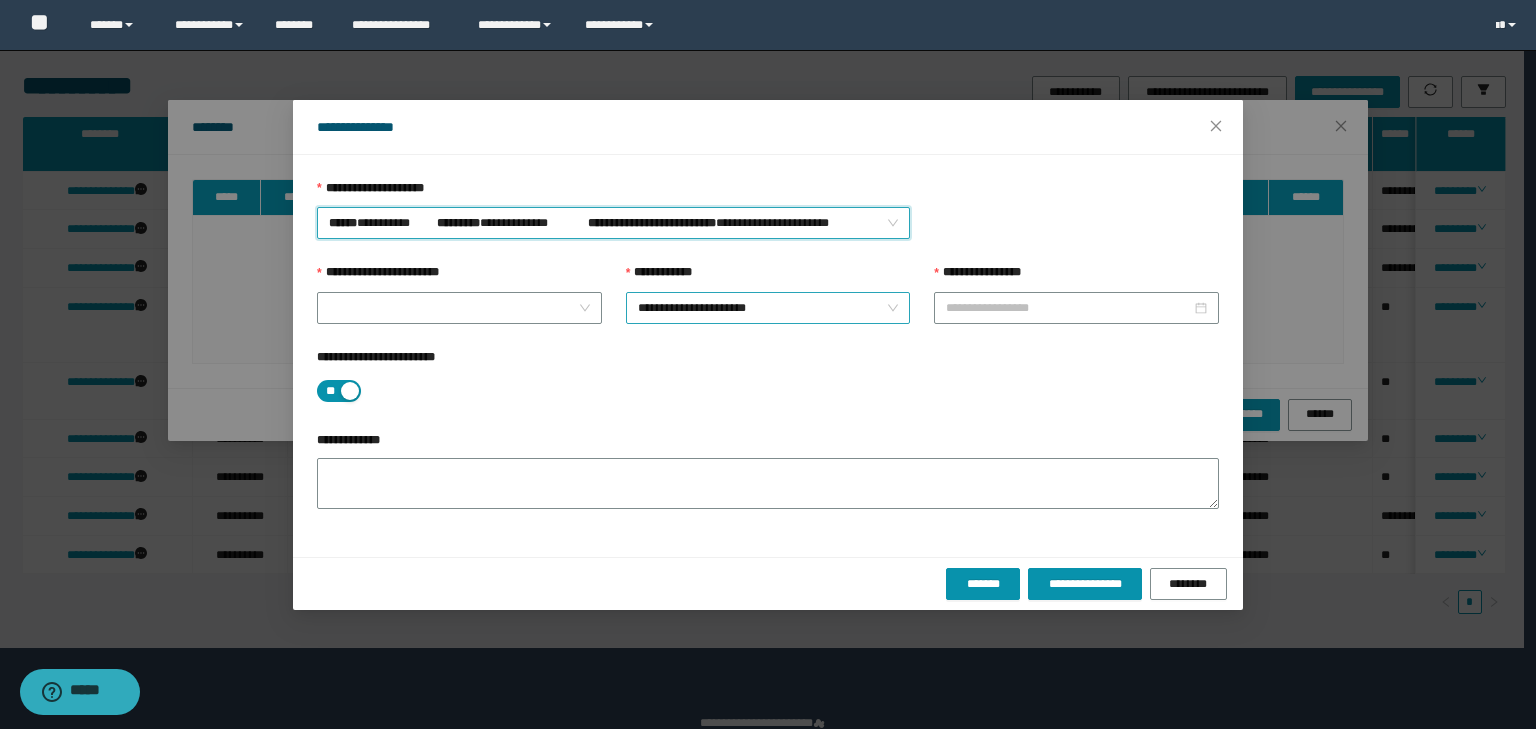 type on "**********" 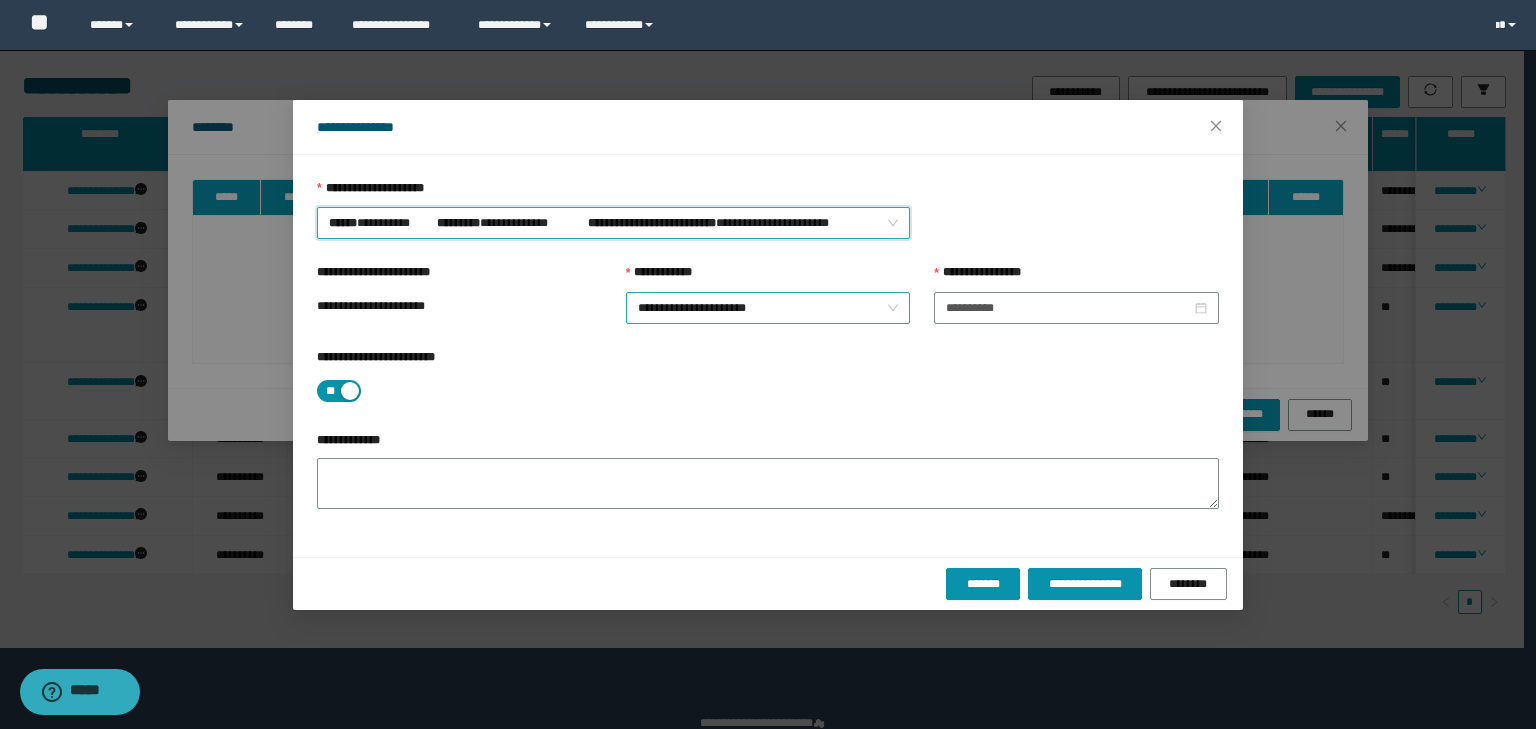 click on "**********" at bounding box center [768, 308] 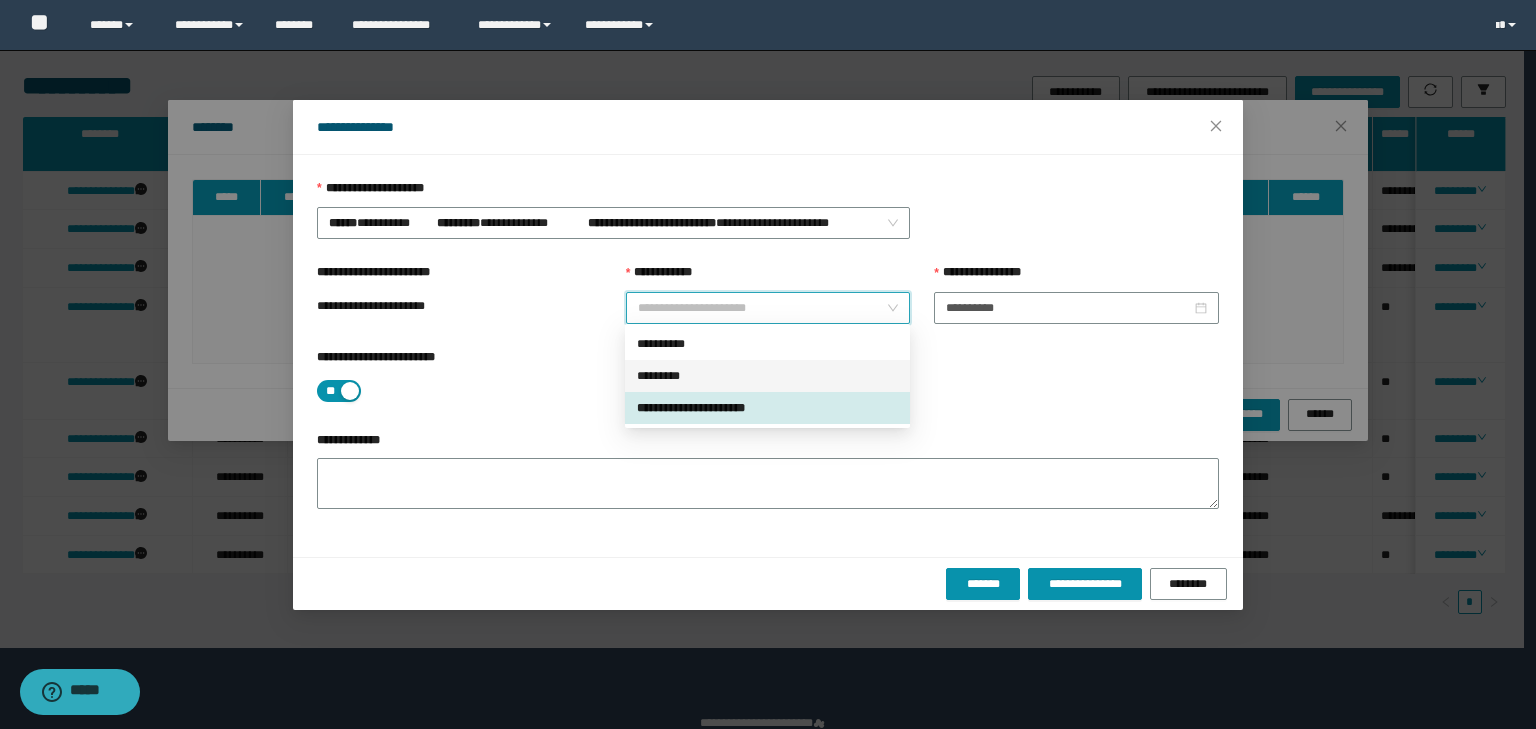 click on "*********" at bounding box center (767, 376) 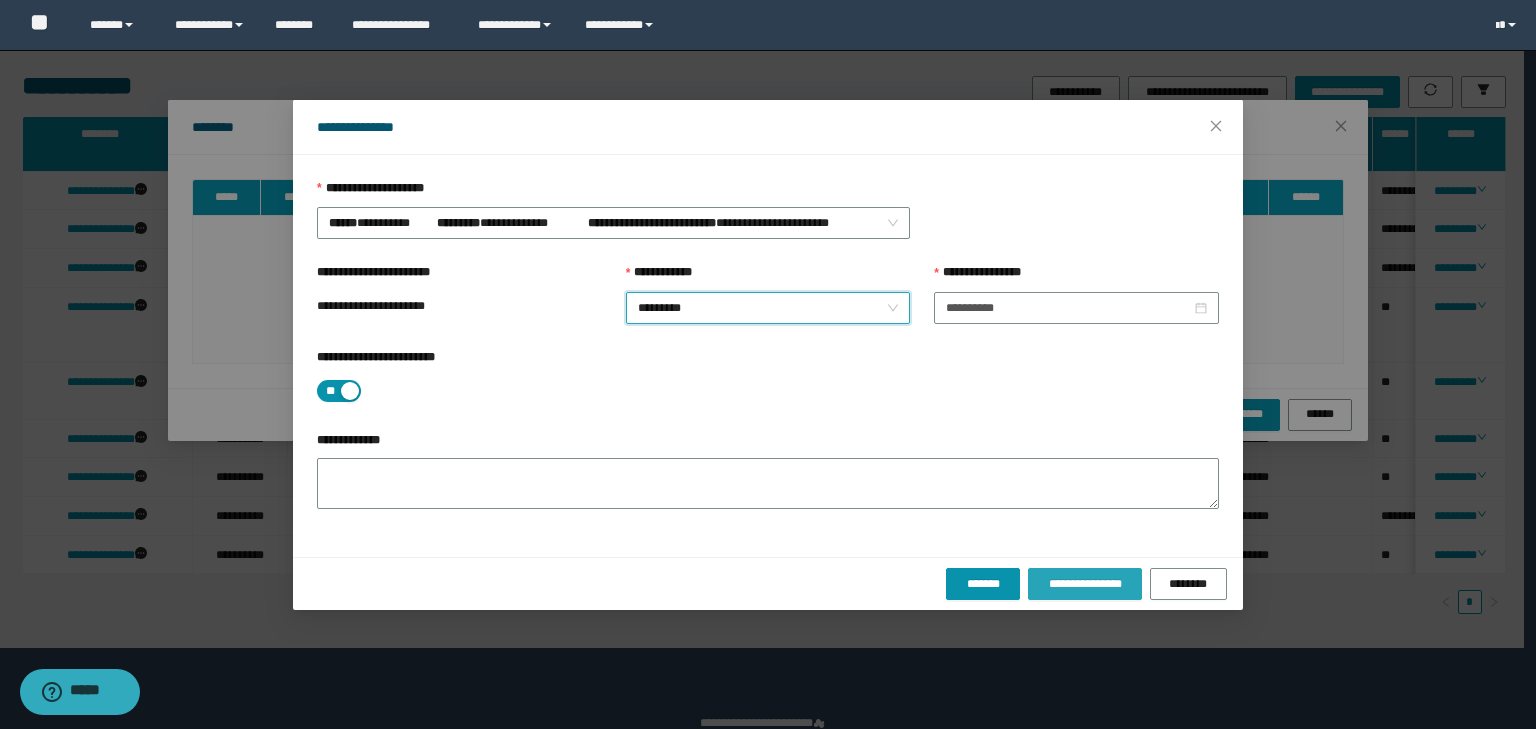 click on "**********" at bounding box center (1084, 584) 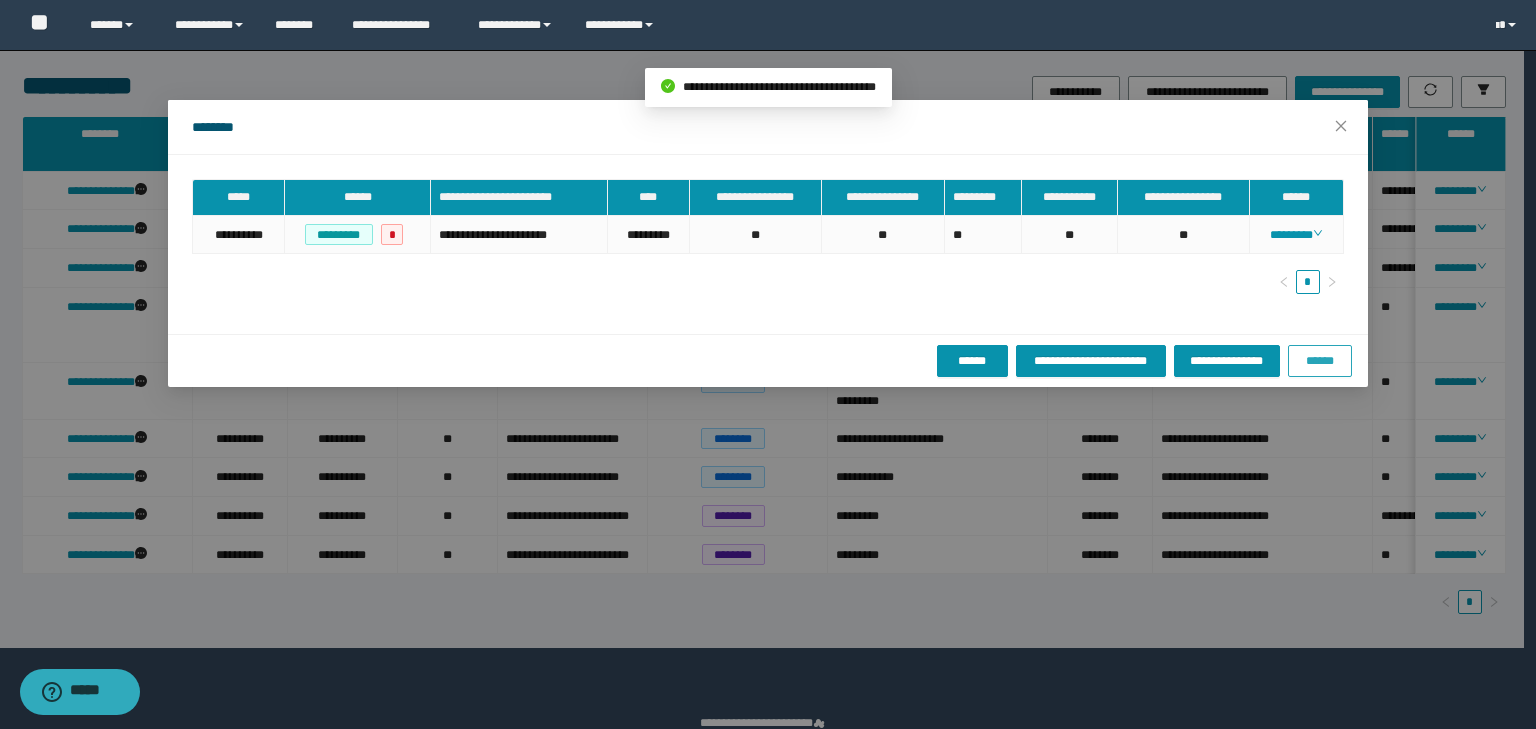 click on "******" at bounding box center (1320, 361) 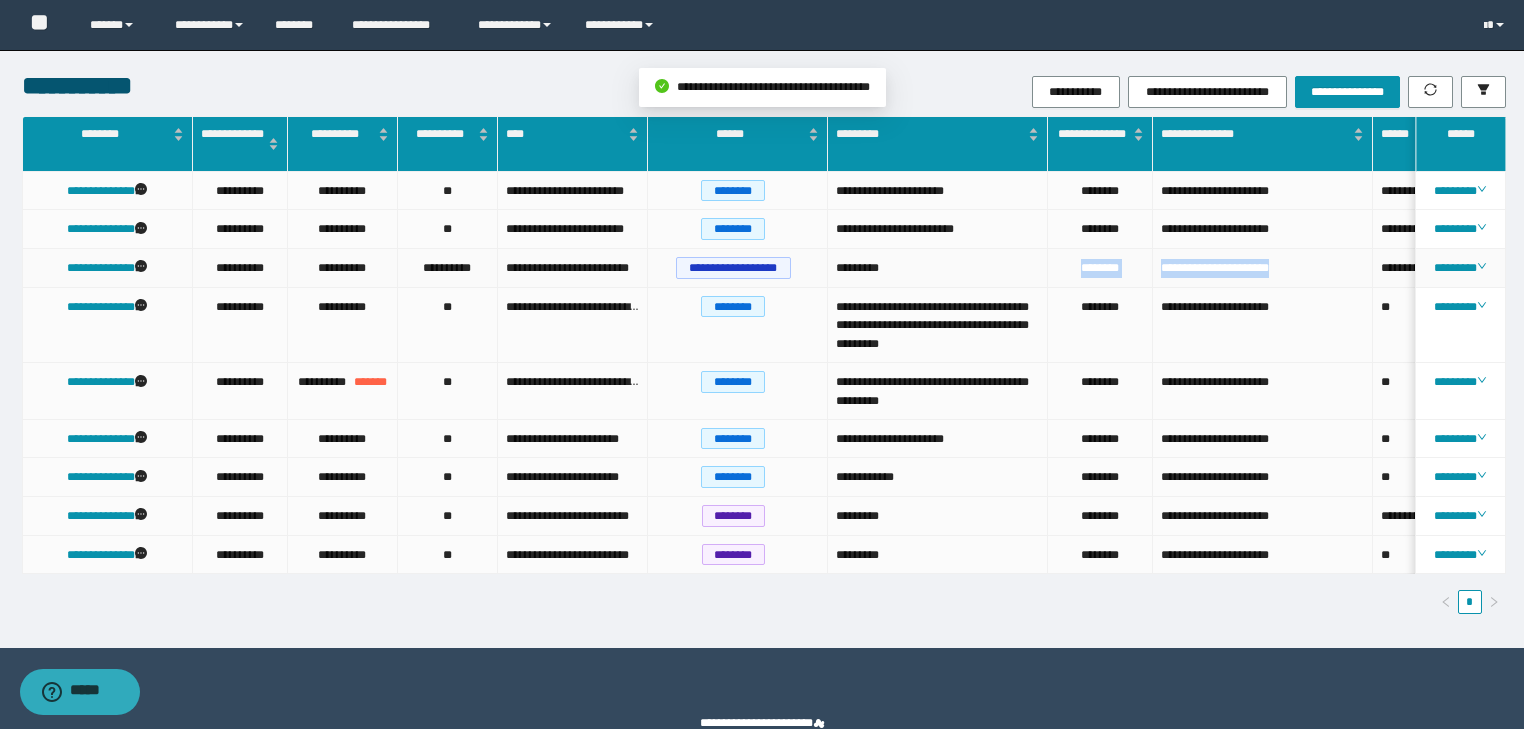 drag, startPoint x: 1313, startPoint y: 270, endPoint x: 1049, endPoint y: 264, distance: 264.06818 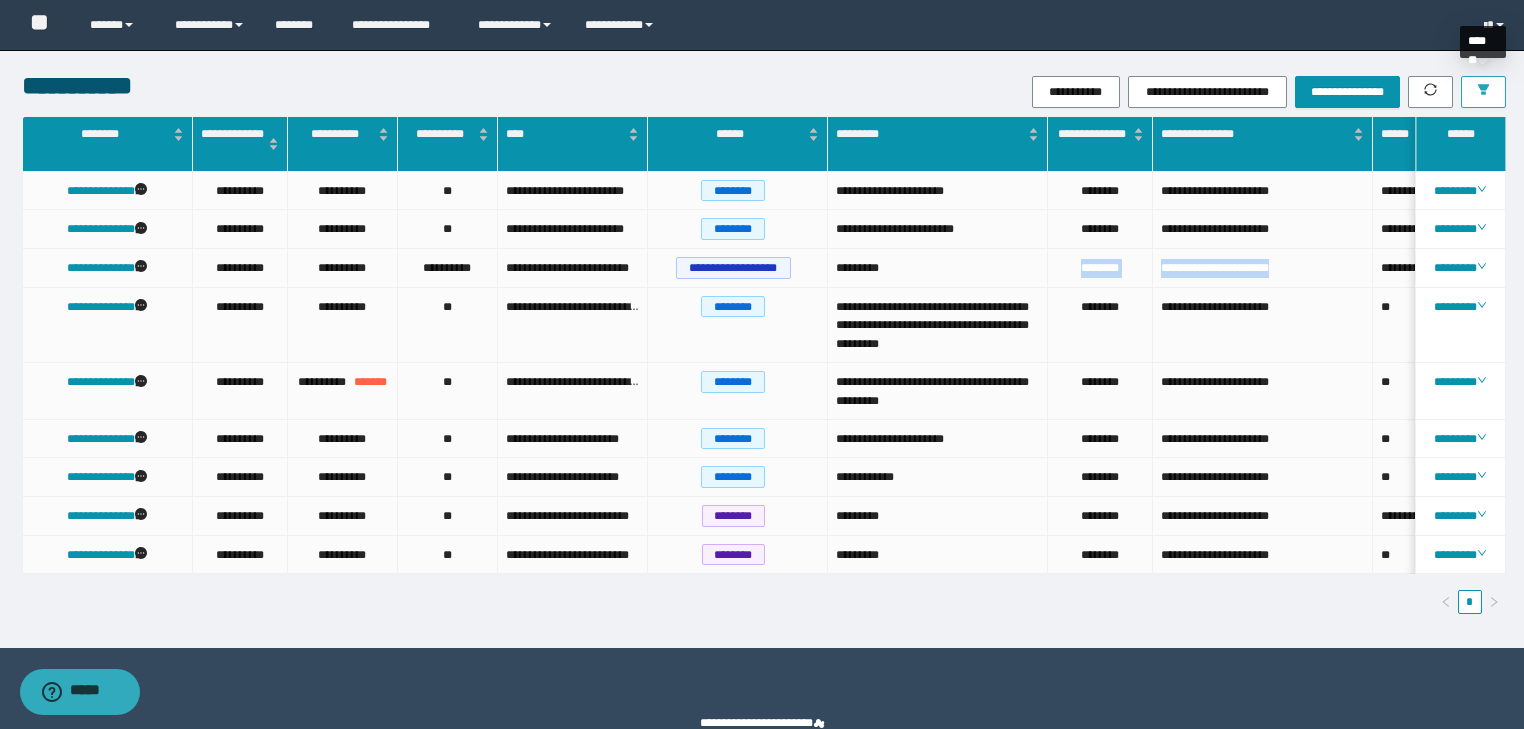 click at bounding box center [1483, 92] 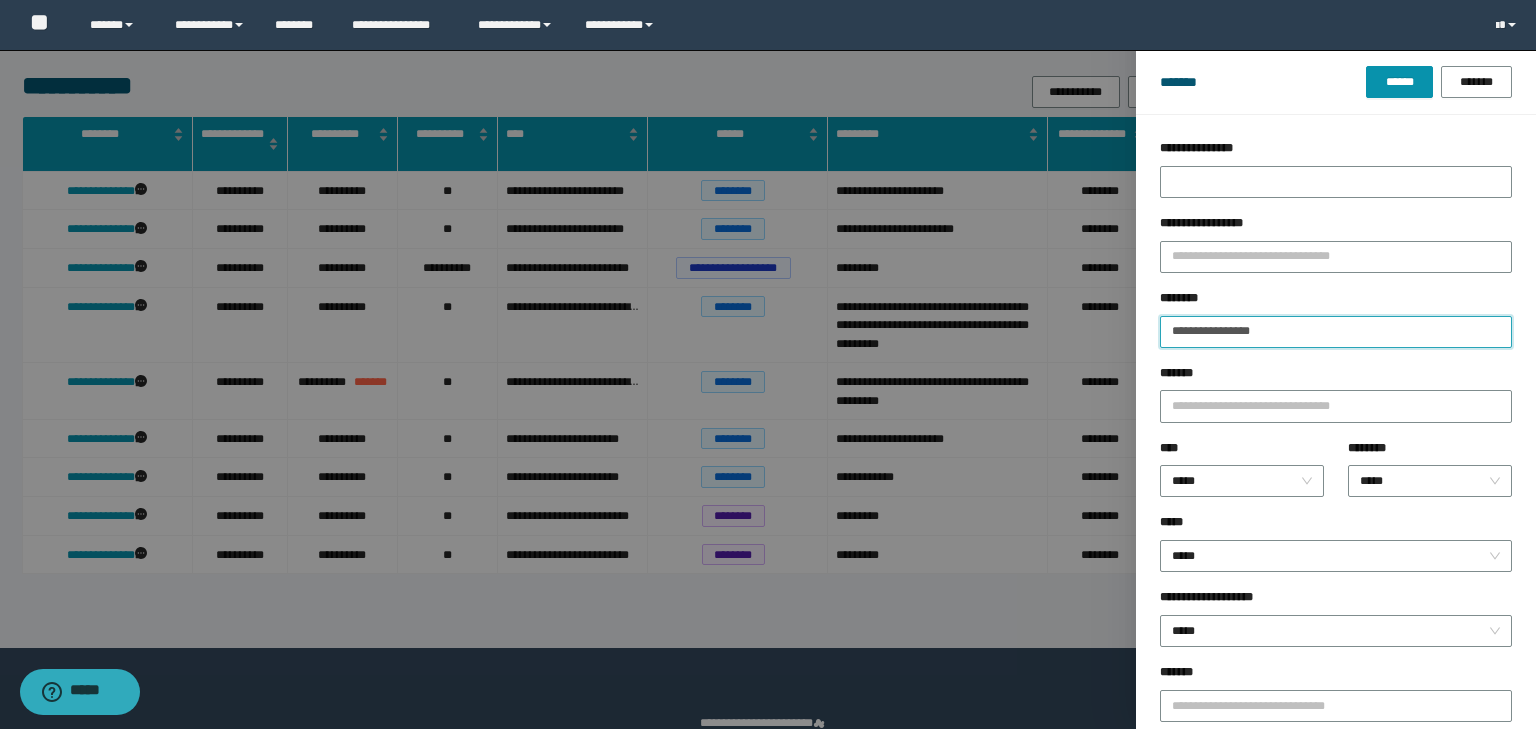drag, startPoint x: 1318, startPoint y: 322, endPoint x: 1050, endPoint y: 322, distance: 268 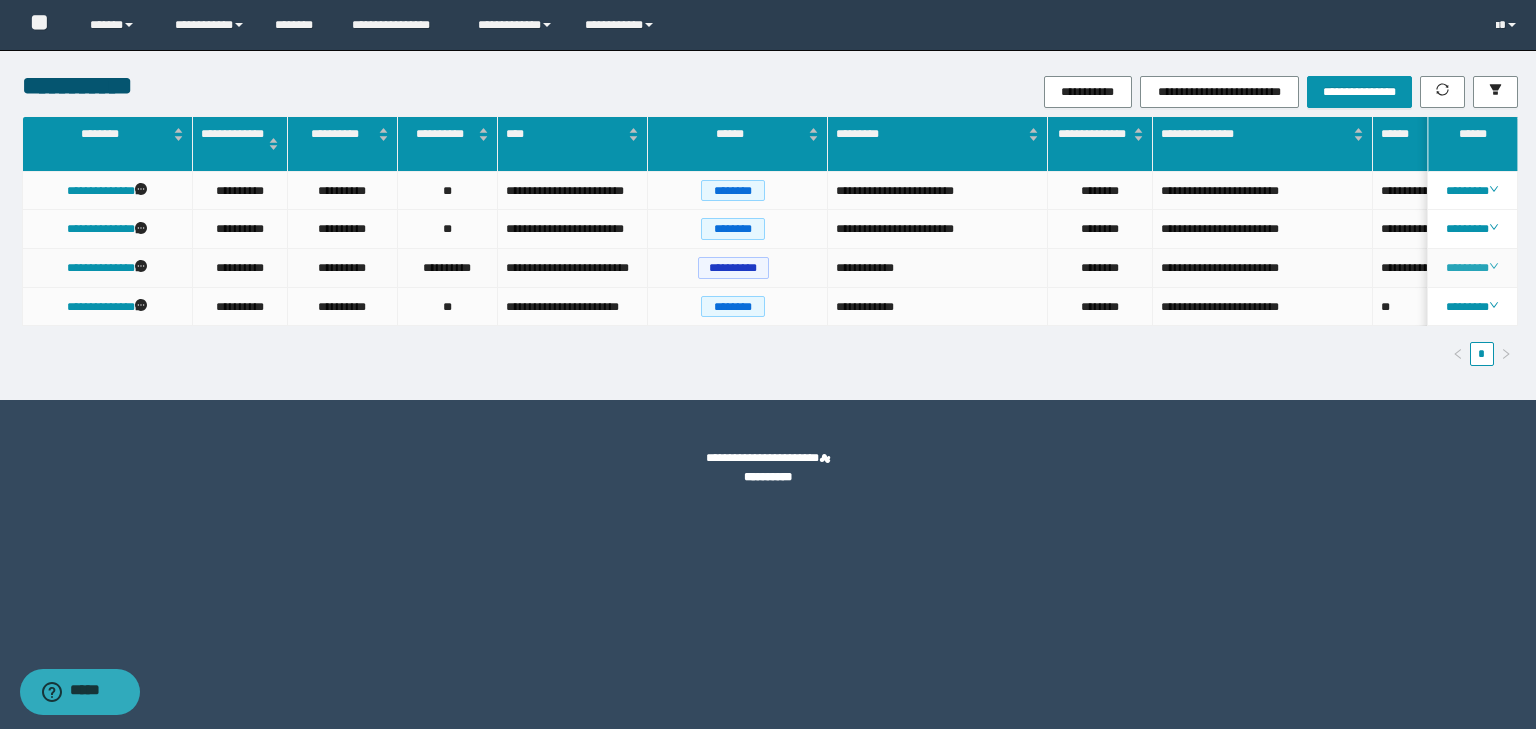 click on "********" at bounding box center [1472, 268] 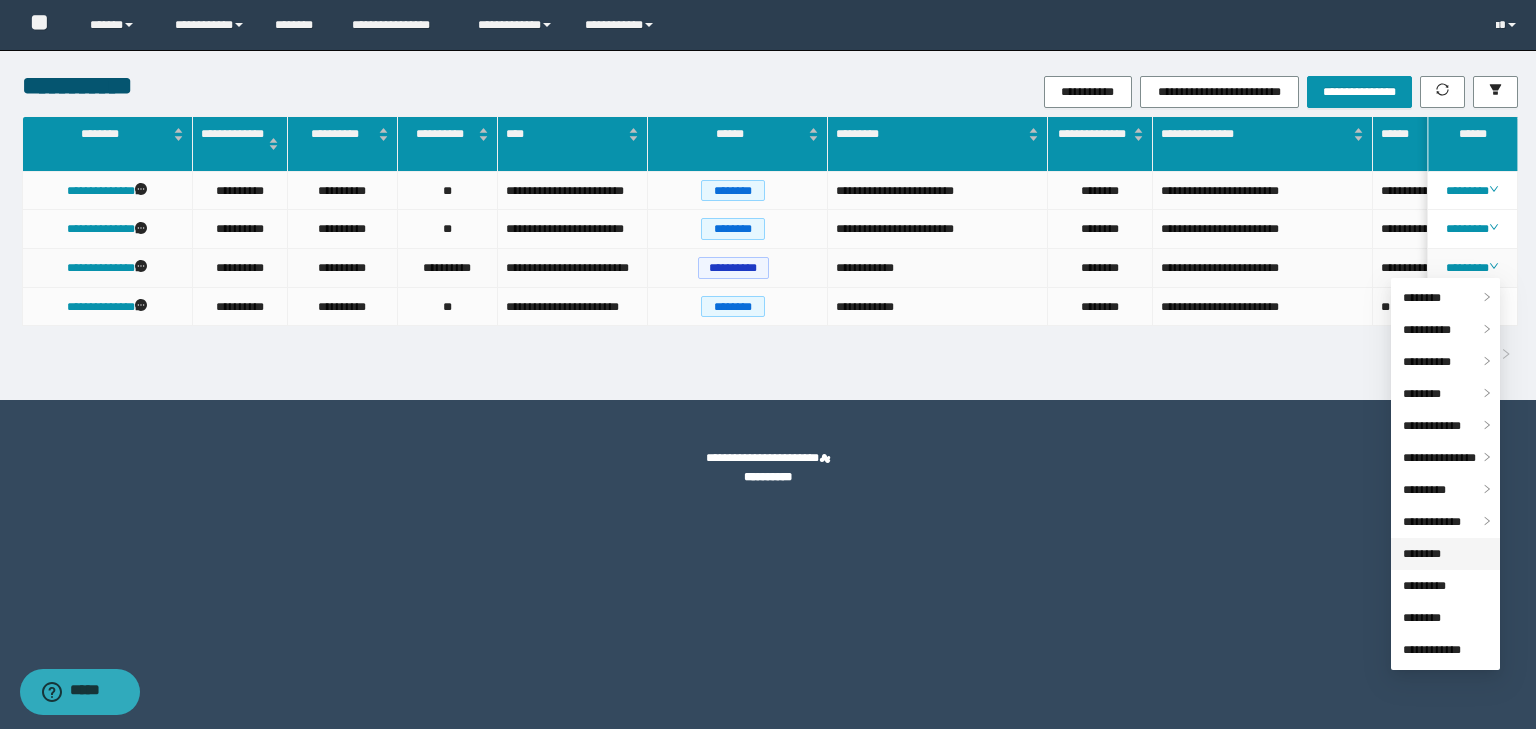 click on "********" at bounding box center (1422, 554) 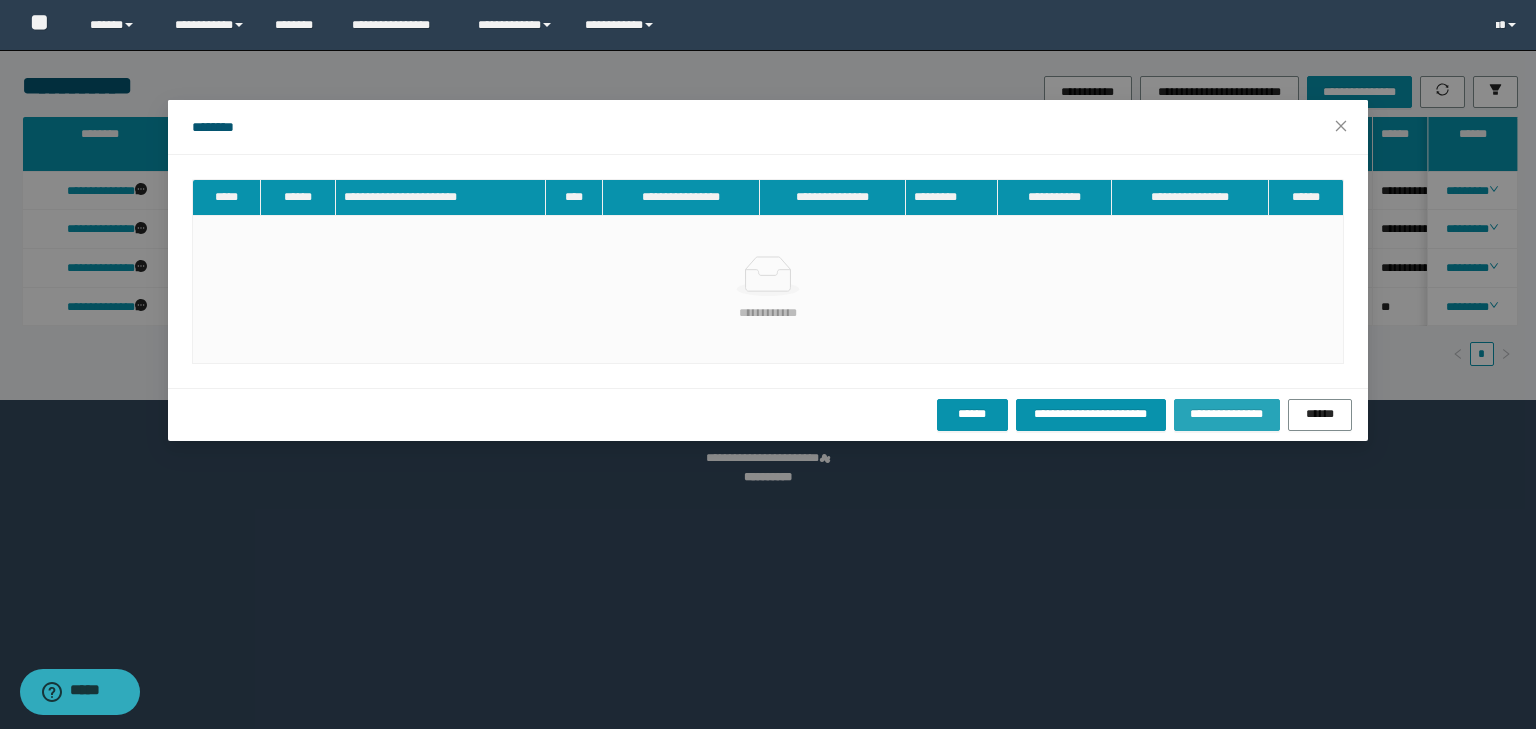 click on "**********" at bounding box center [1227, 414] 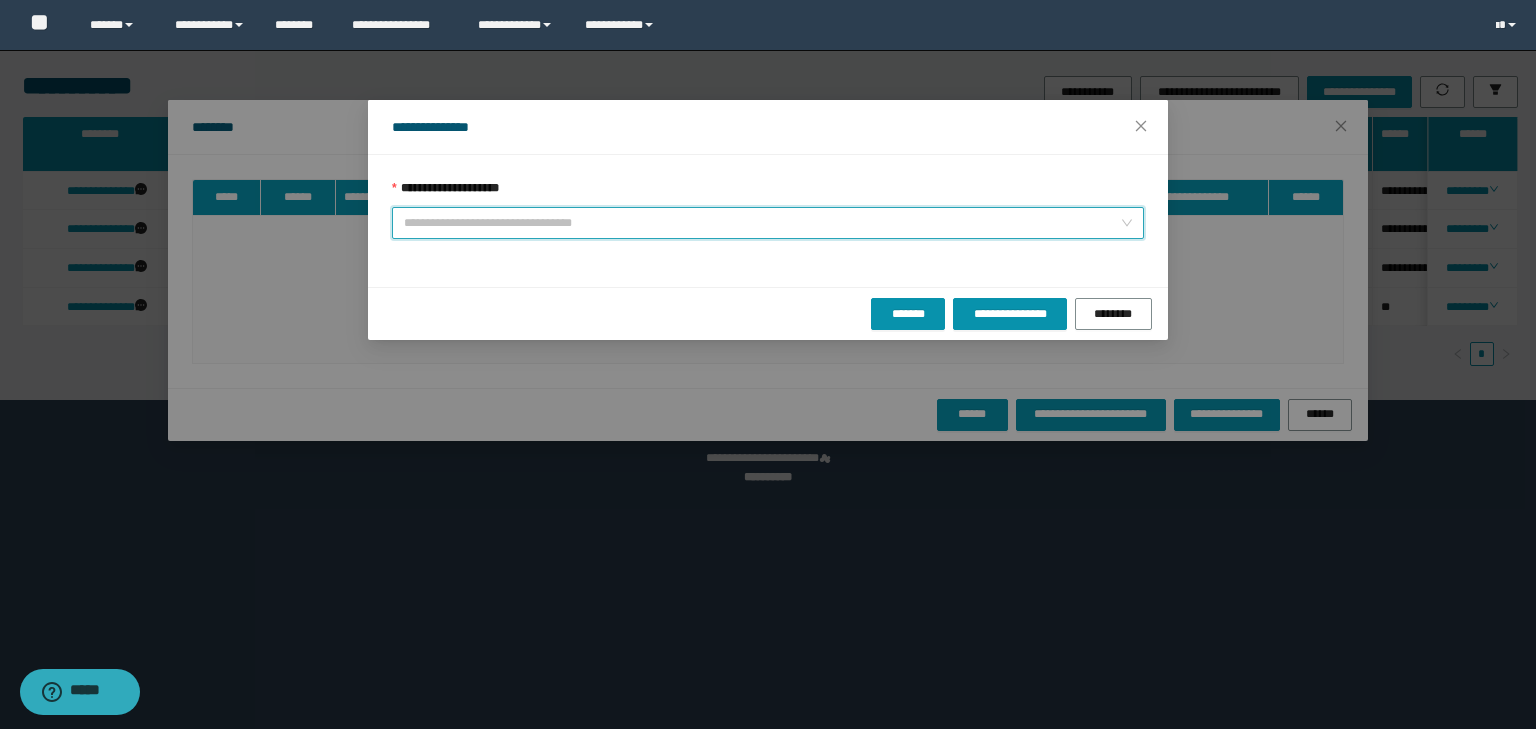 click on "**********" at bounding box center [762, 223] 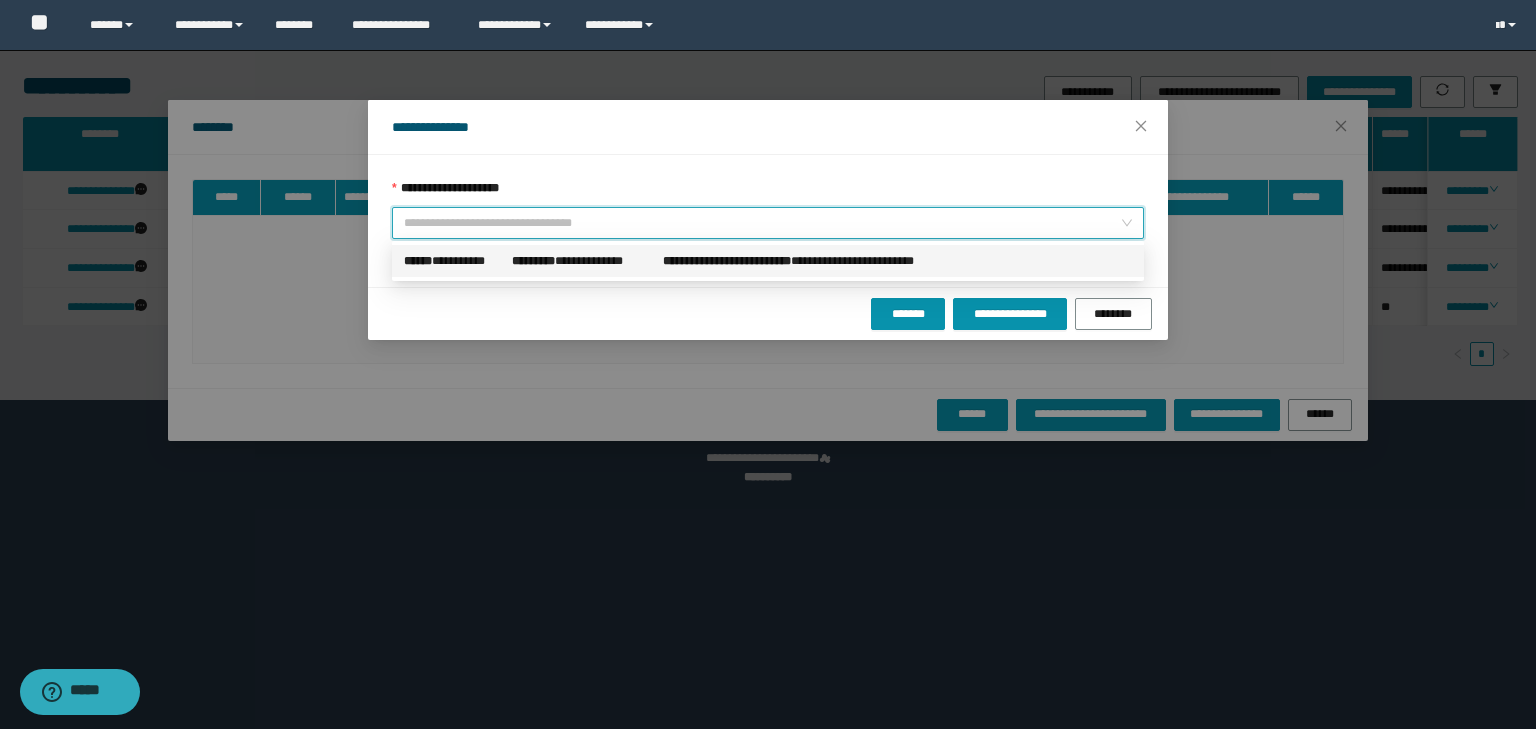 click on "**********" at bounding box center (727, 261) 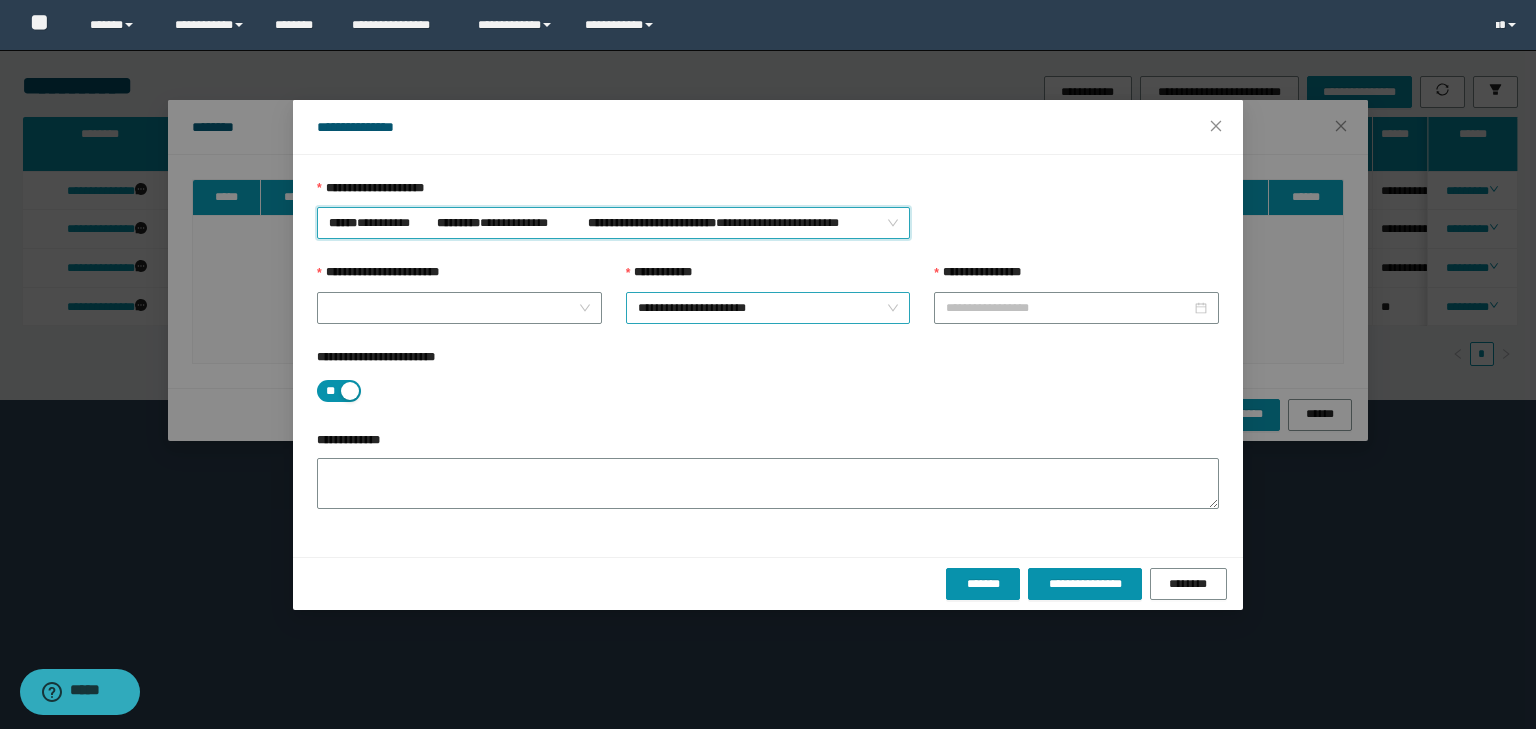 type on "**********" 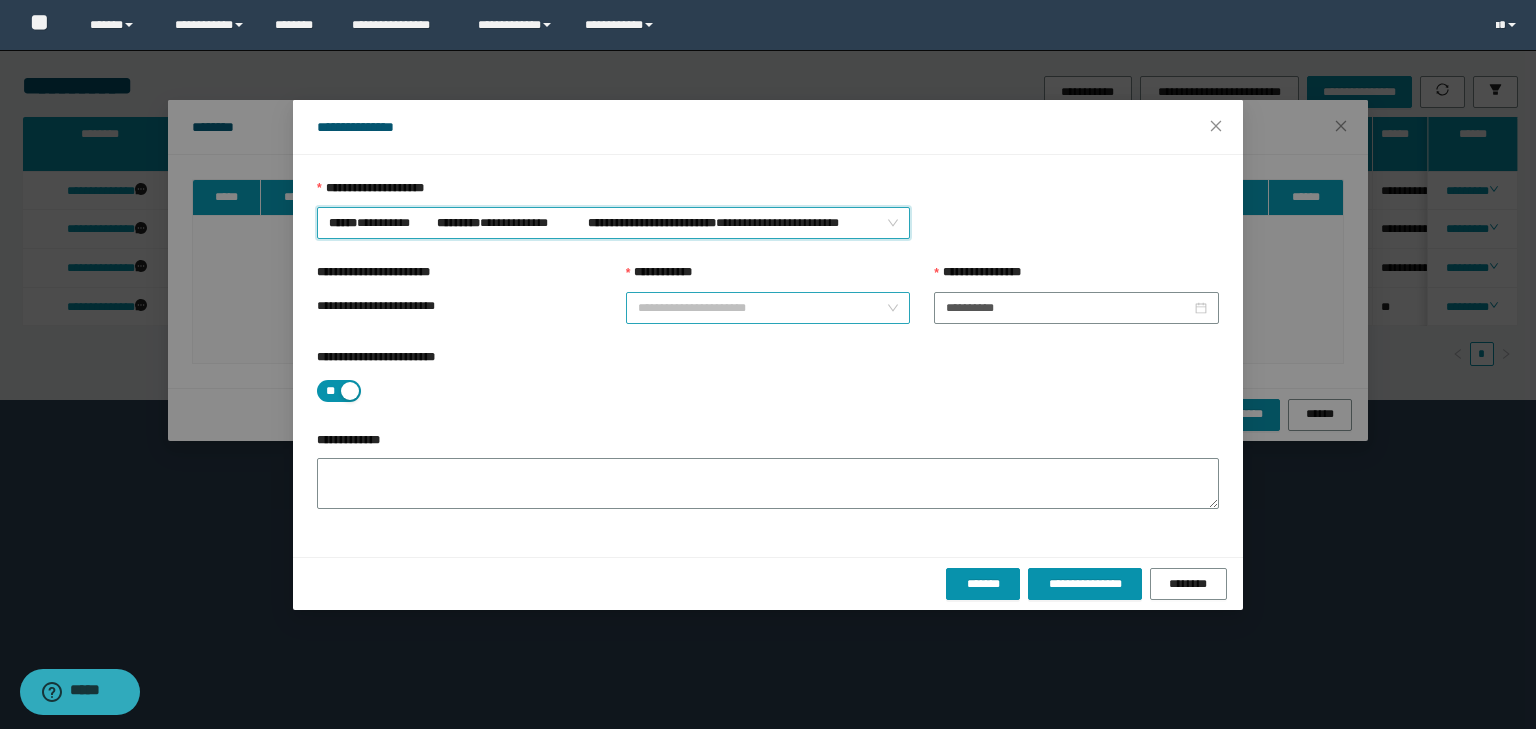 drag, startPoint x: 711, startPoint y: 299, endPoint x: 708, endPoint y: 314, distance: 15.297058 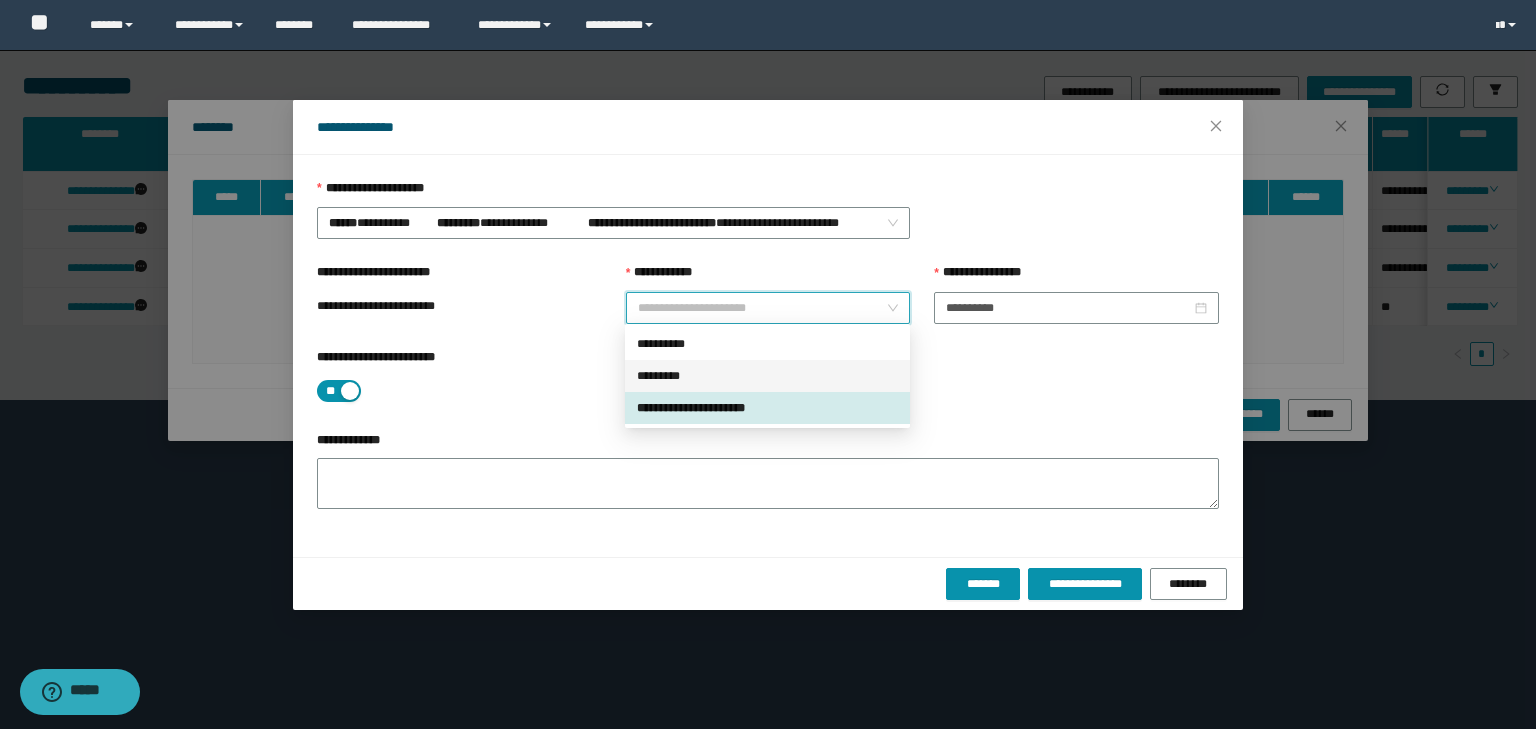 click on "*********" at bounding box center (767, 376) 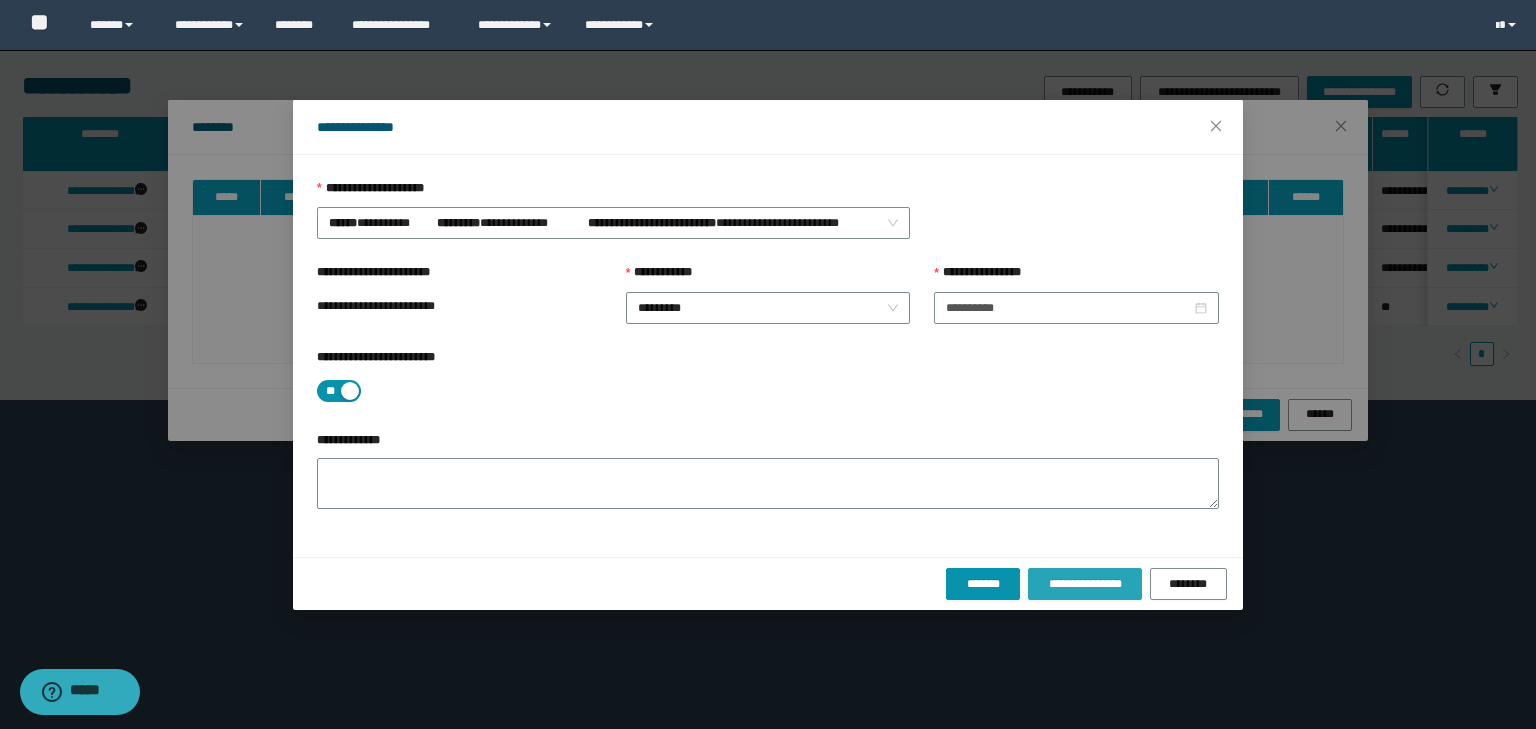click on "**********" at bounding box center [1084, 584] 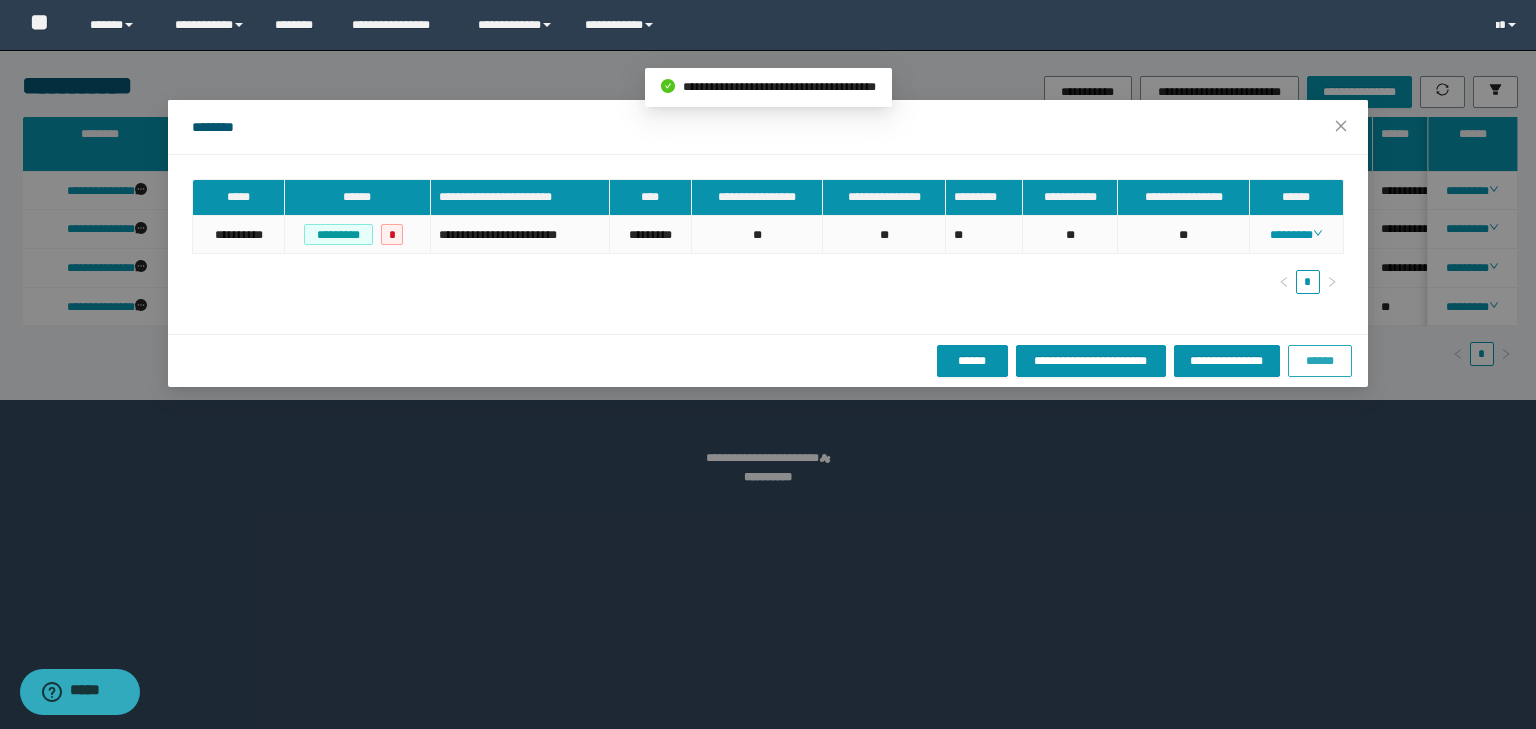 click on "******" at bounding box center (1320, 361) 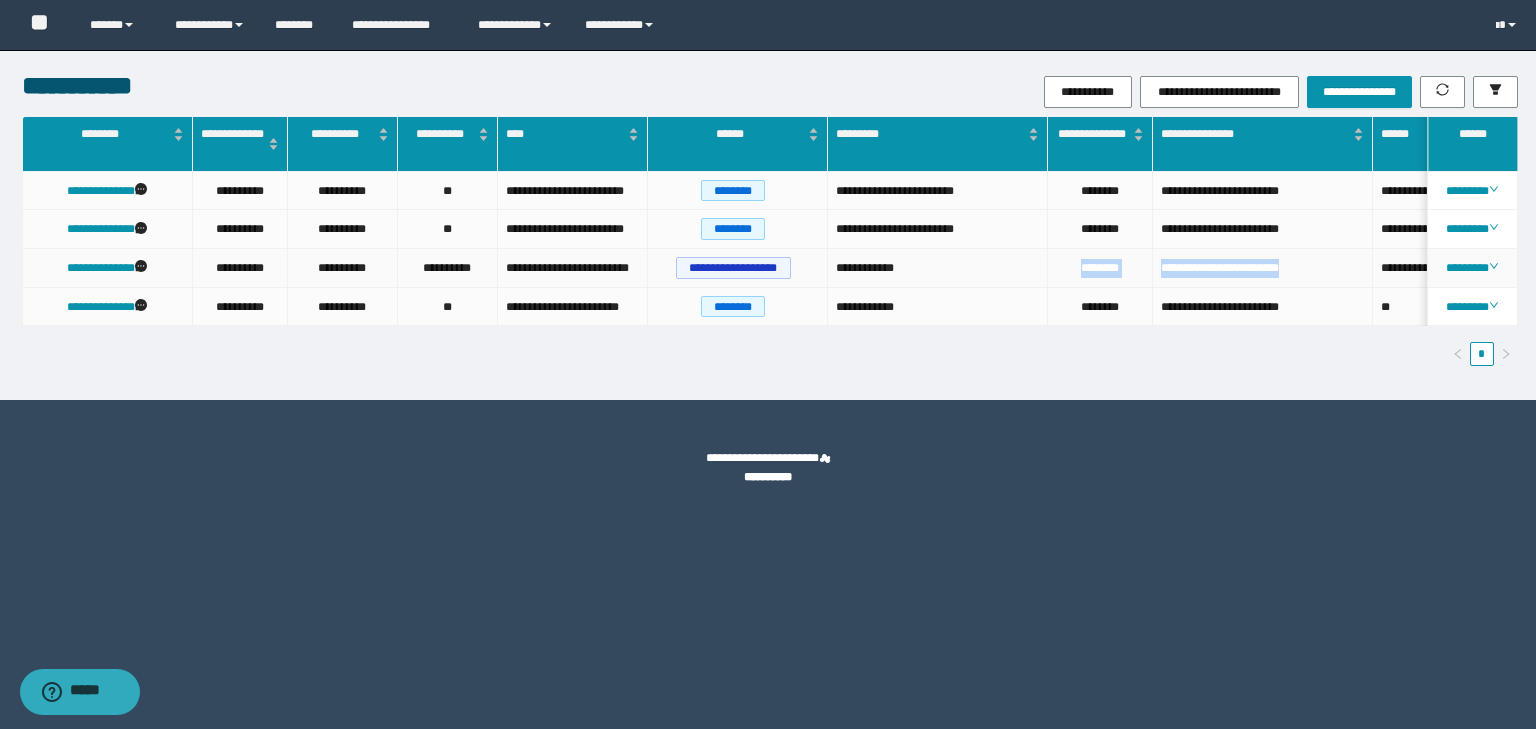 drag, startPoint x: 1304, startPoint y: 268, endPoint x: 1060, endPoint y: 261, distance: 244.10039 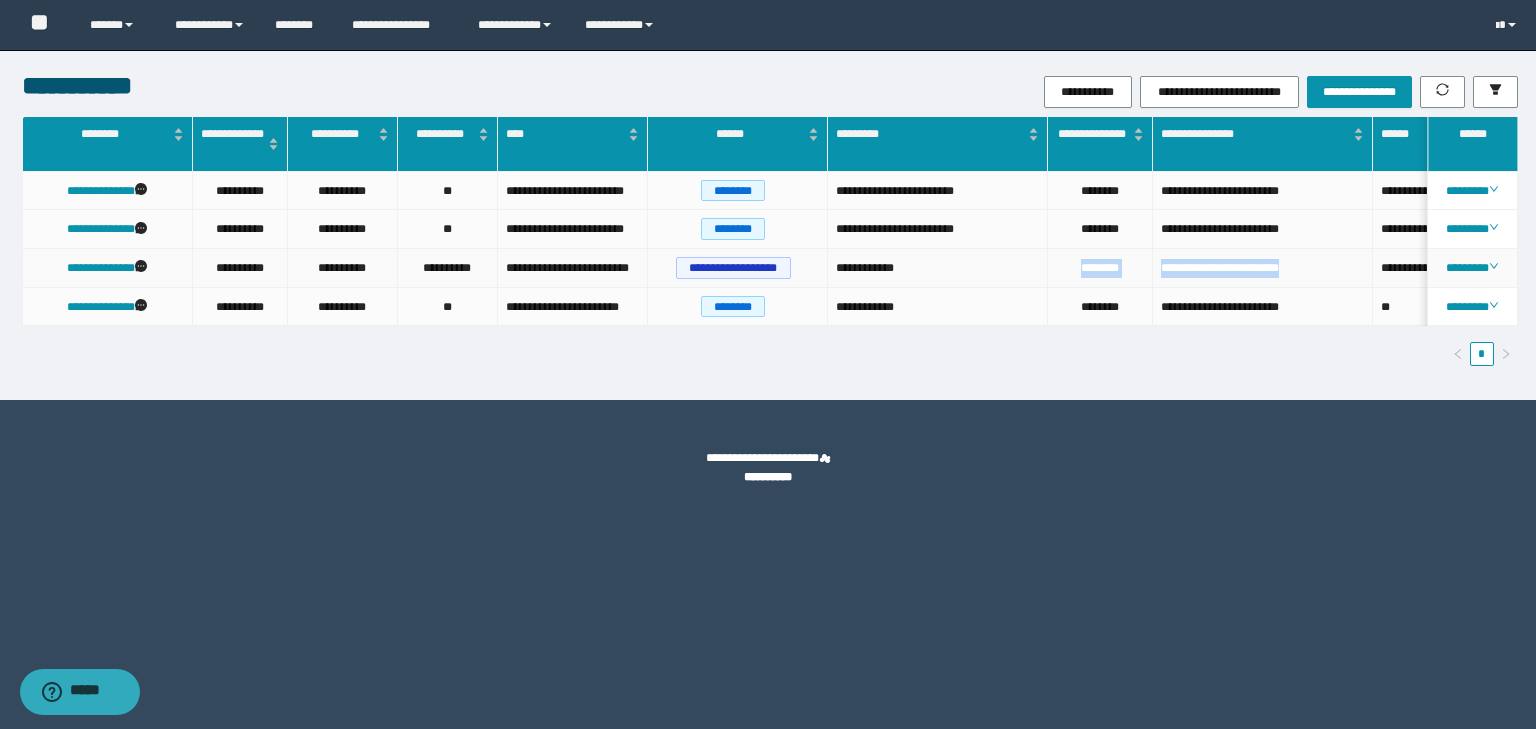 copy on "**********" 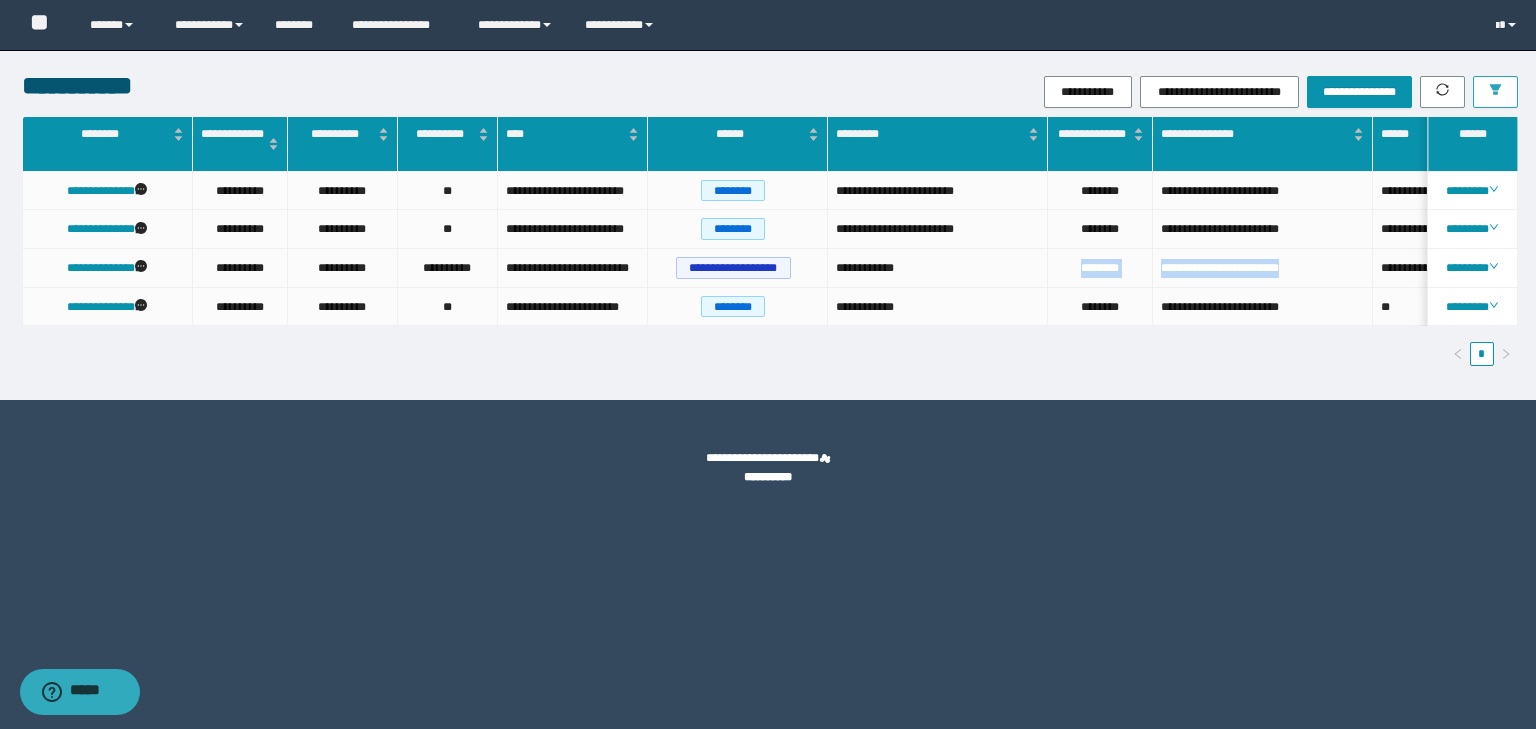 click at bounding box center [1495, 92] 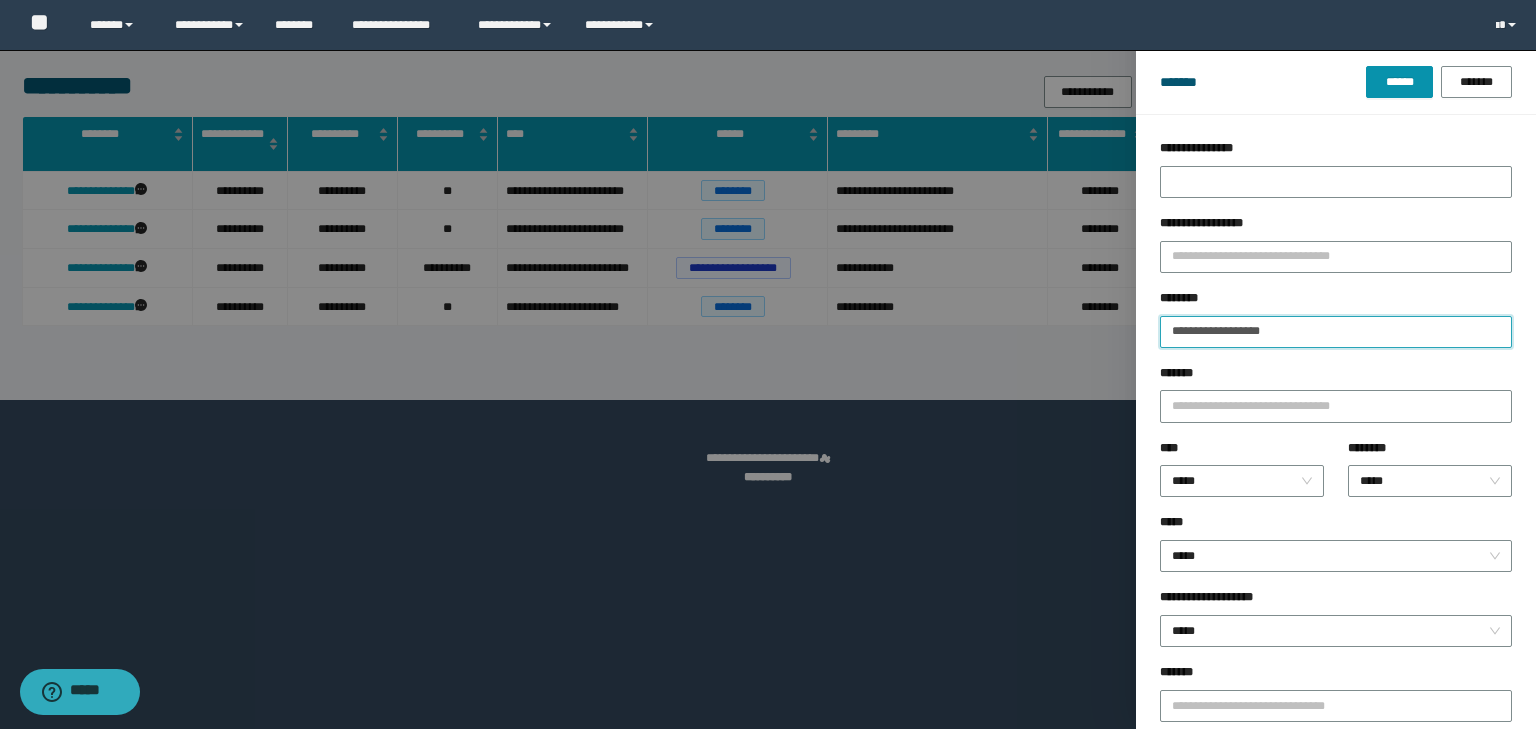 drag, startPoint x: 1301, startPoint y: 332, endPoint x: 1076, endPoint y: 327, distance: 225.05554 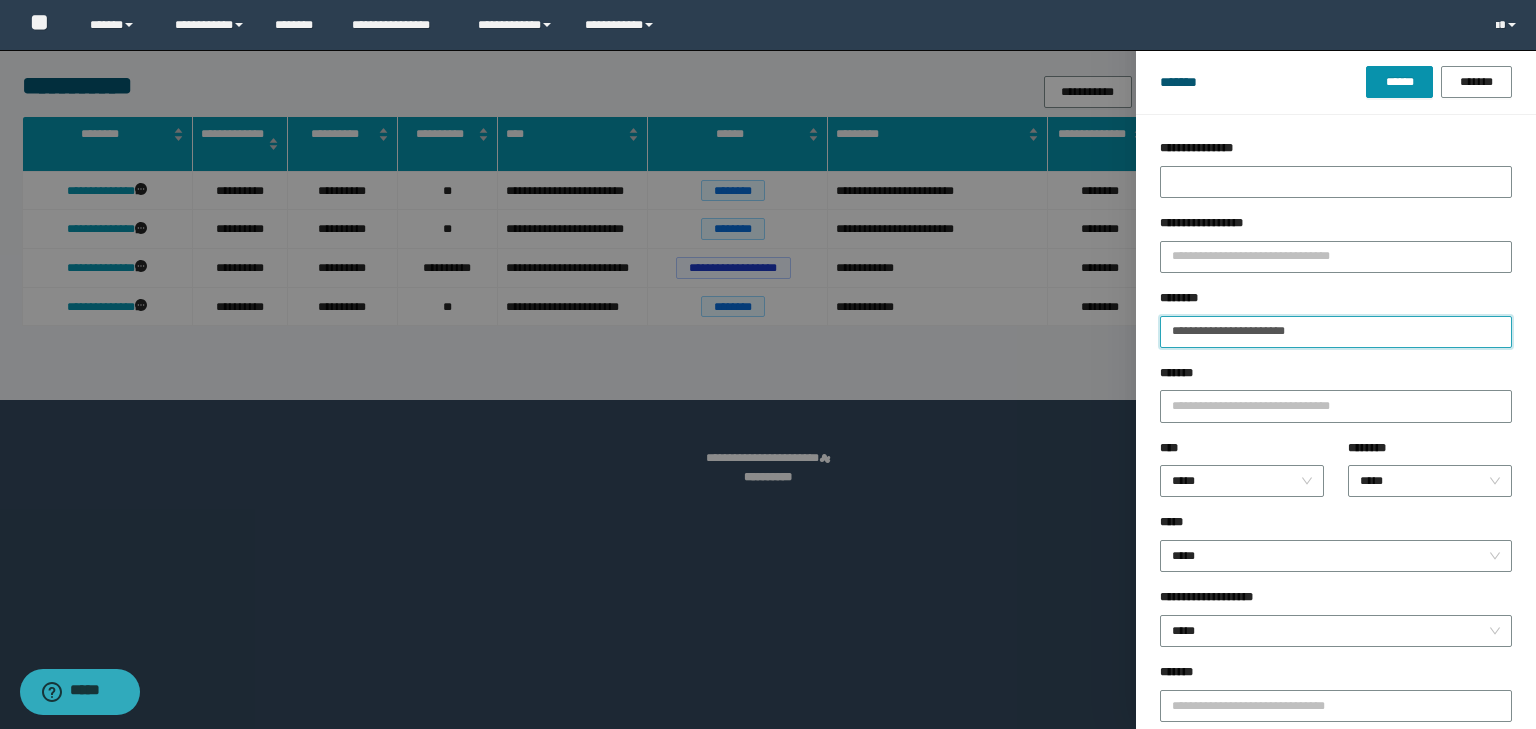 type on "**********" 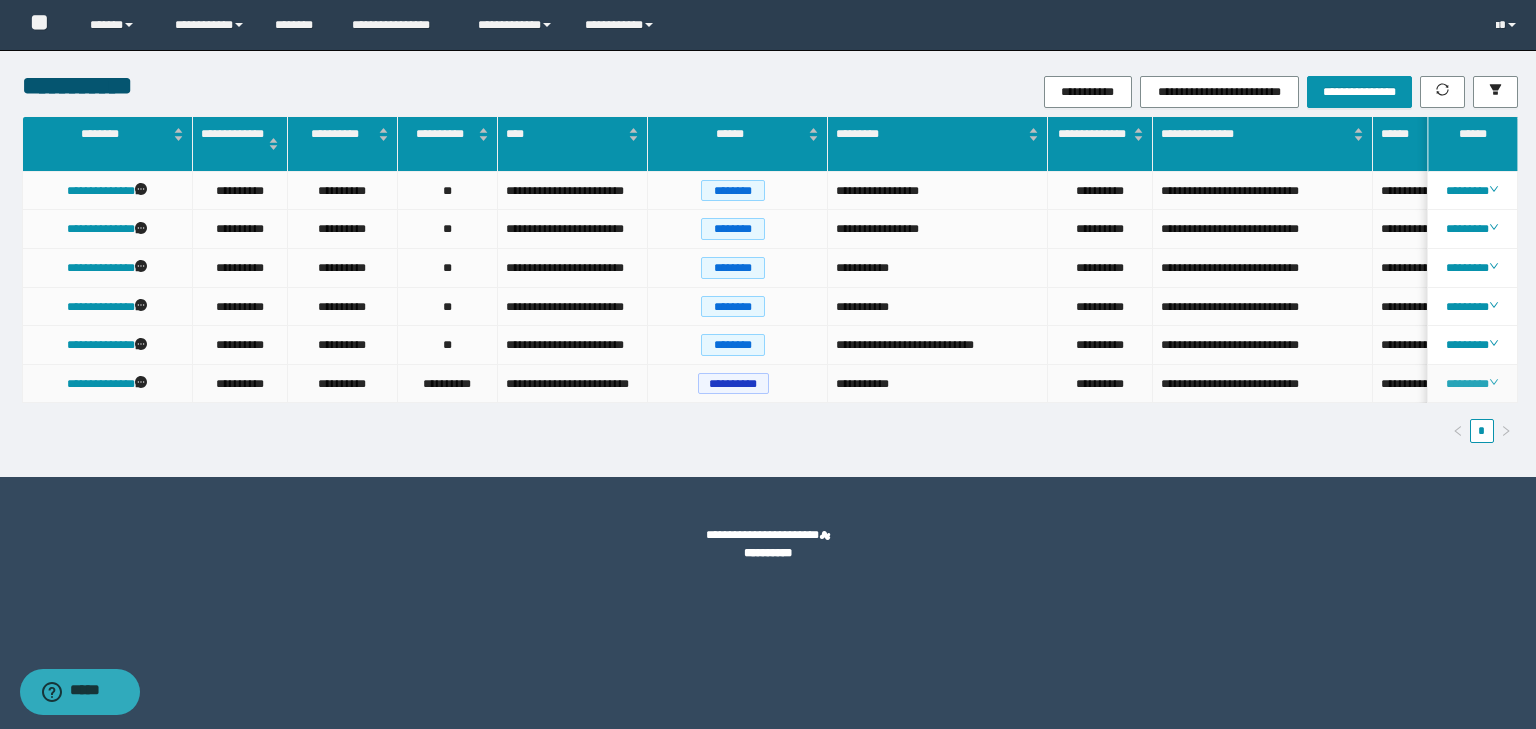 click on "********" at bounding box center (1472, 384) 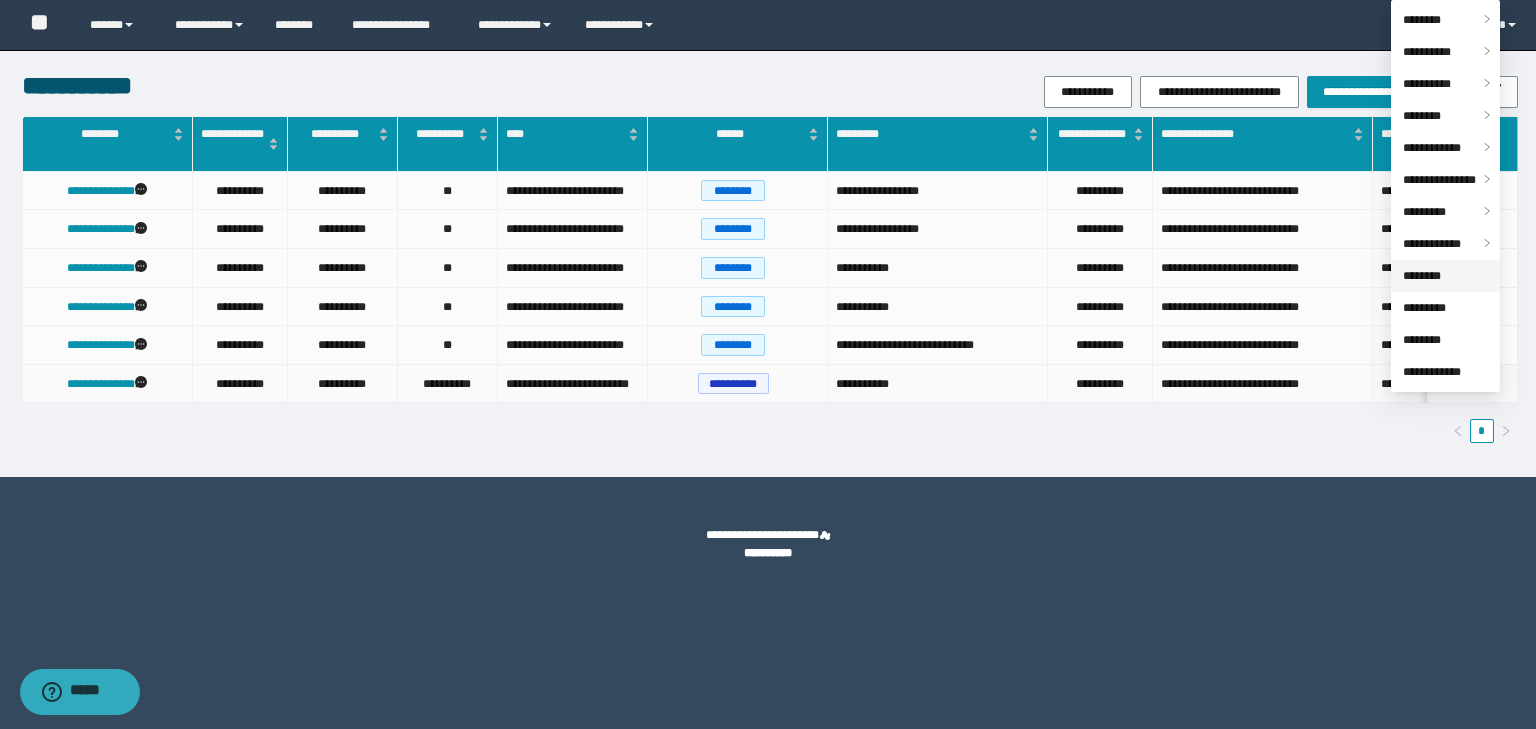 click on "********" at bounding box center [1422, 276] 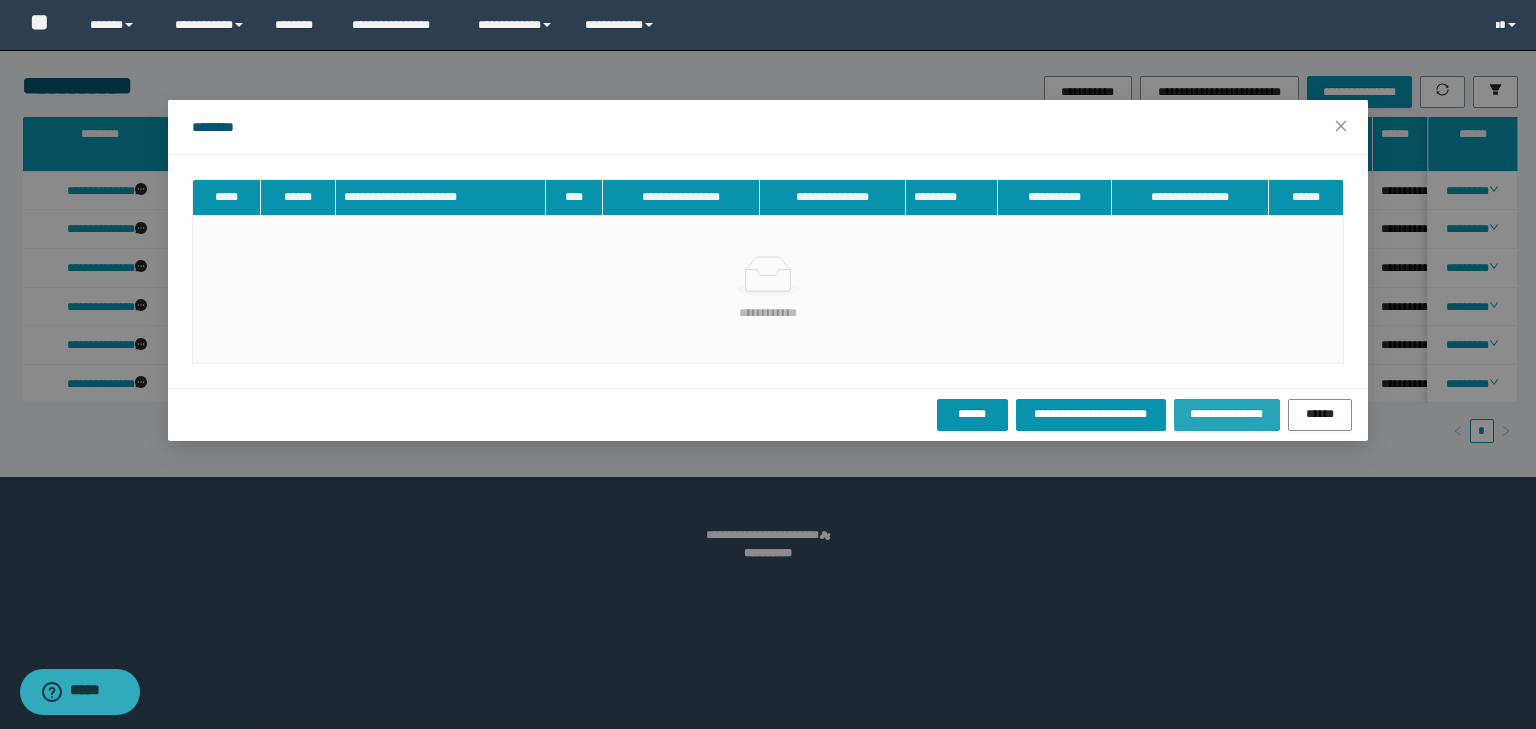 click on "**********" at bounding box center (1227, 414) 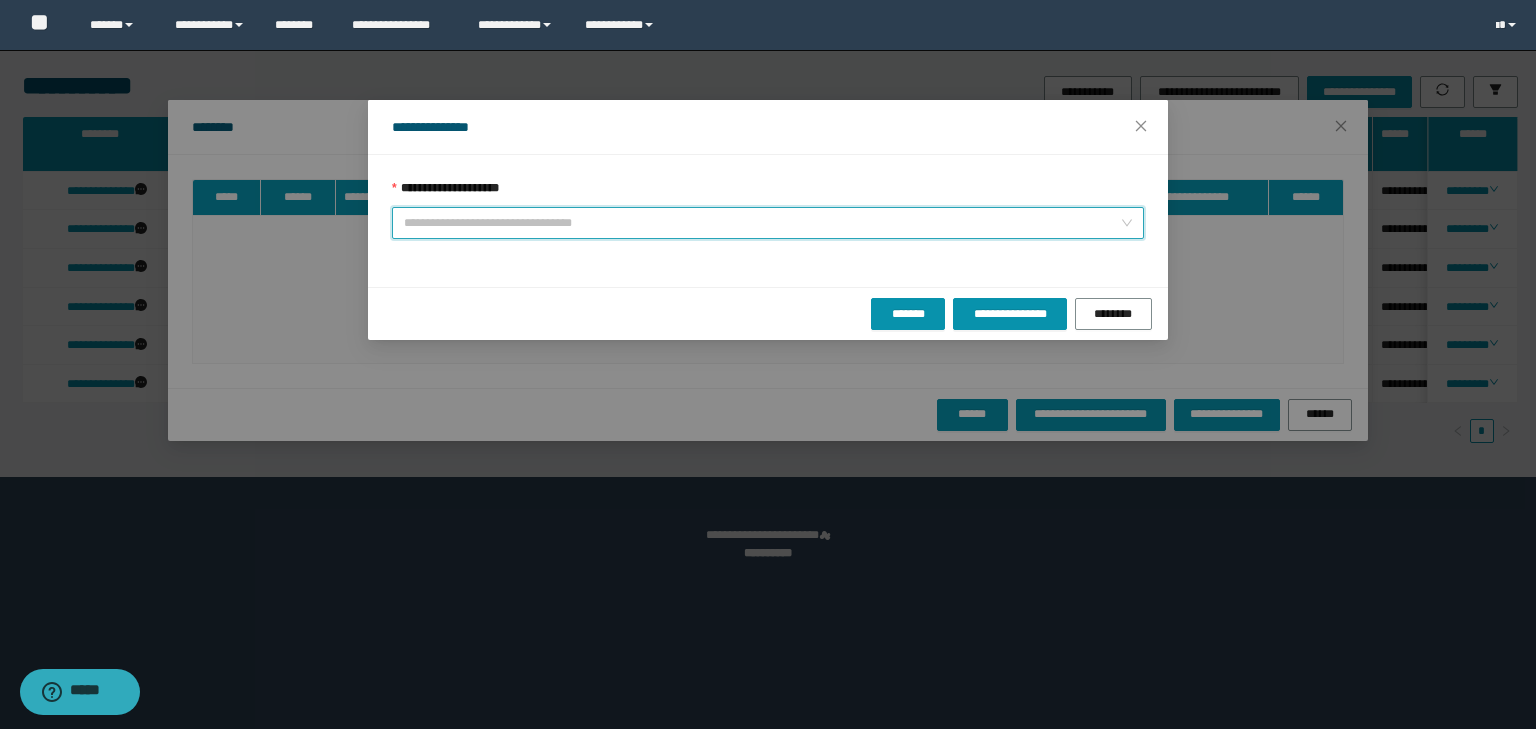 click on "**********" at bounding box center [762, 223] 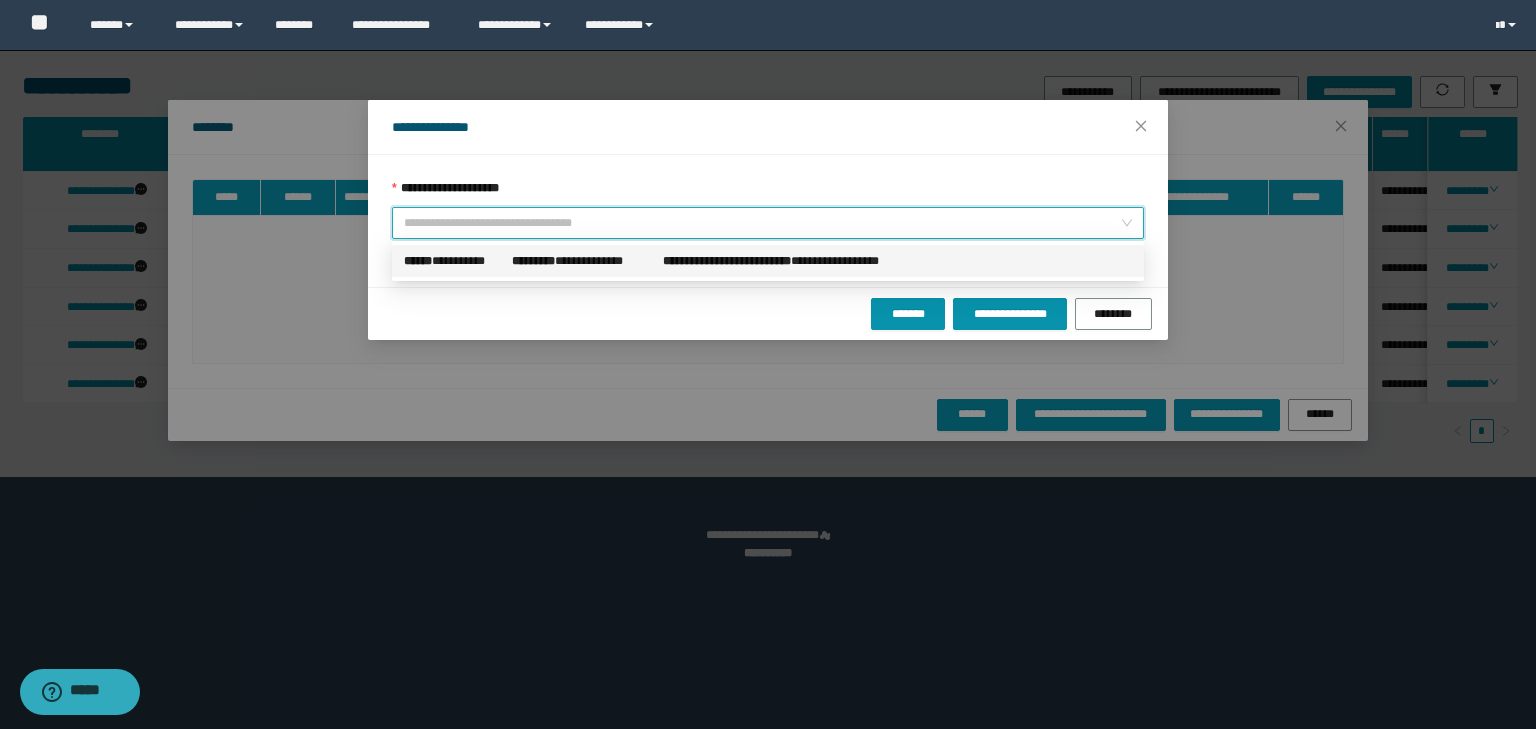 click on "[FIRST] [LAST]" at bounding box center [799, 261] 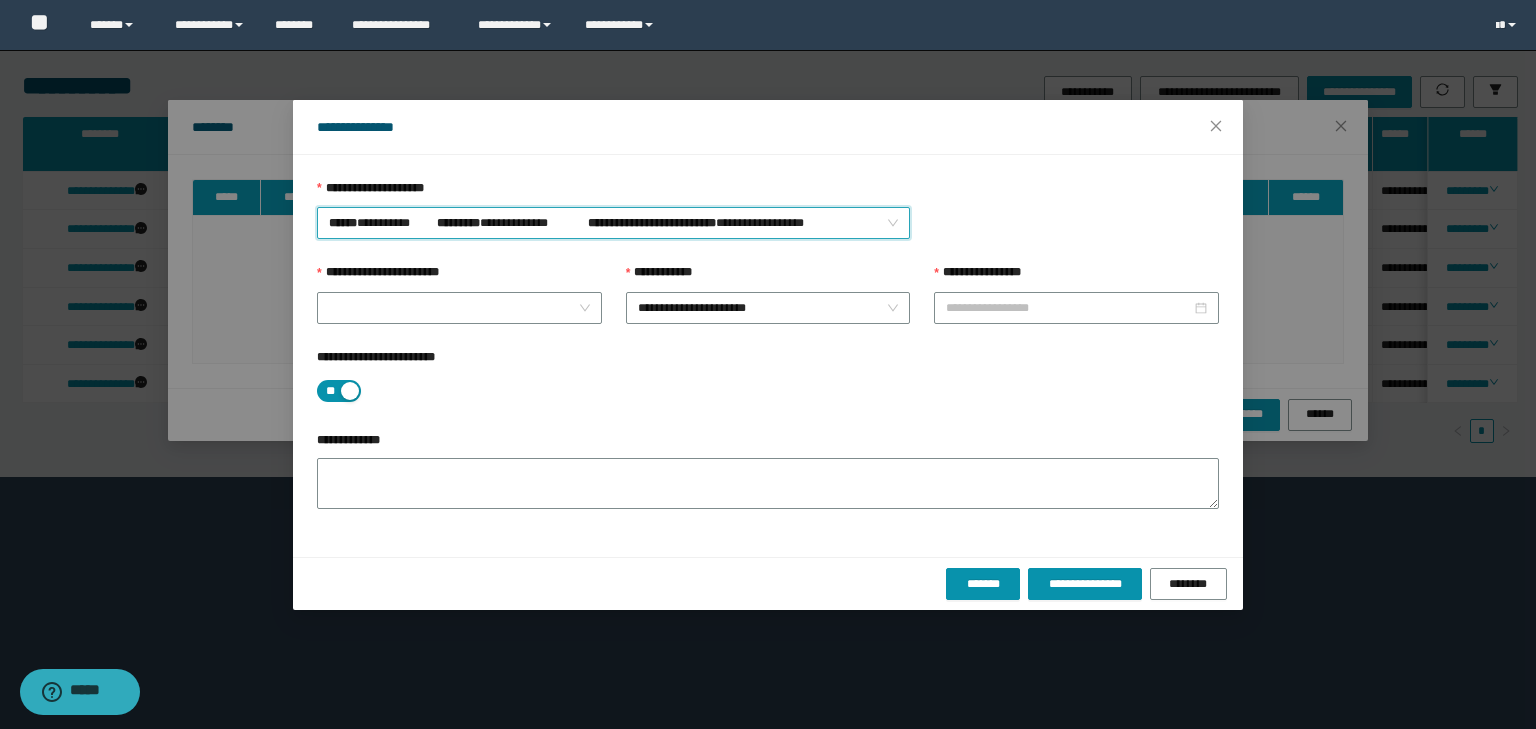 type on "**********" 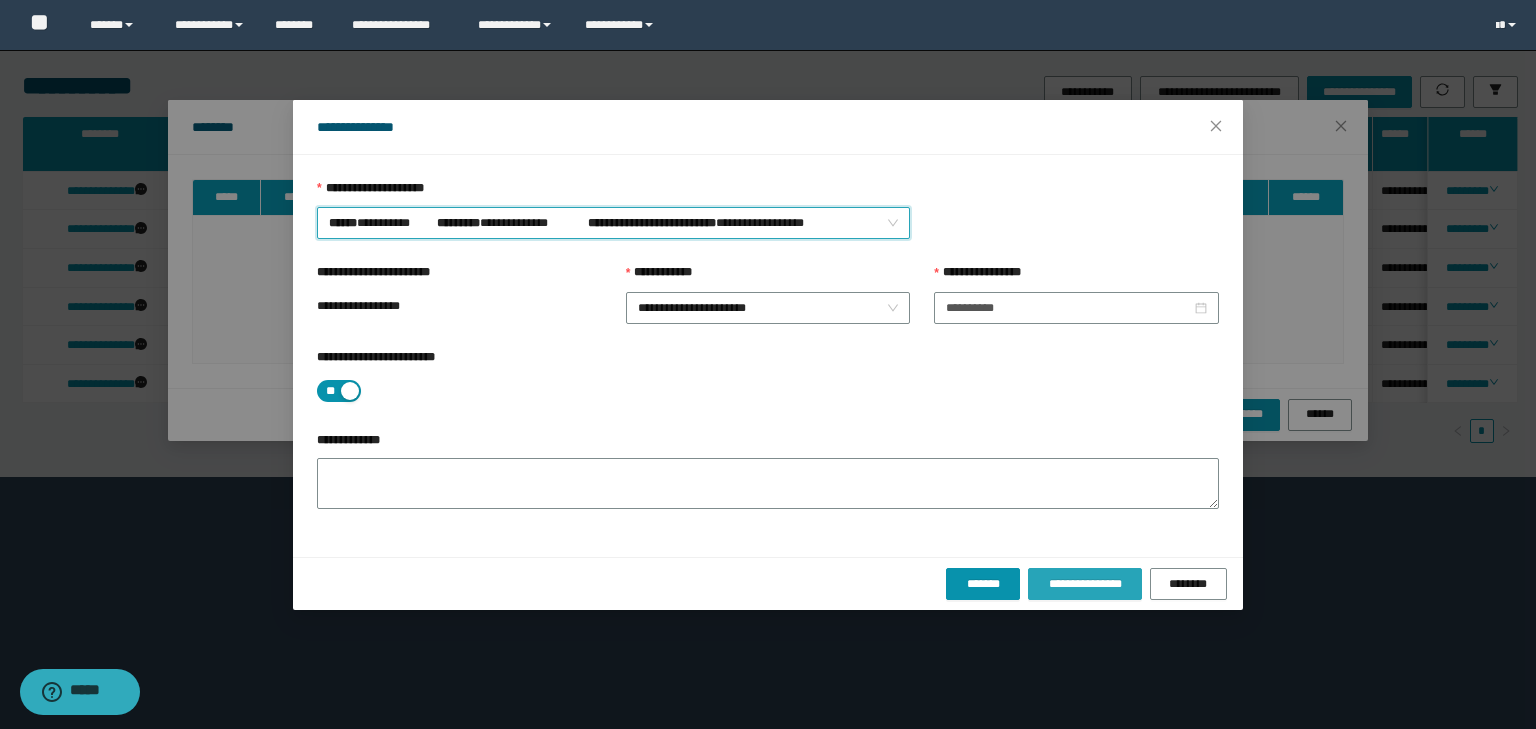 click on "**********" at bounding box center [1084, 584] 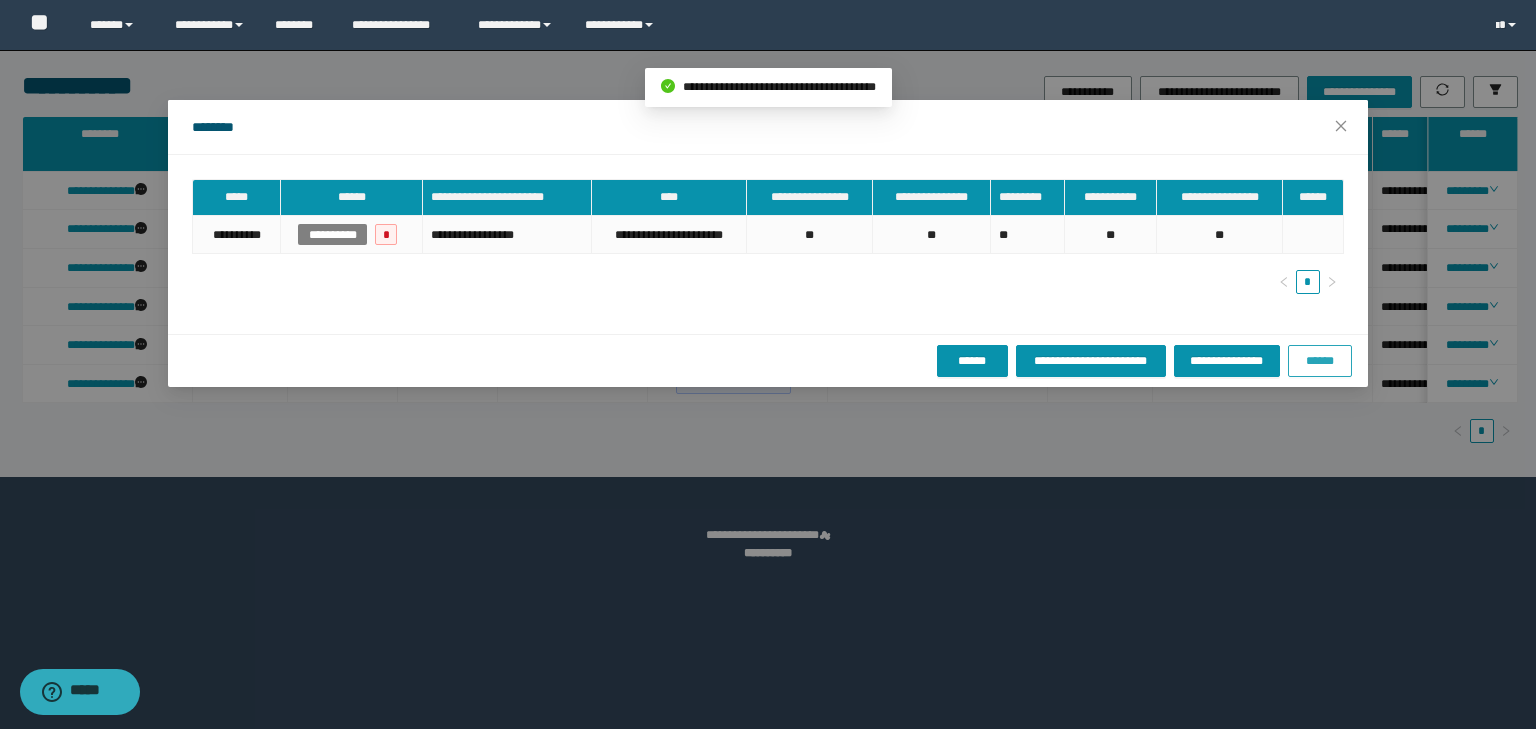 click on "******" at bounding box center (1320, 361) 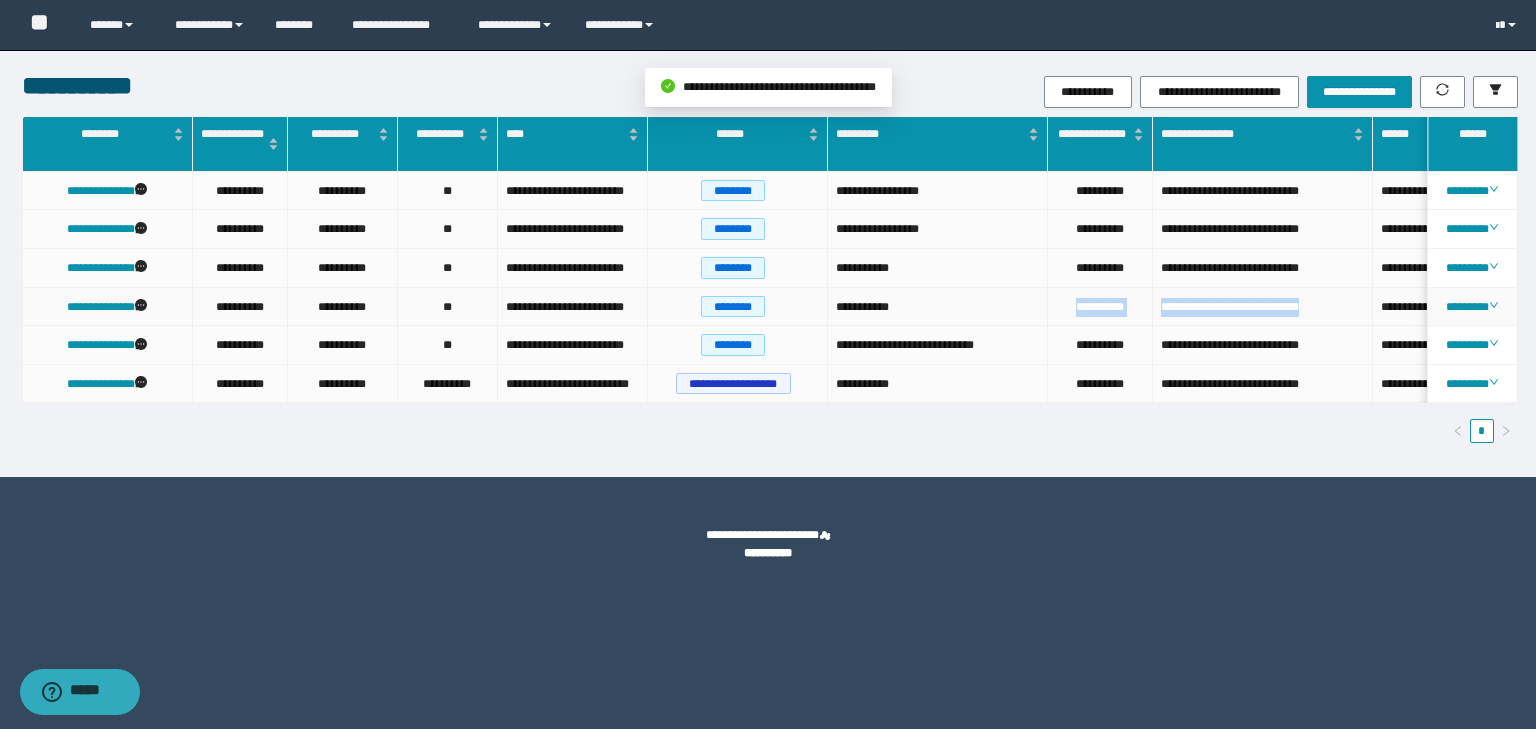 drag, startPoint x: 1312, startPoint y: 305, endPoint x: 1061, endPoint y: 304, distance: 251.002 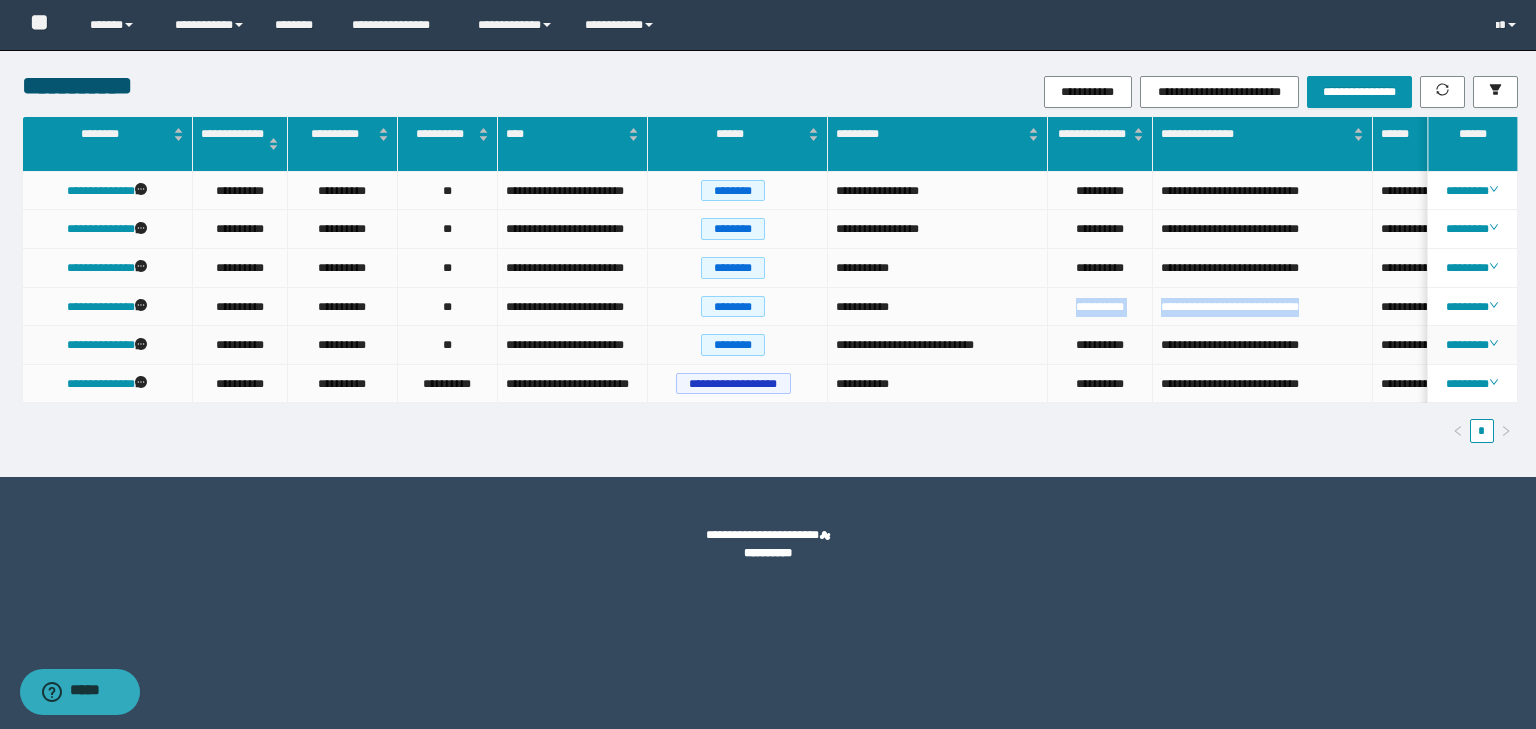 copy on "**********" 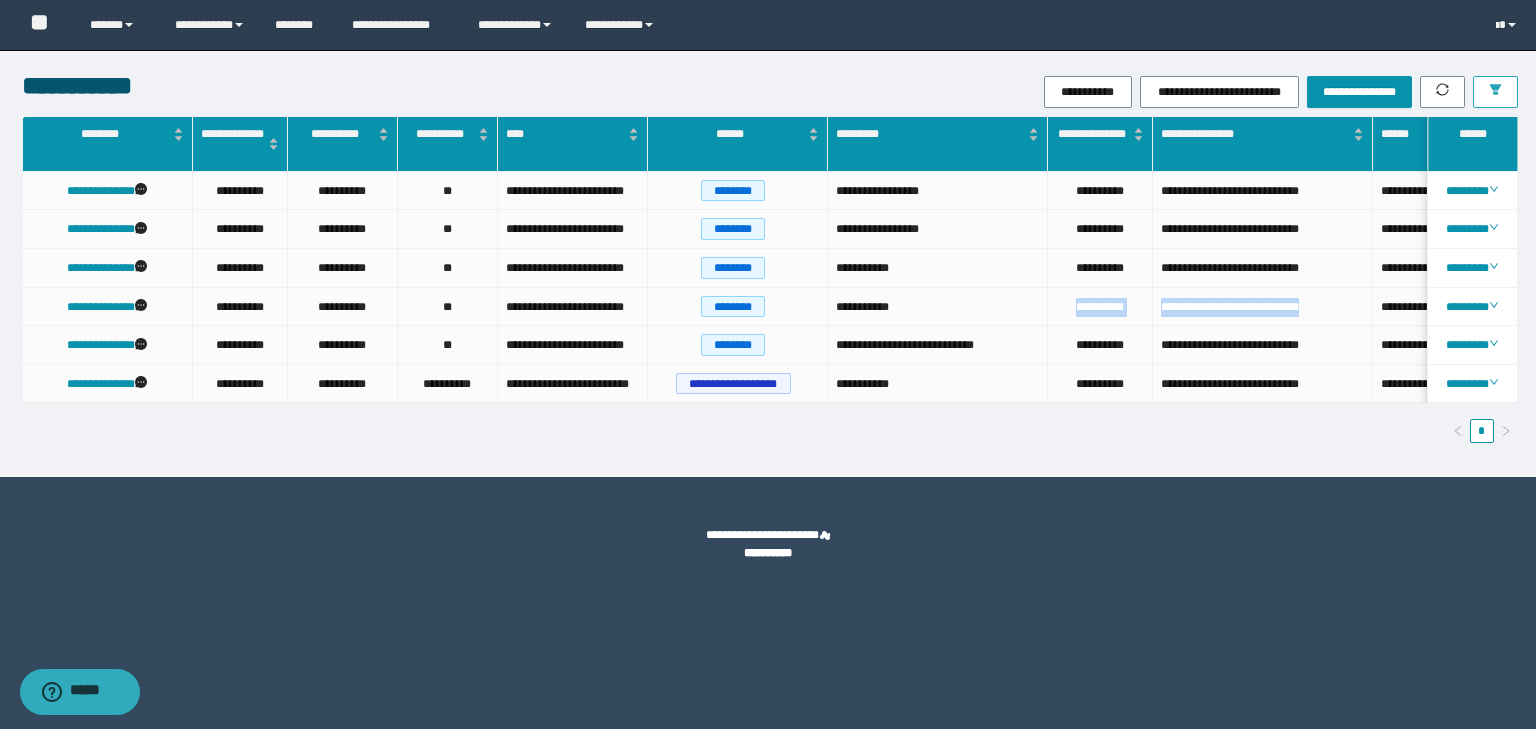 click at bounding box center [1495, 92] 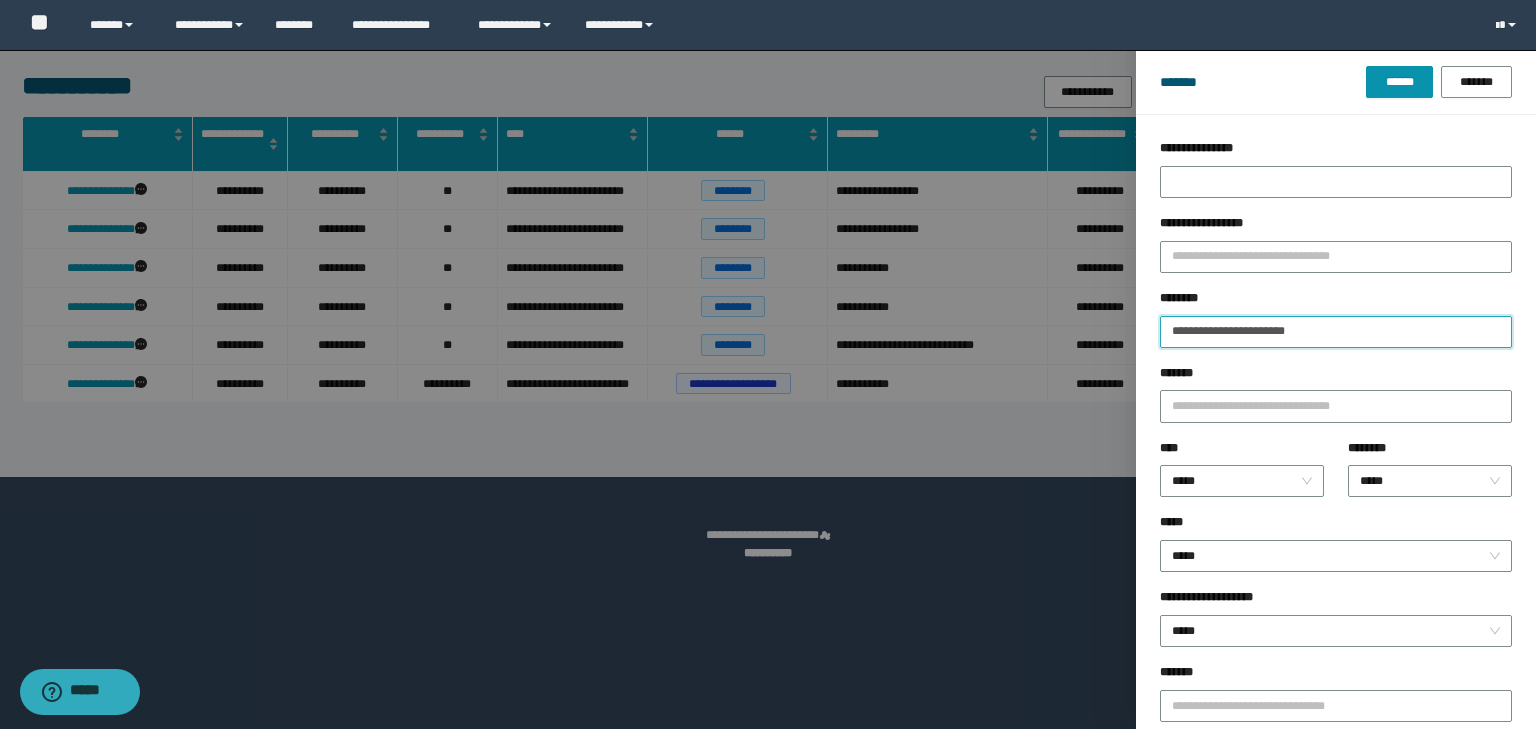 drag, startPoint x: 1205, startPoint y: 321, endPoint x: 1054, endPoint y: 304, distance: 151.95393 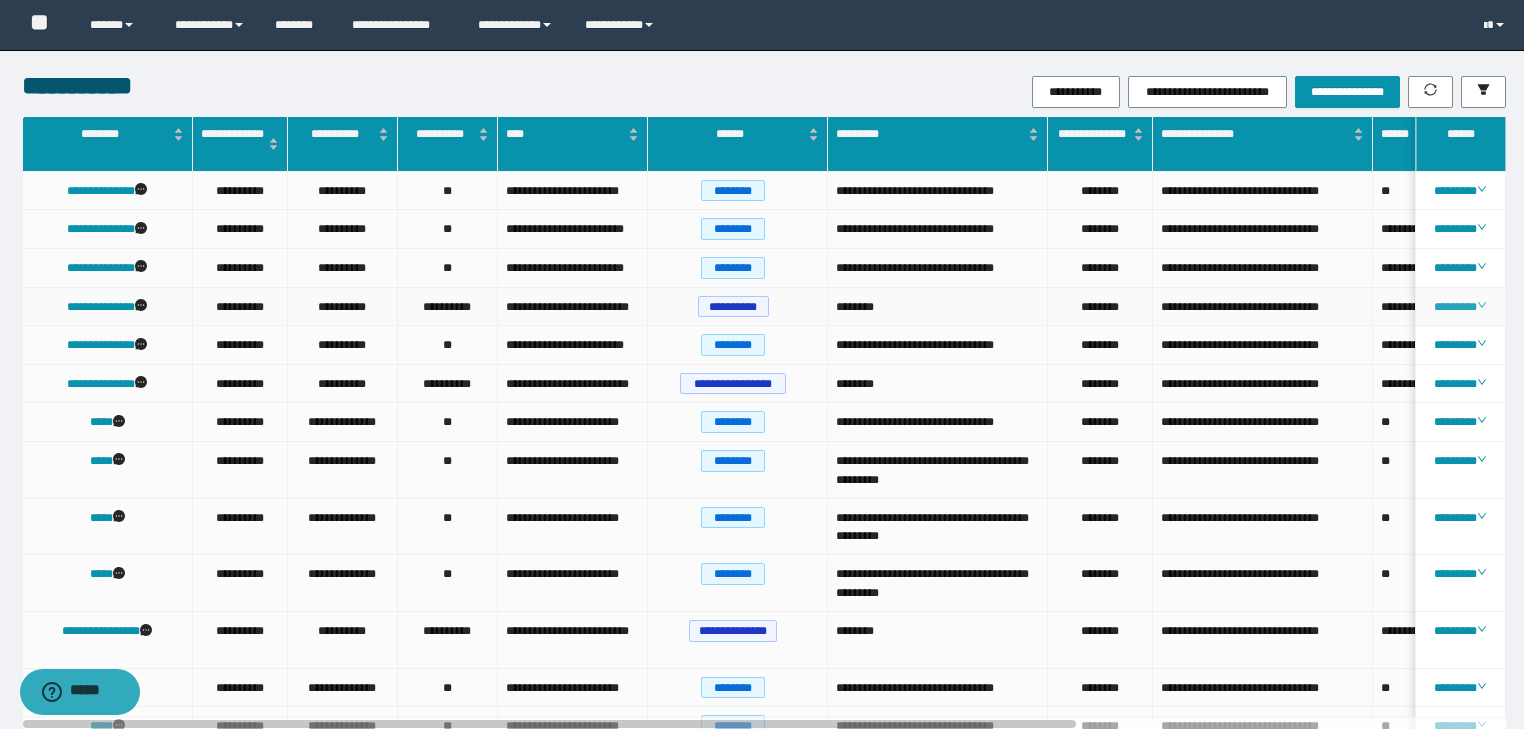 click on "********" at bounding box center [1460, 307] 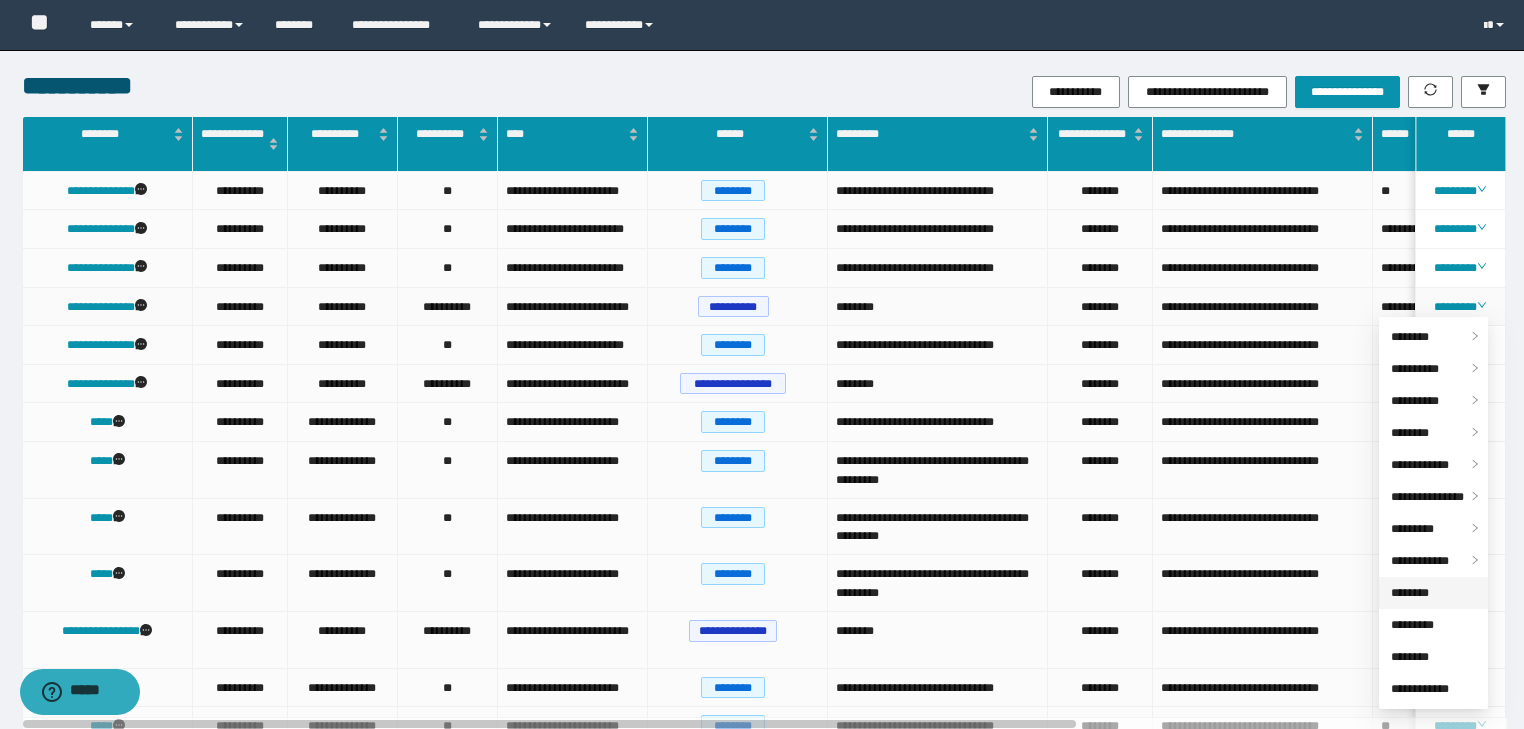 click on "********" at bounding box center [1410, 593] 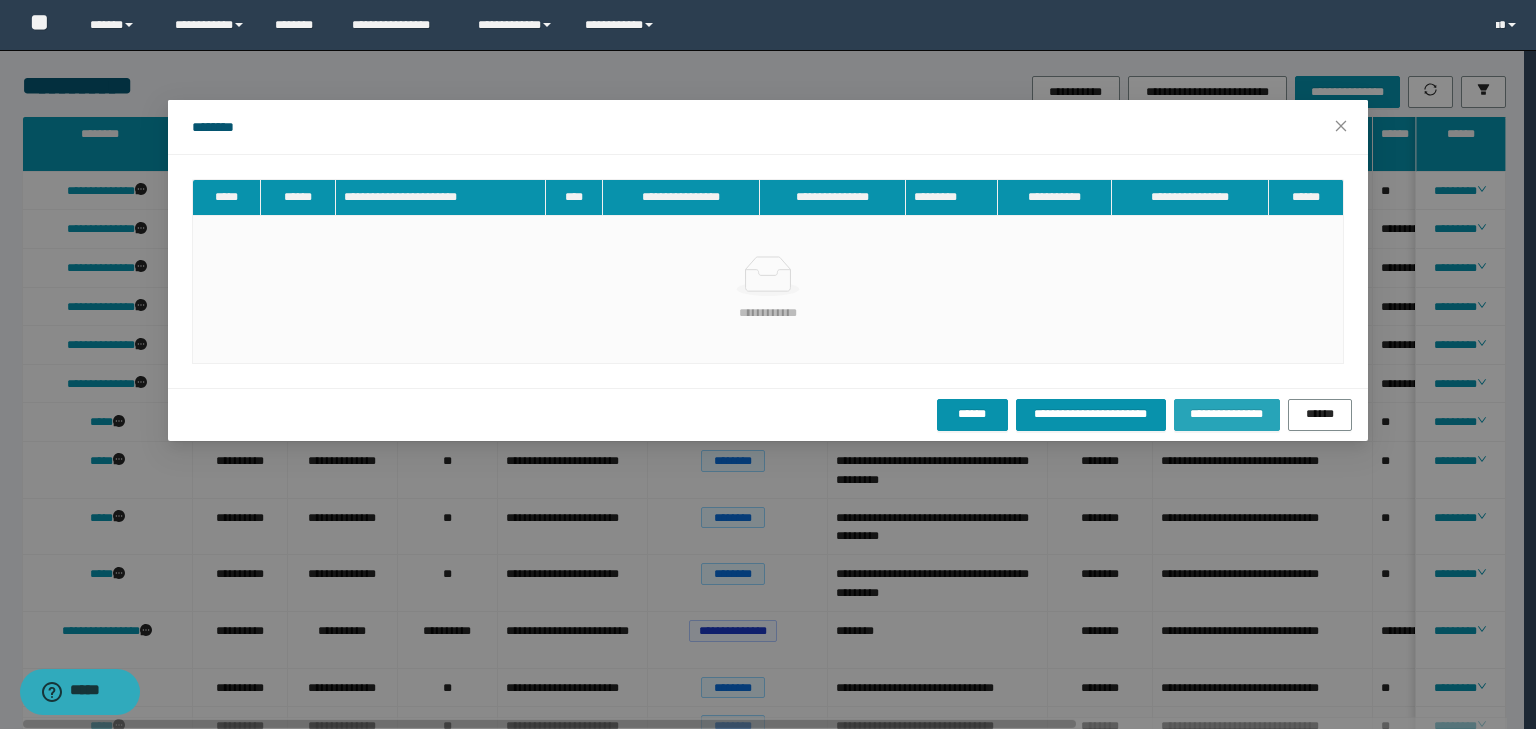 click on "**********" at bounding box center [1227, 414] 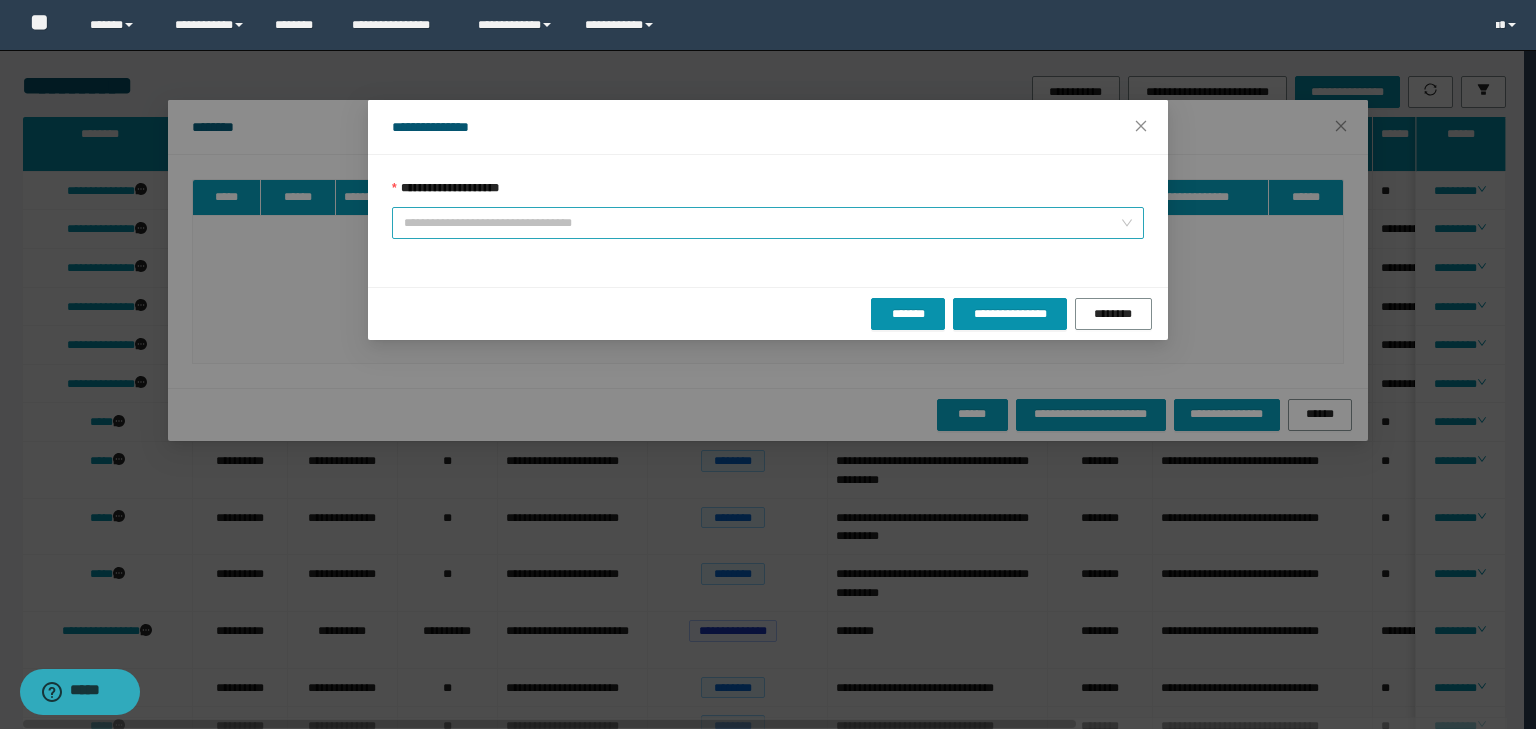 click on "**********" at bounding box center [762, 223] 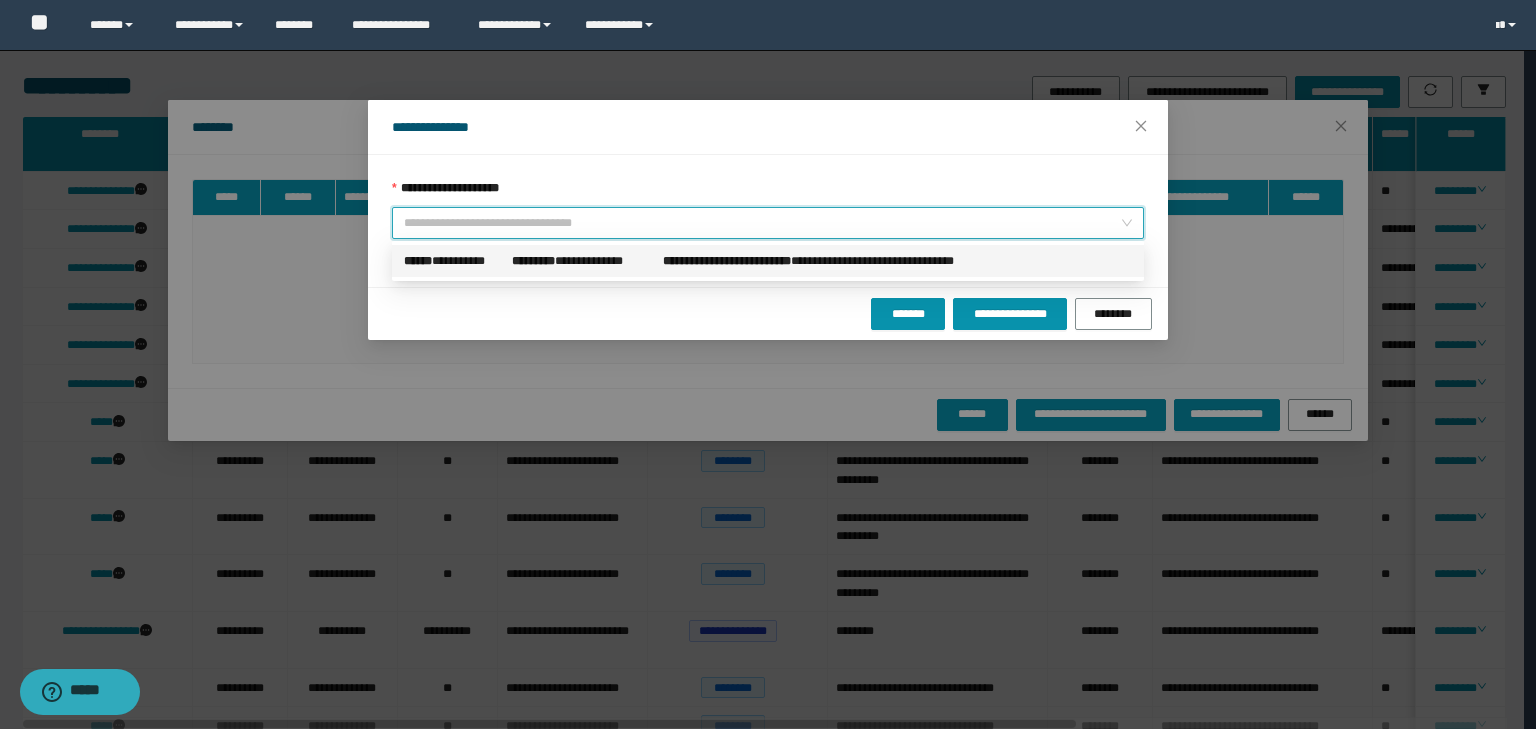 click on "**********" at bounding box center (583, 261) 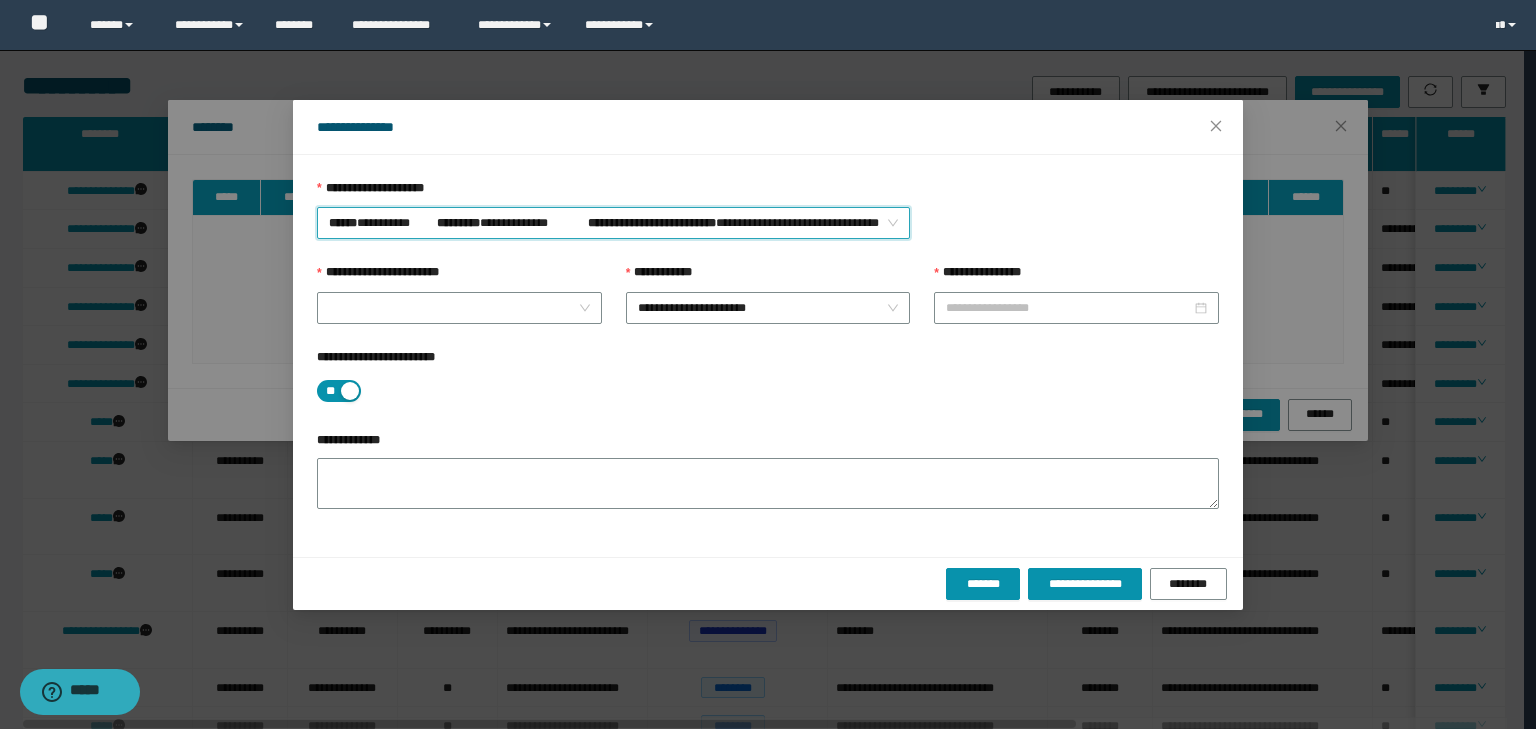 type on "**********" 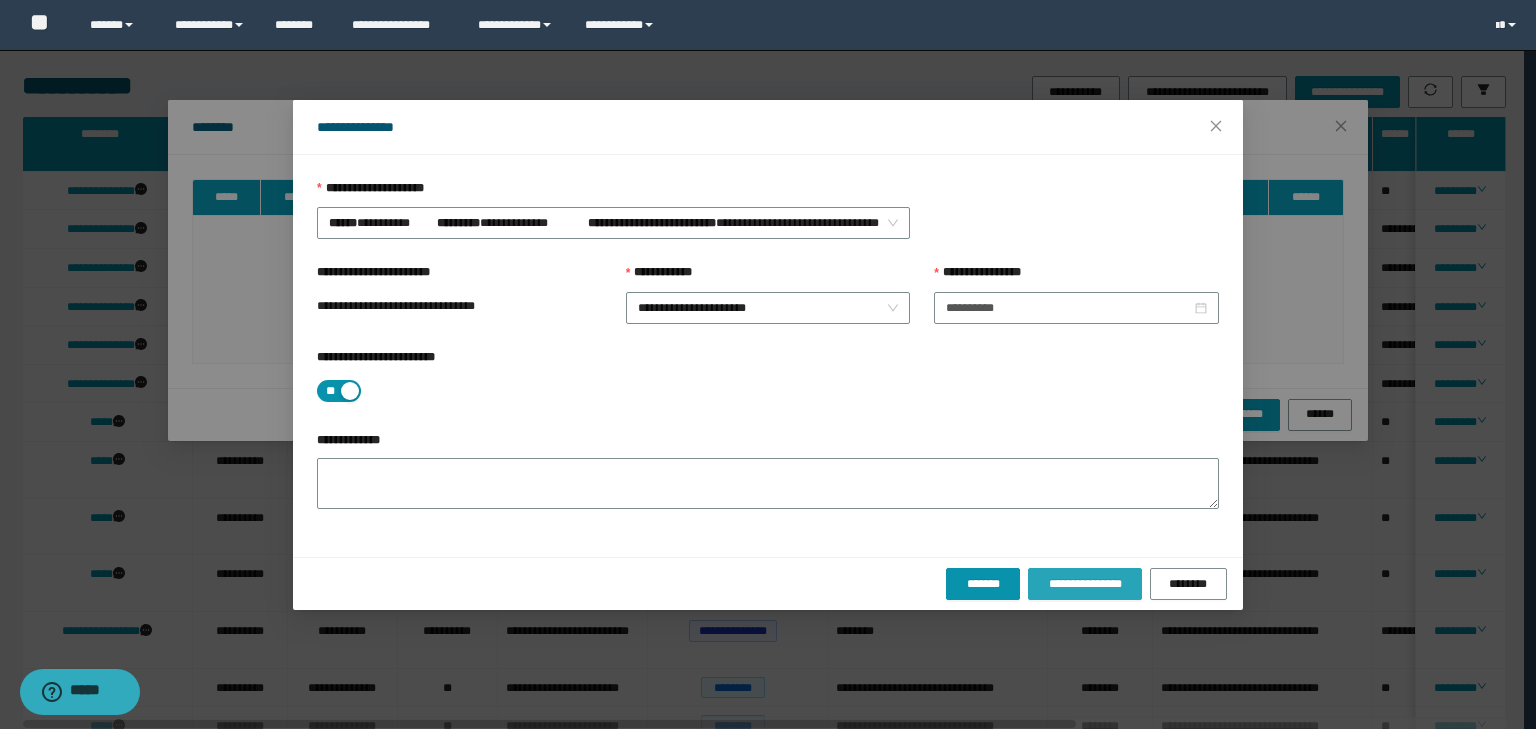 click on "**********" at bounding box center [1084, 584] 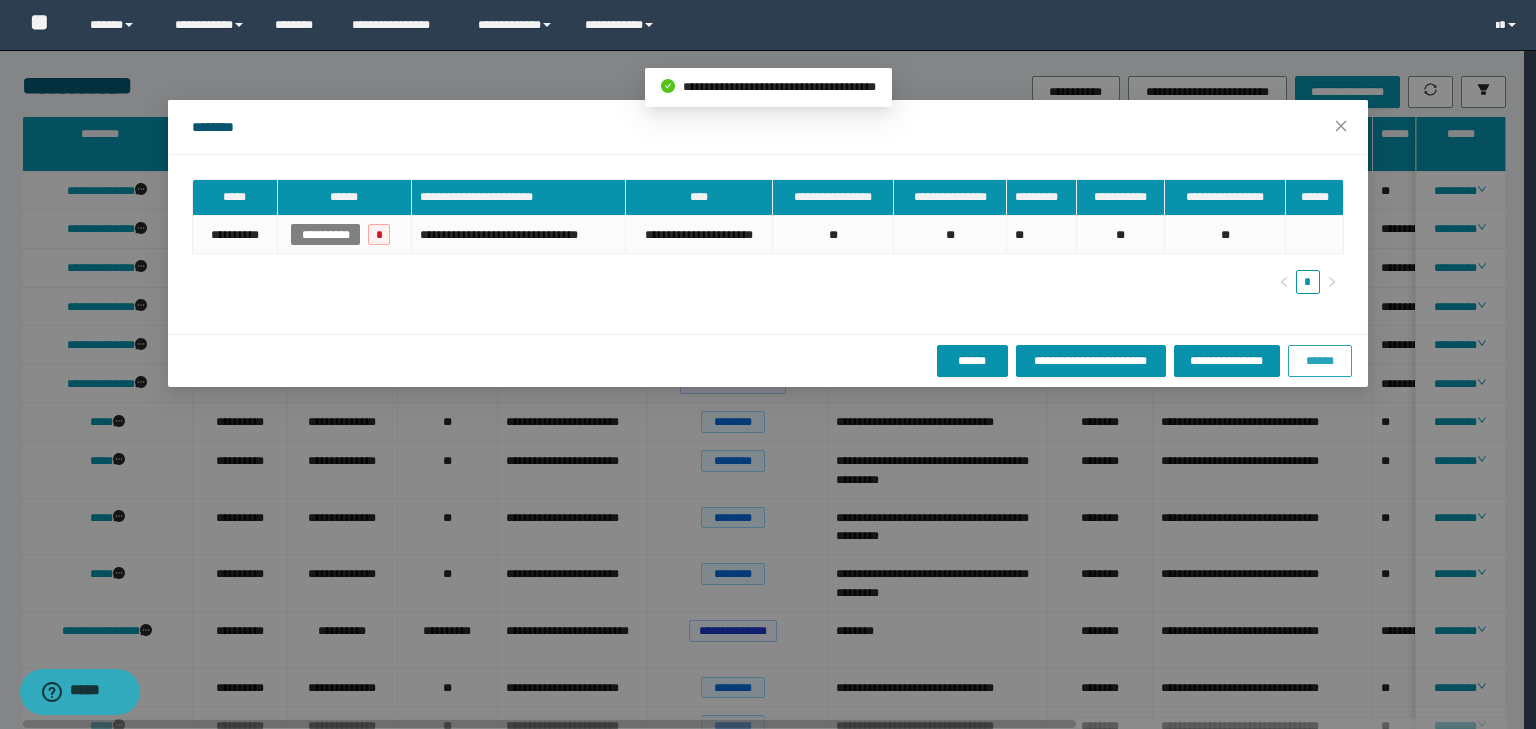 click on "******" at bounding box center (1320, 361) 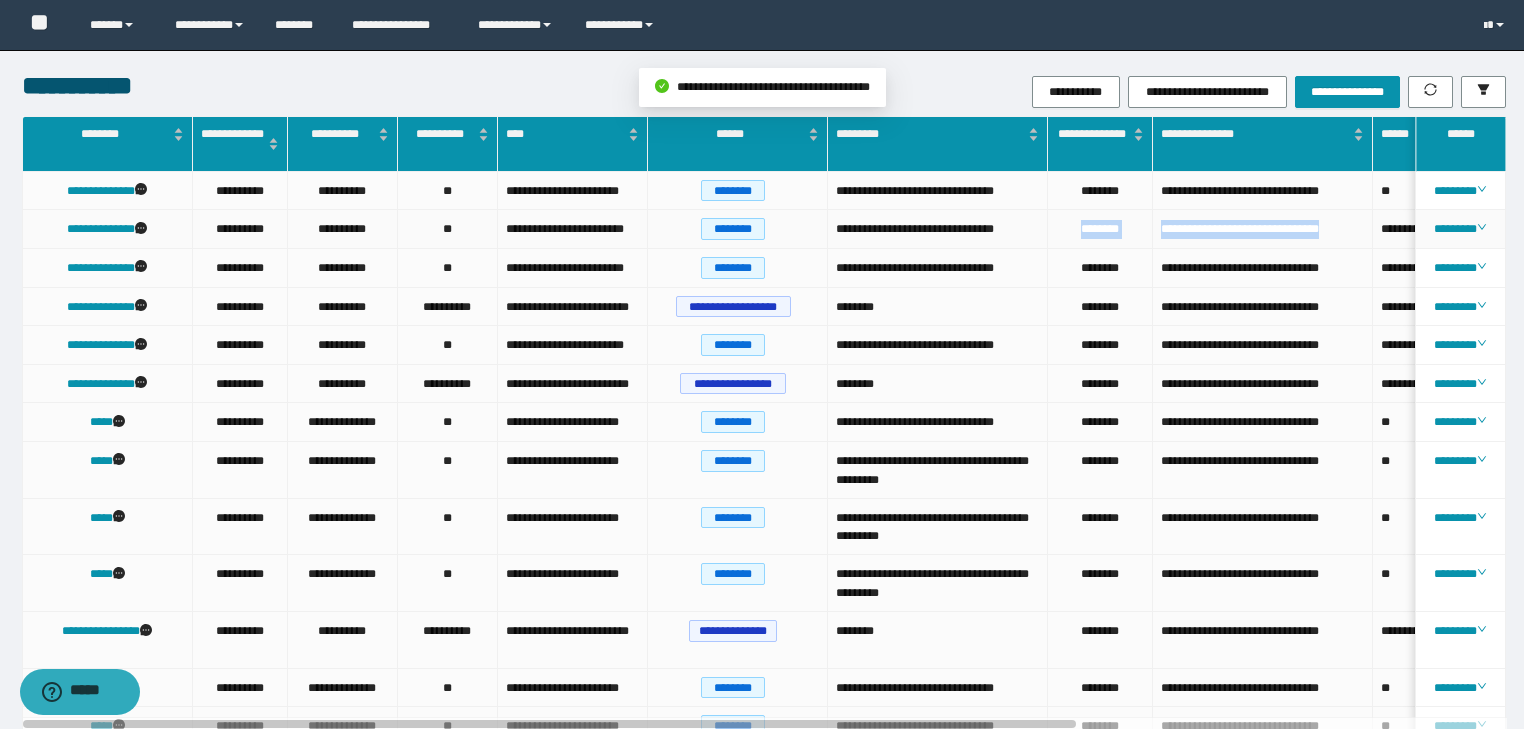 drag, startPoint x: 1335, startPoint y: 227, endPoint x: 1055, endPoint y: 231, distance: 280.02856 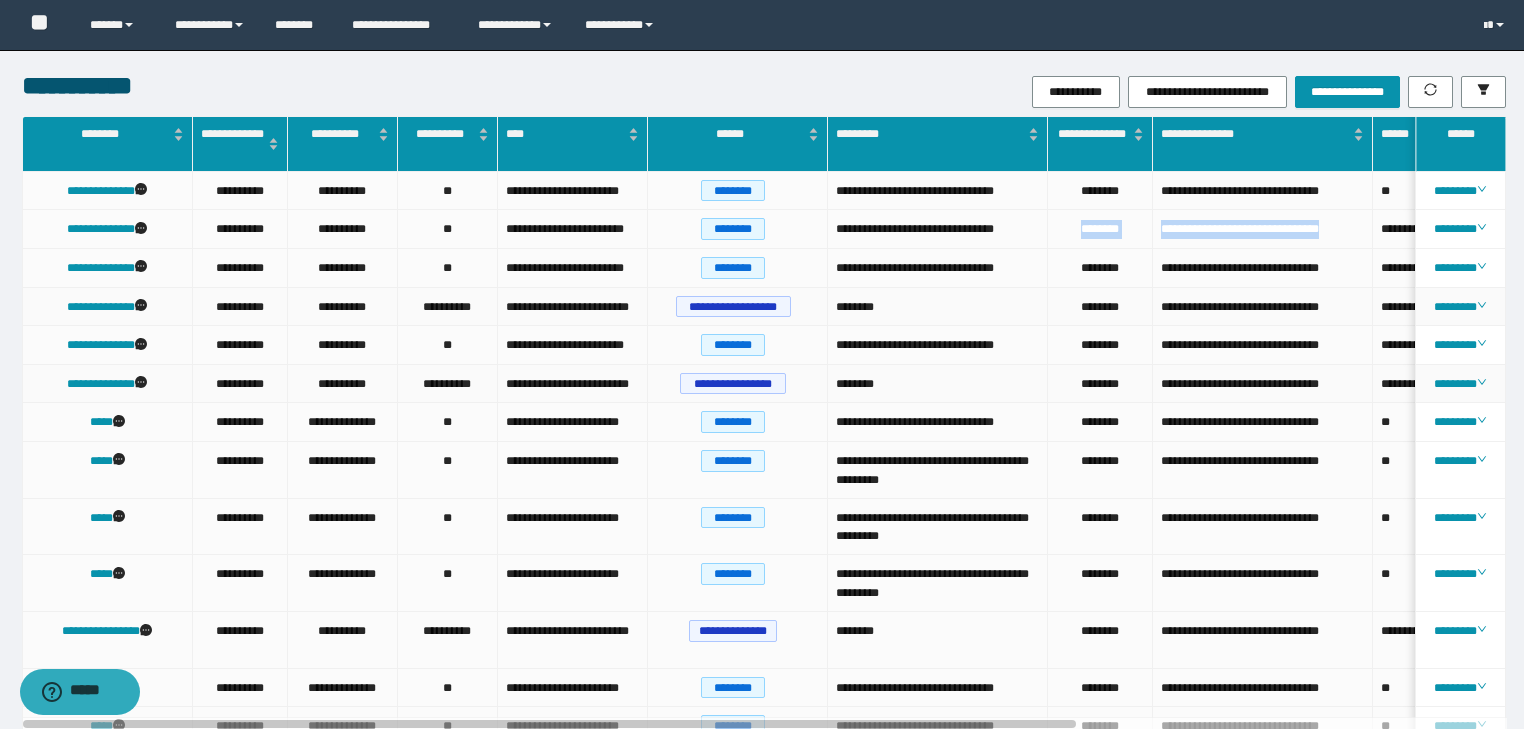 copy on "**********" 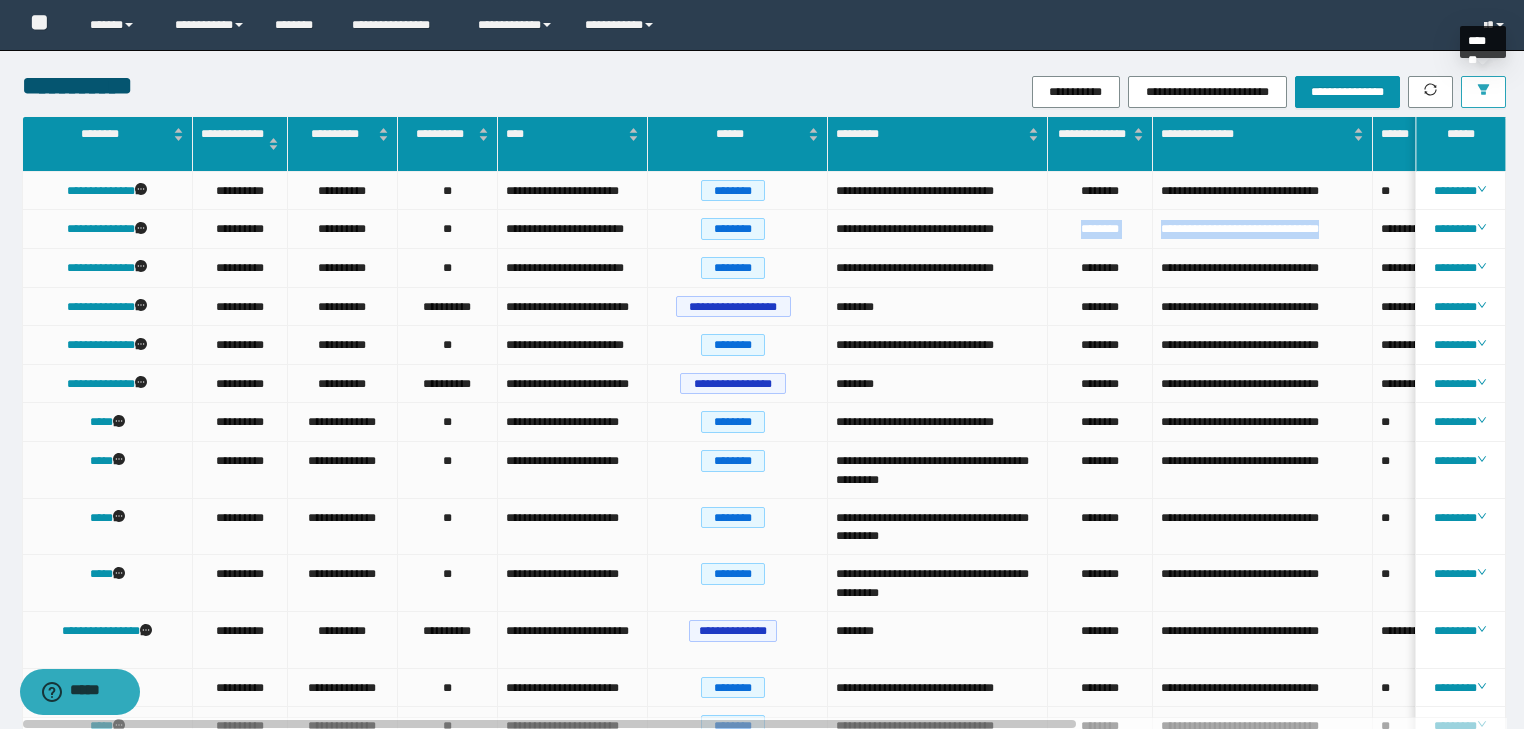 click at bounding box center [1483, 92] 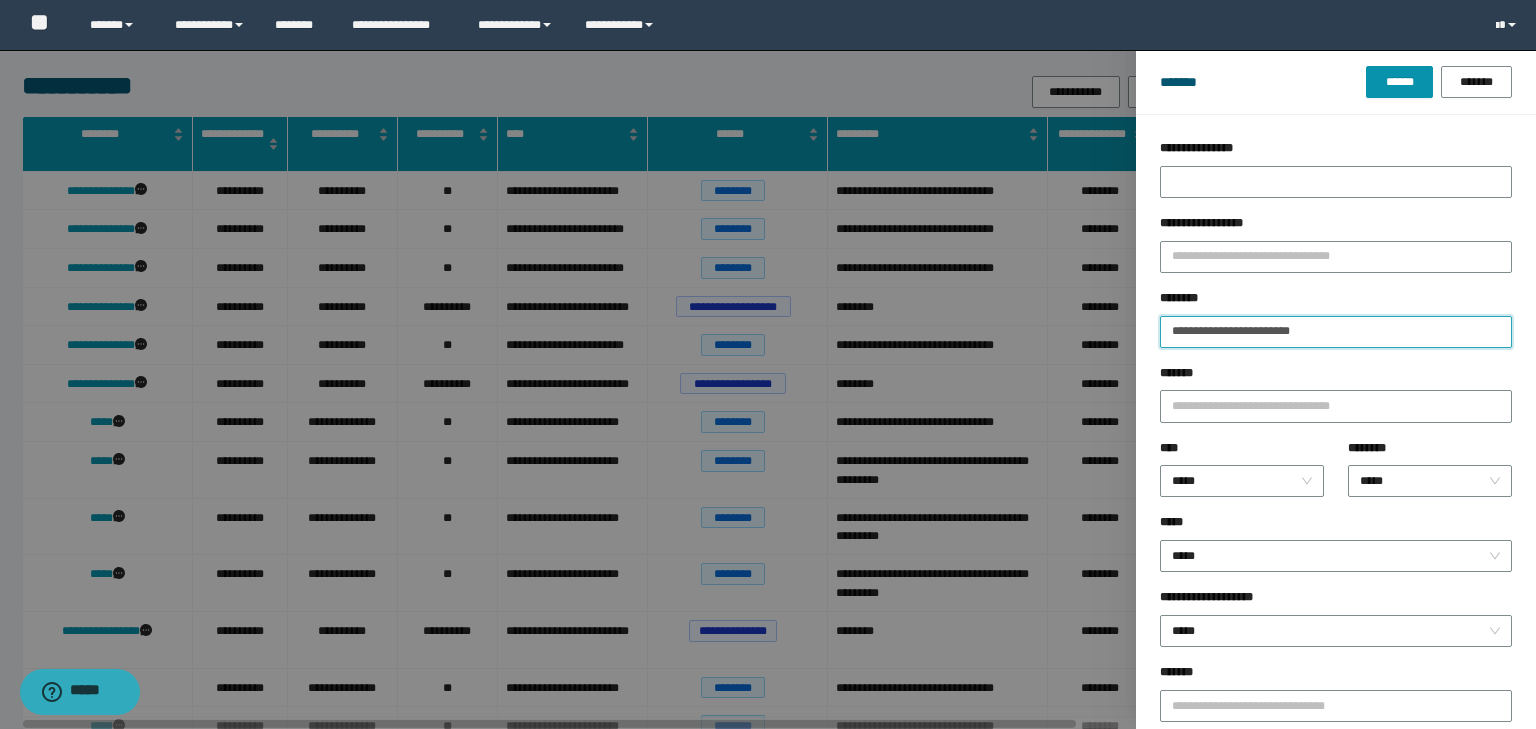 drag, startPoint x: 1218, startPoint y: 324, endPoint x: 1072, endPoint y: 297, distance: 148.47559 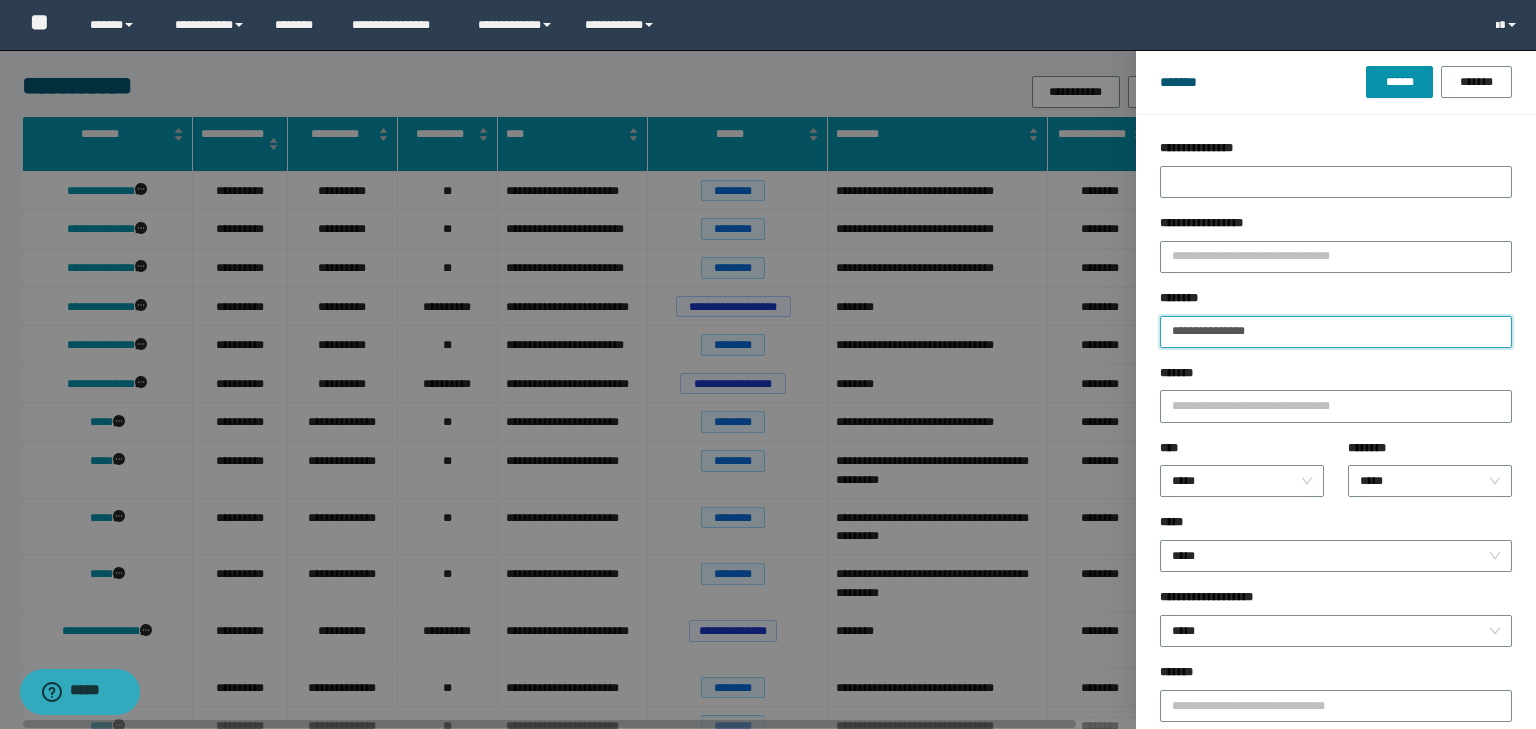 type on "**********" 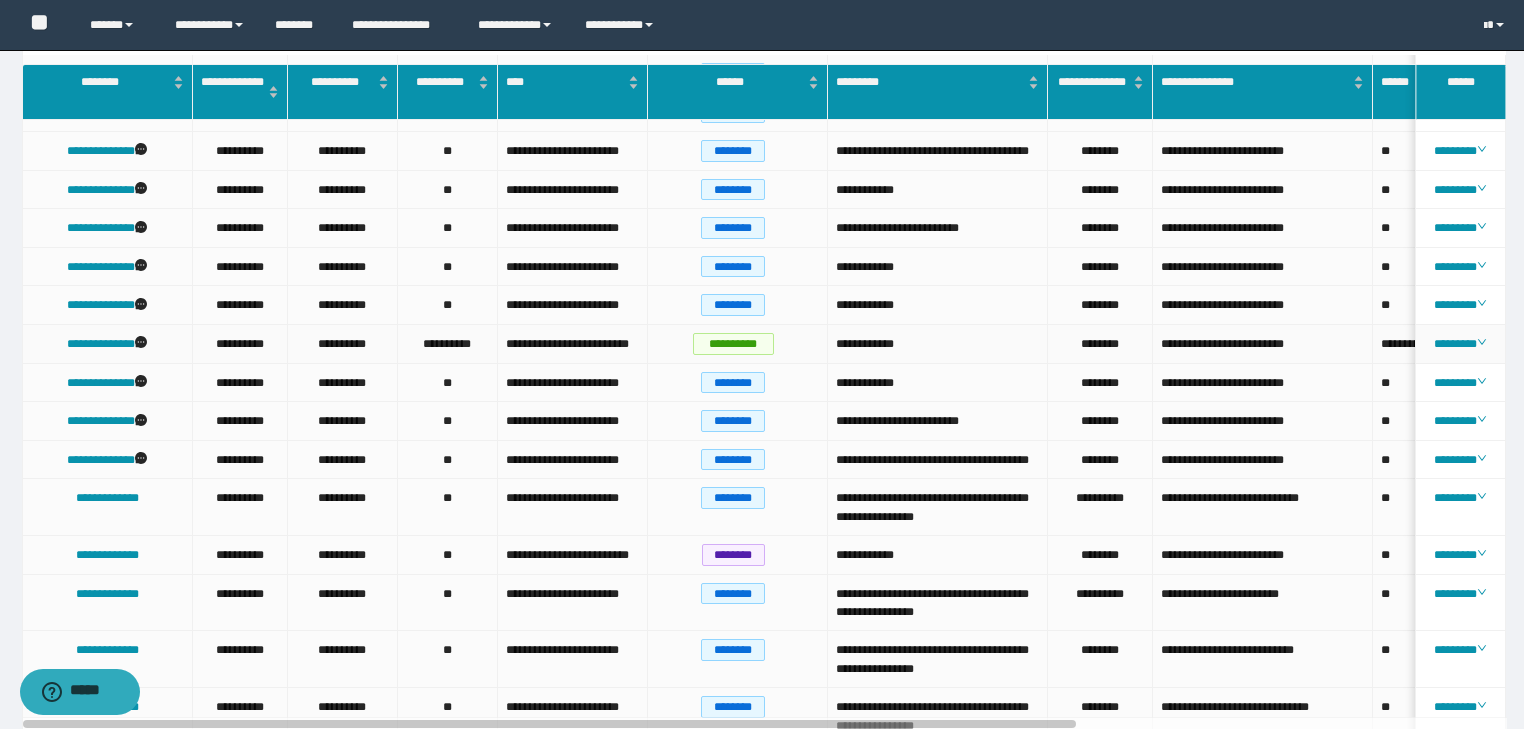 scroll, scrollTop: 160, scrollLeft: 0, axis: vertical 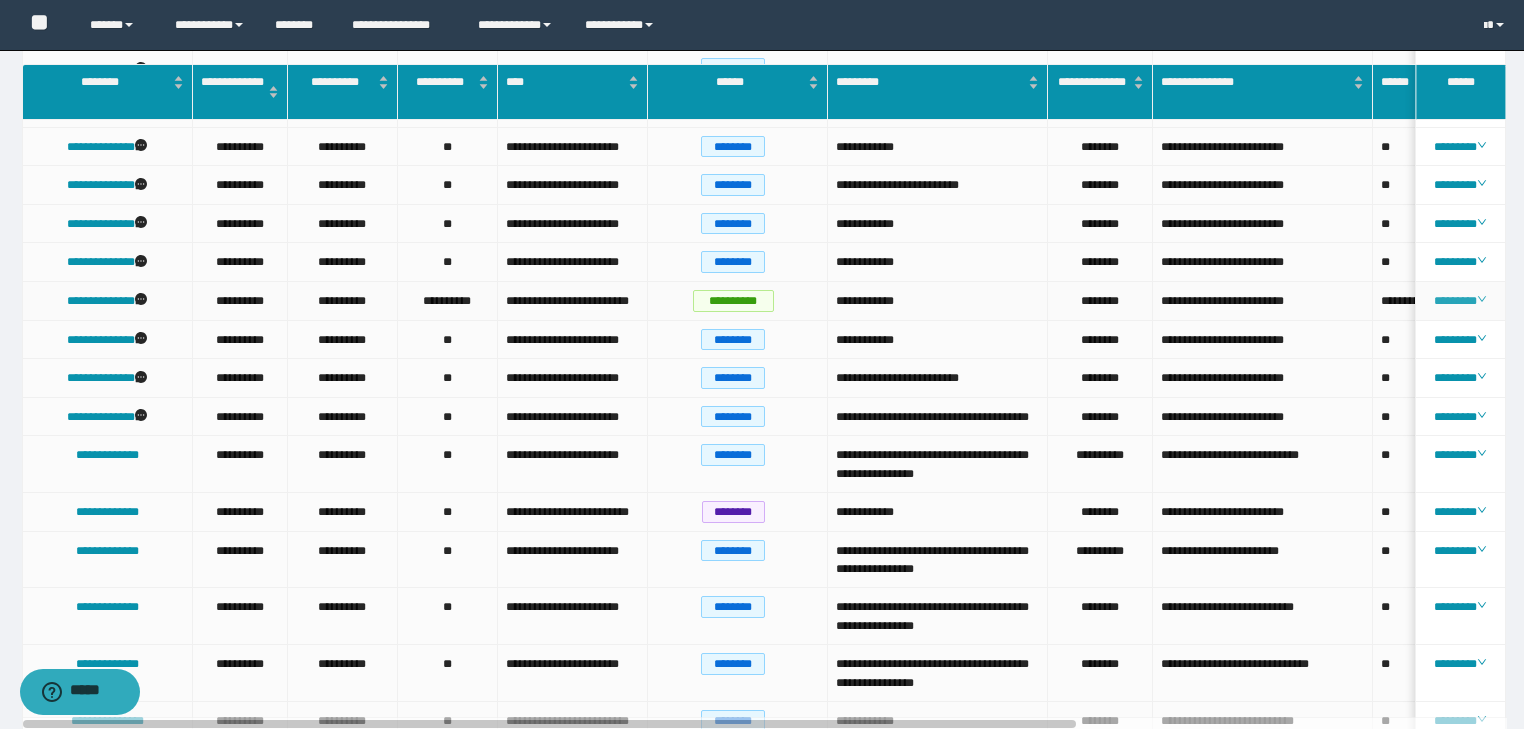 click on "********" at bounding box center [1460, 301] 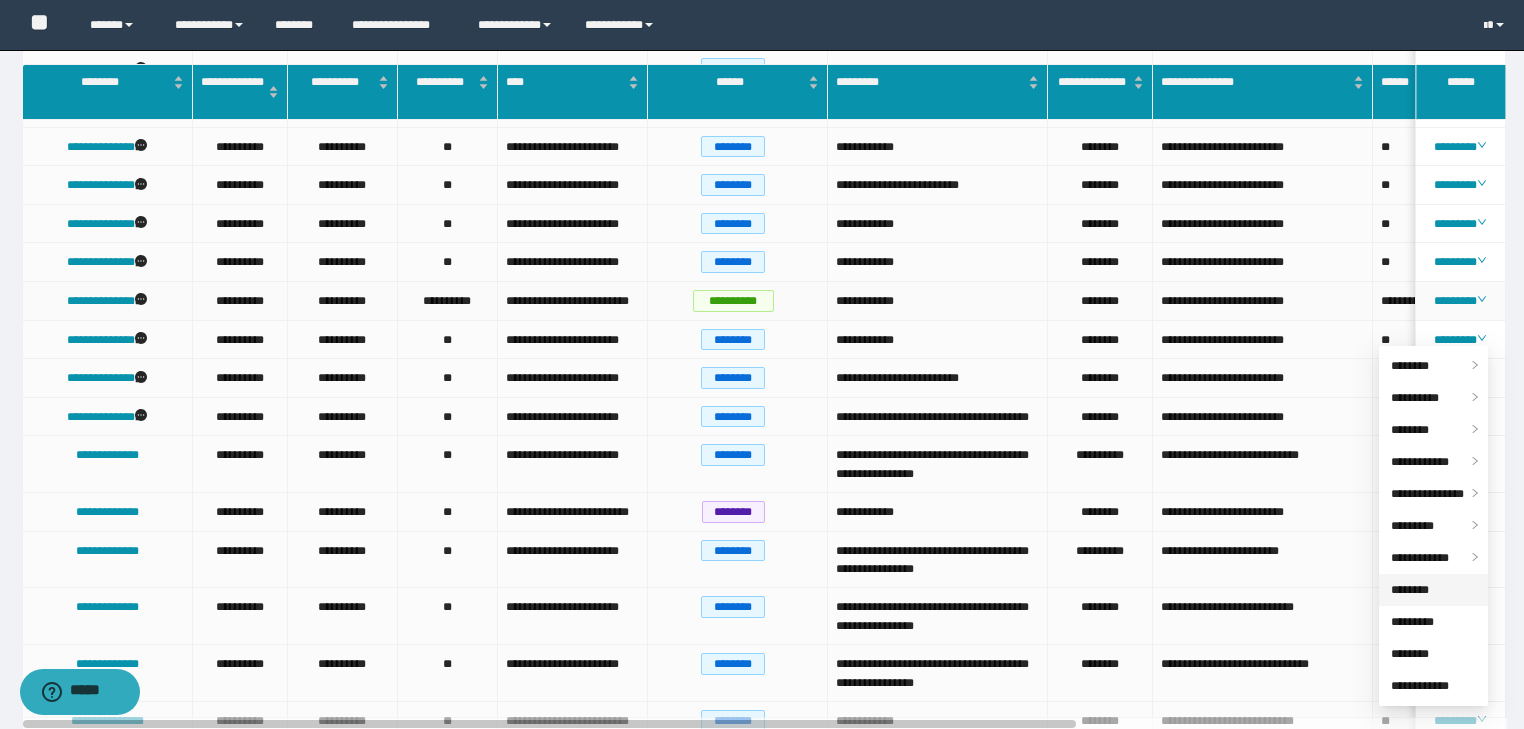 click on "********" at bounding box center (1410, 590) 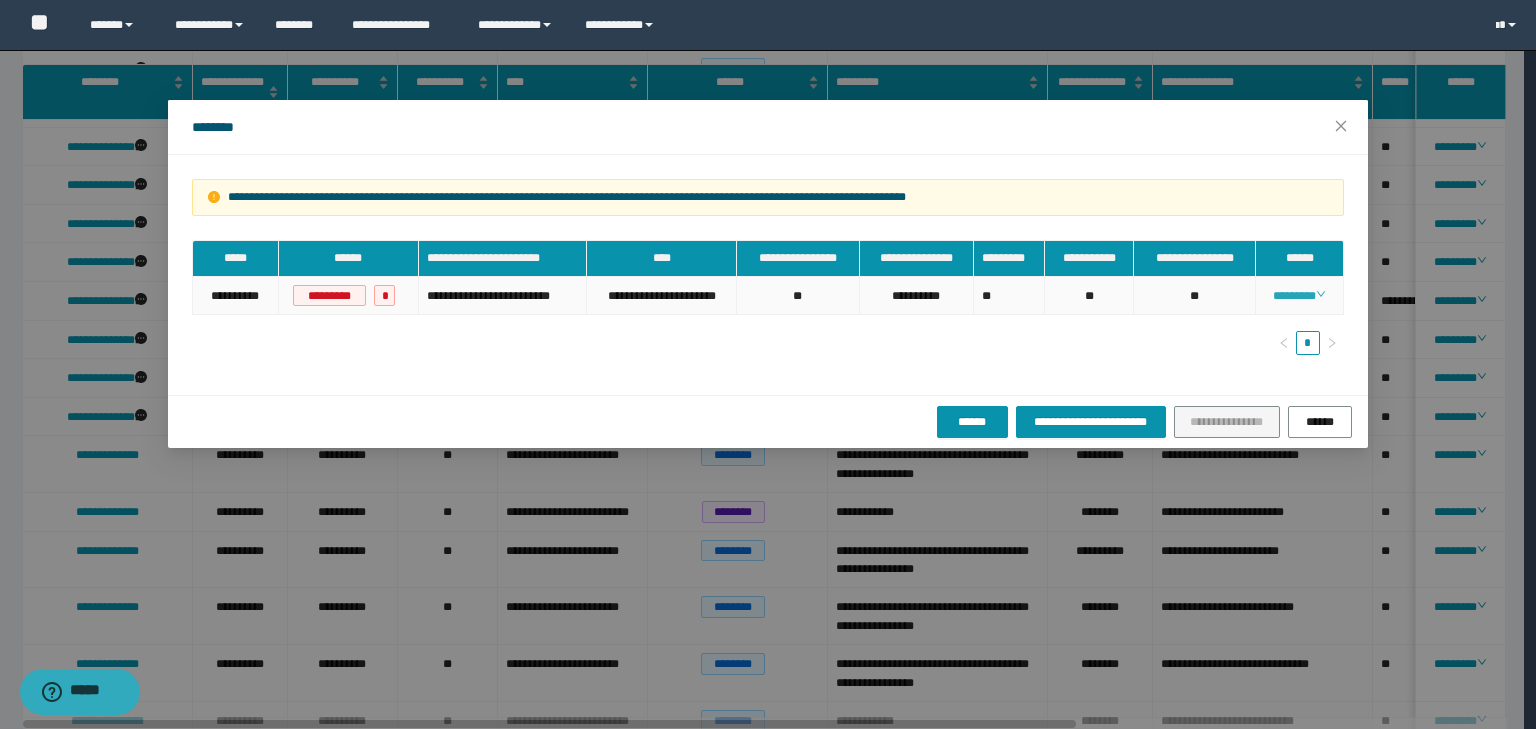 click on "********" at bounding box center [1299, 296] 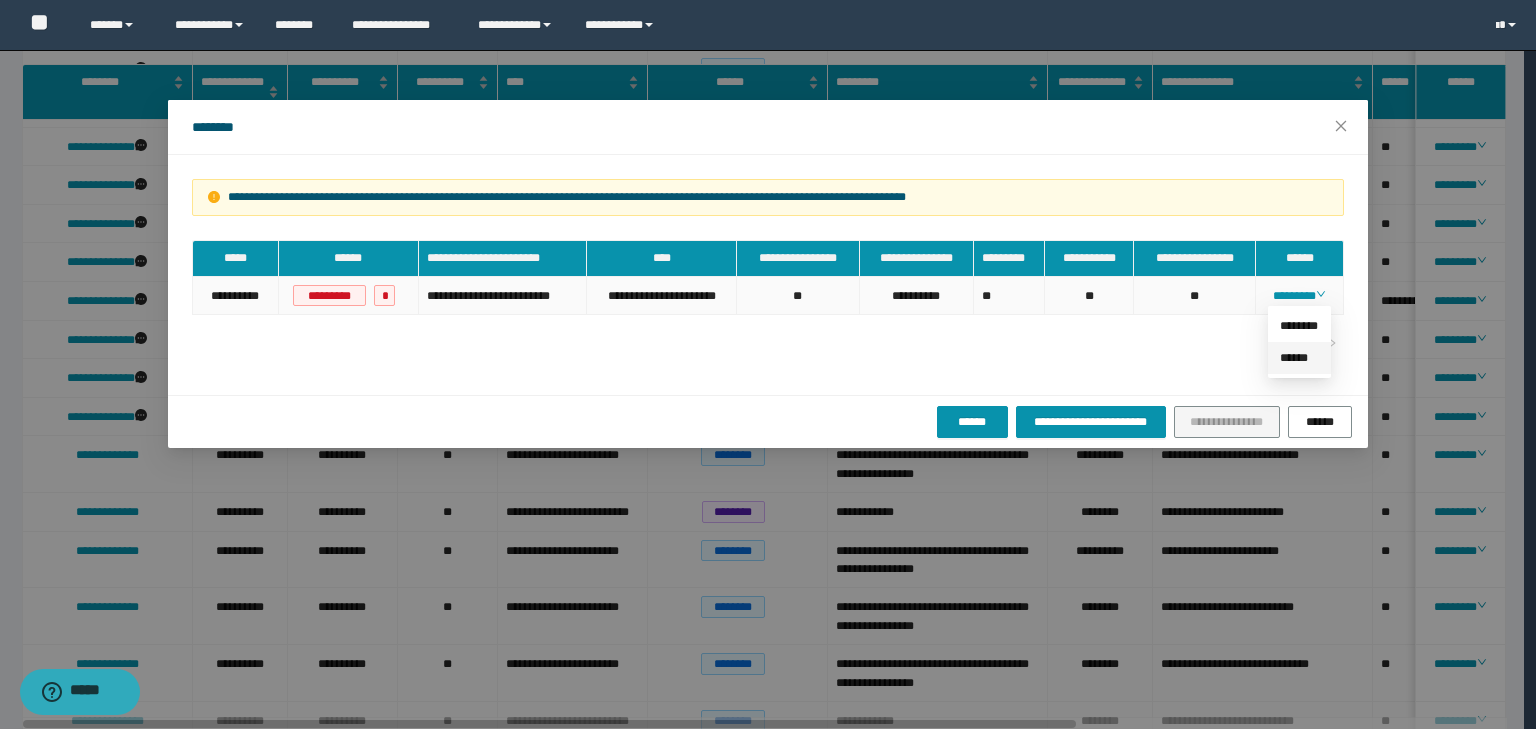 click on "******" at bounding box center (1294, 358) 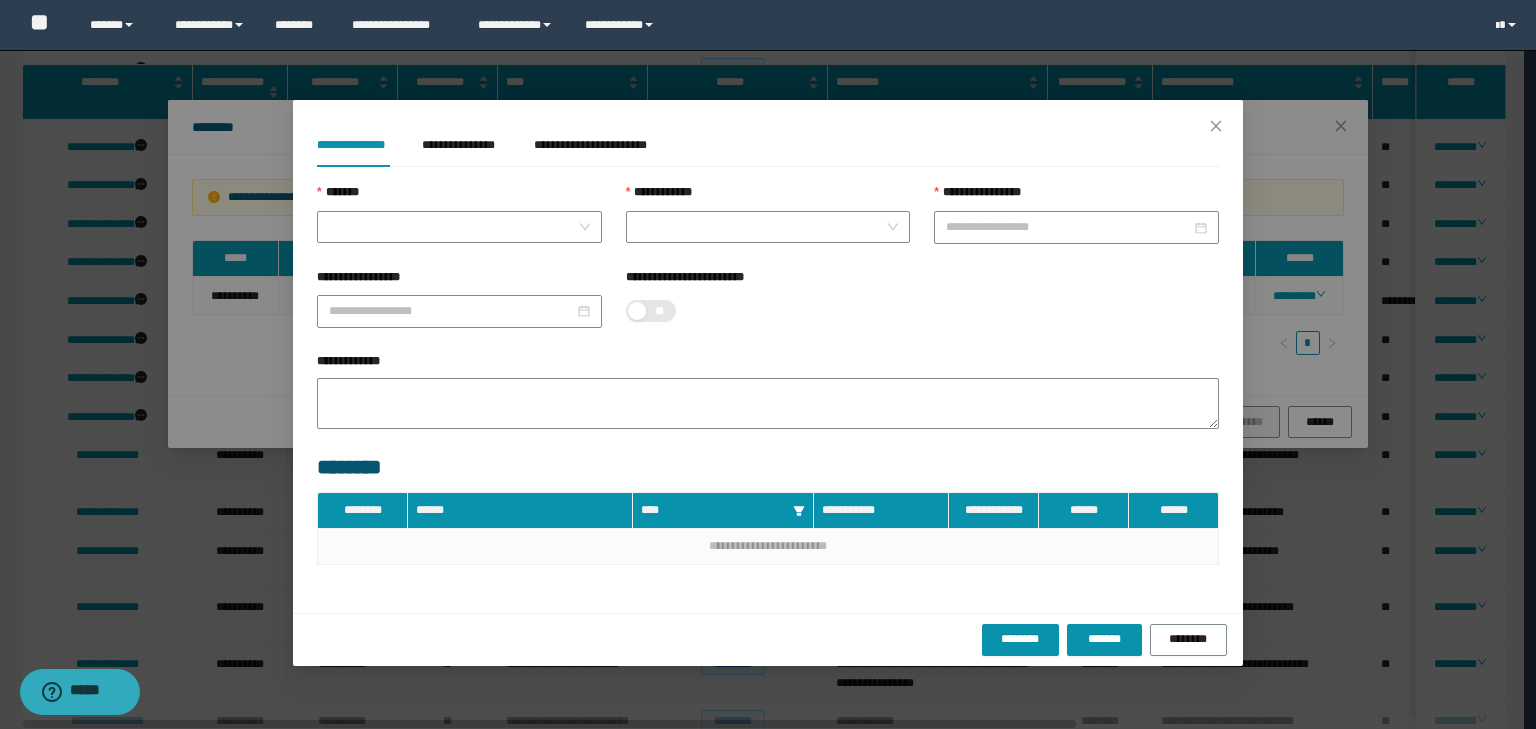 type on "**********" 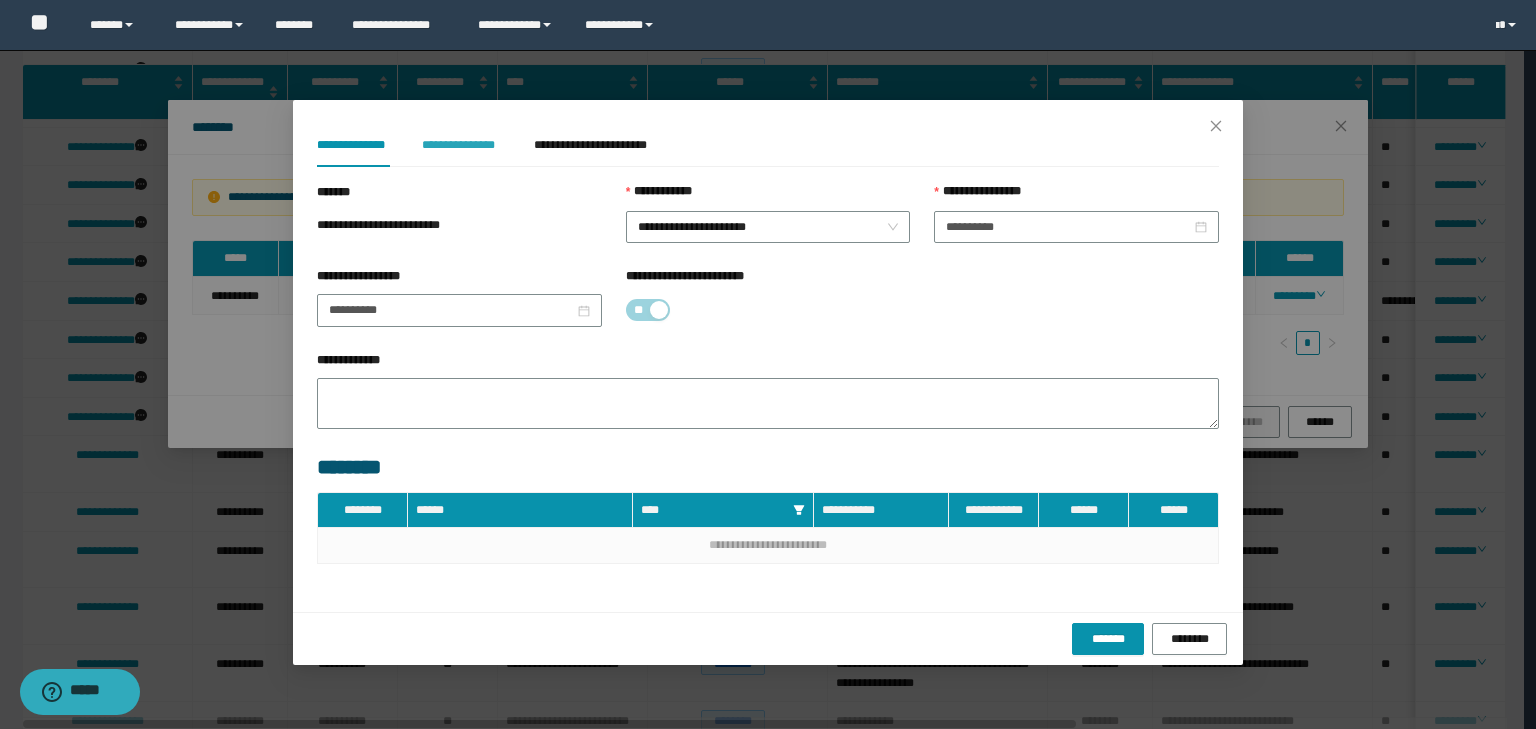 click on "**********" at bounding box center [462, 145] 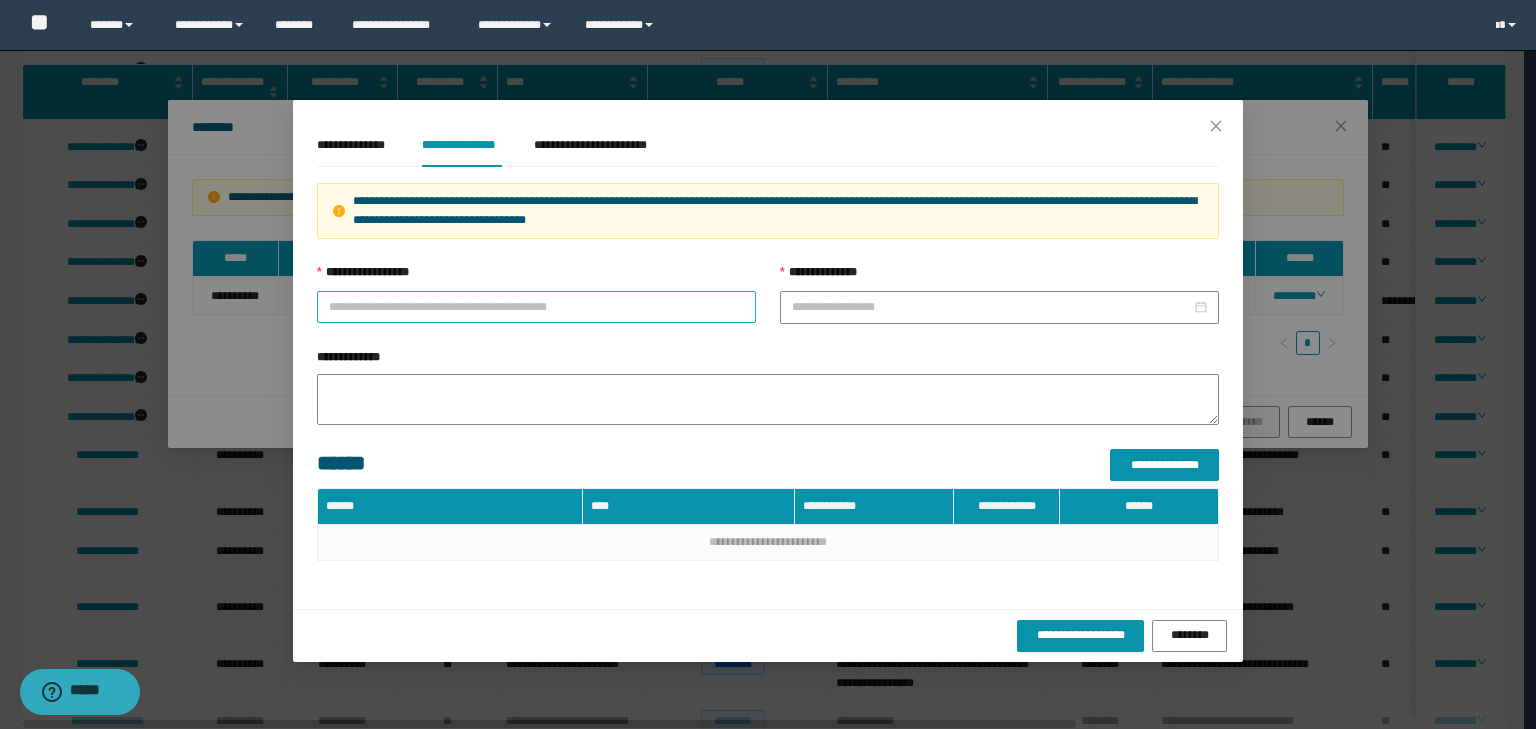 click on "**********" at bounding box center (536, 307) 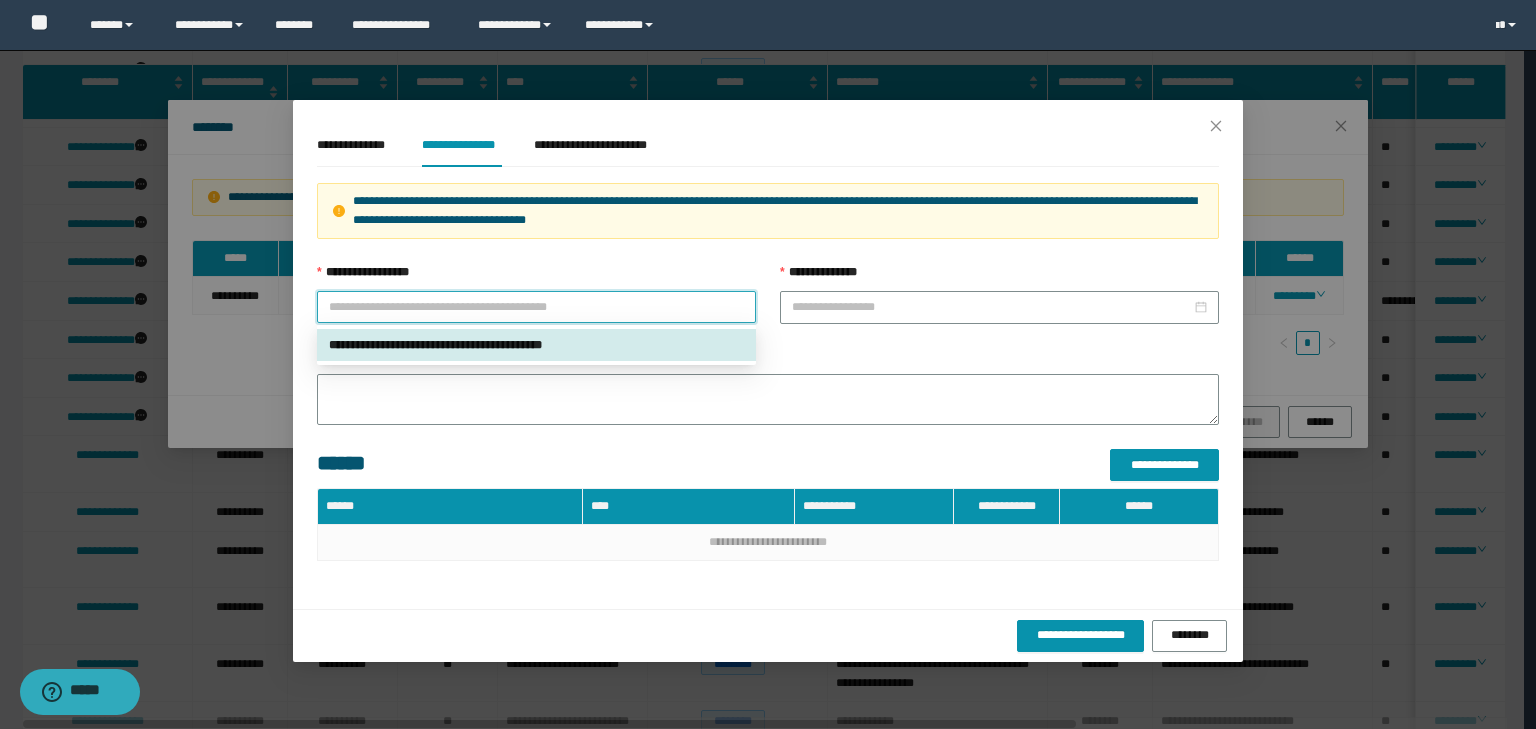 click on "**********" at bounding box center [536, 345] 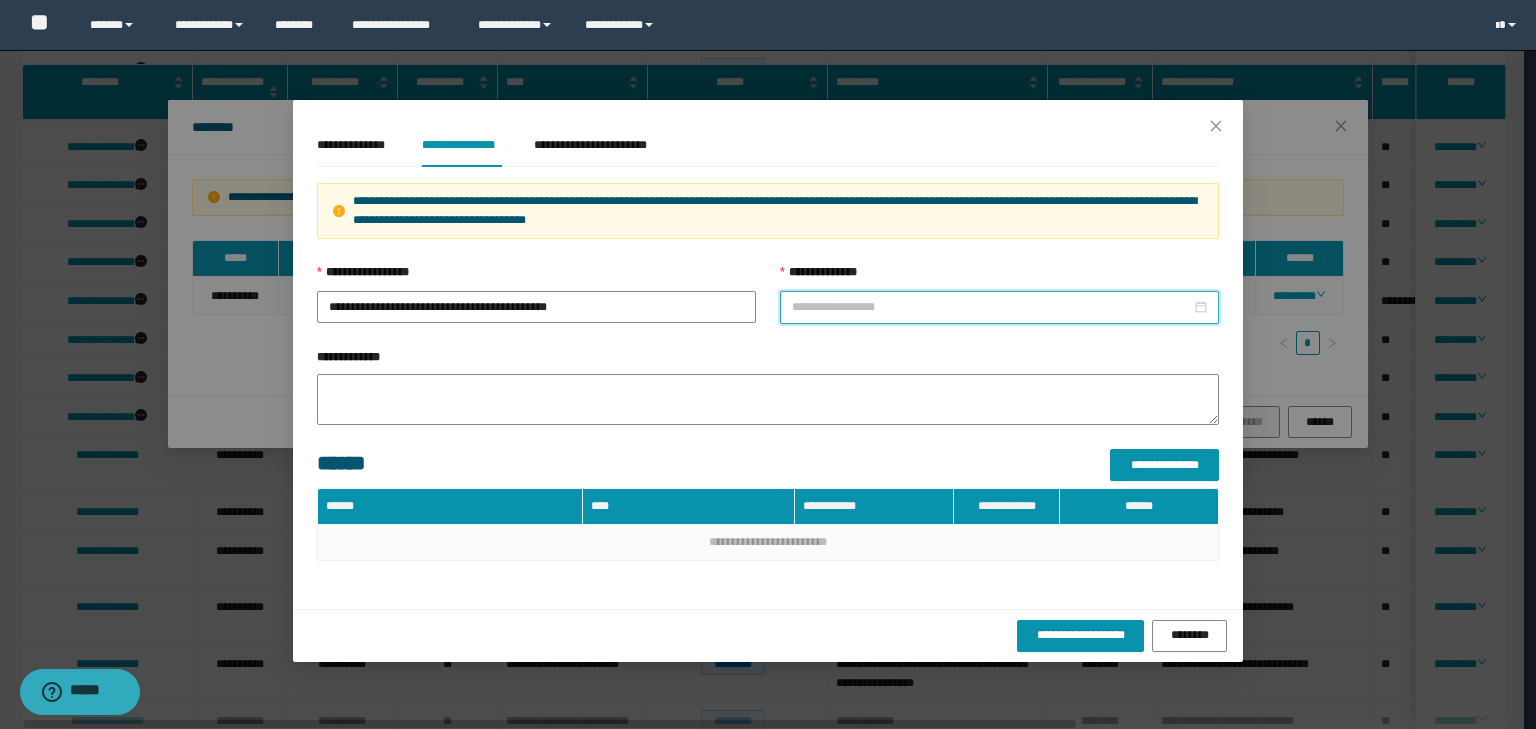 click on "**********" at bounding box center (991, 307) 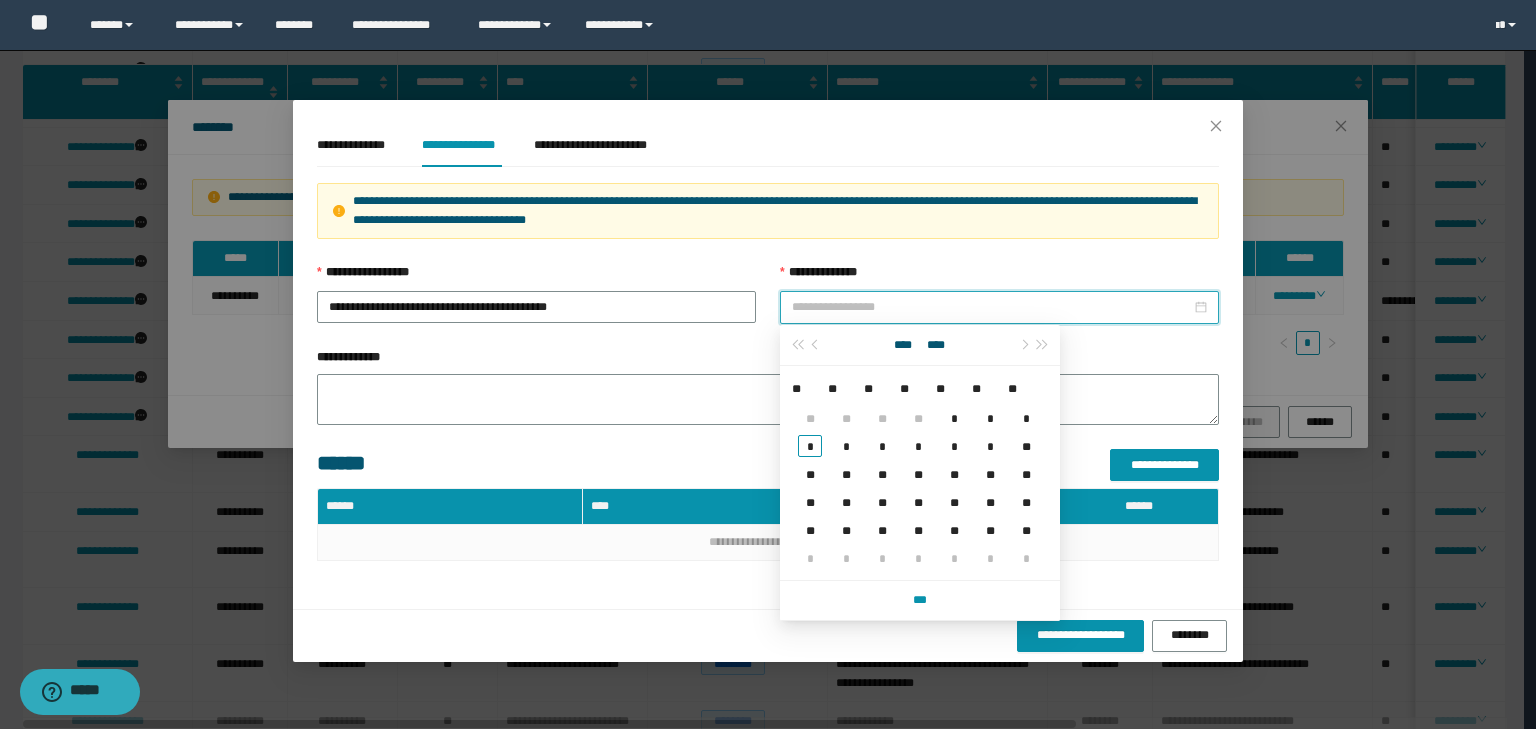 type on "**********" 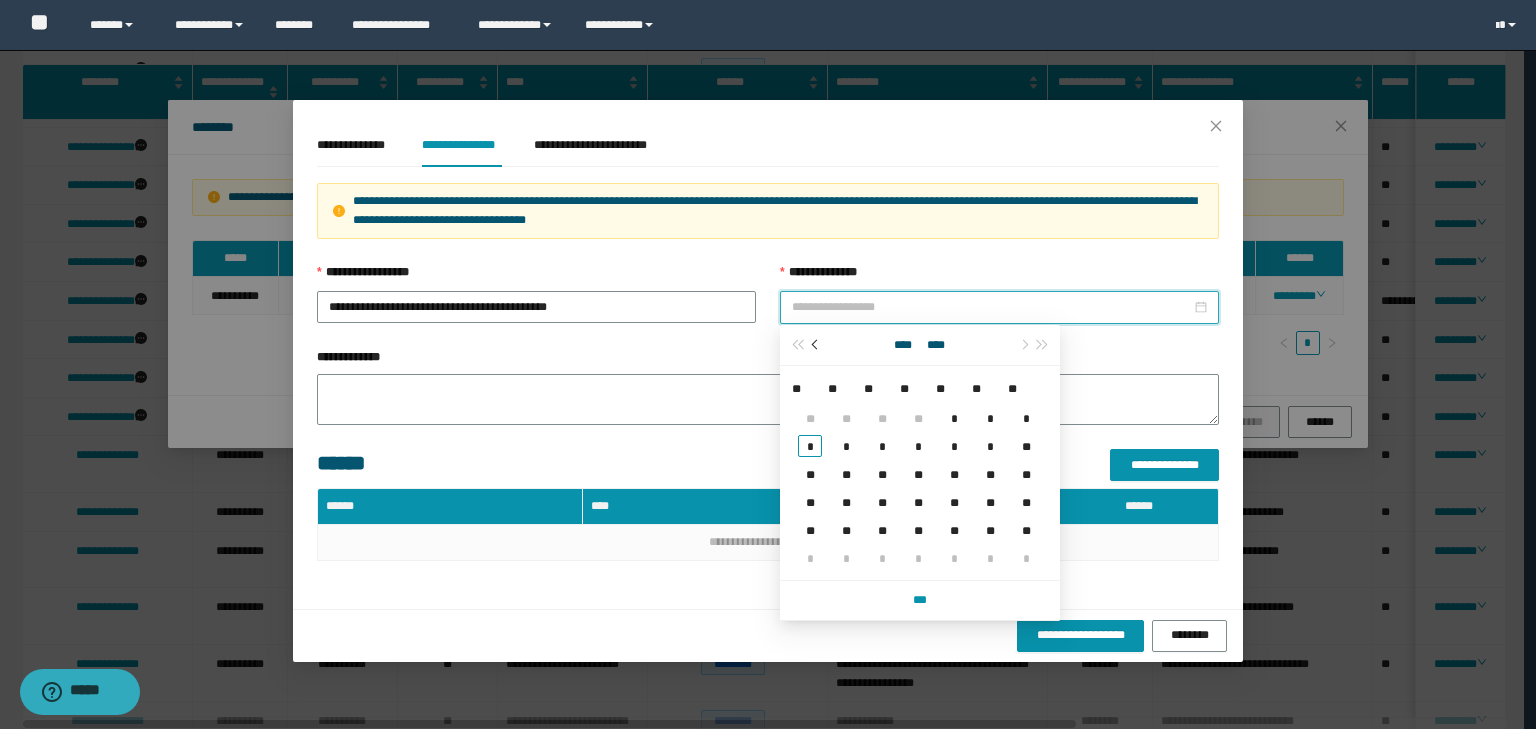 click at bounding box center (816, 345) 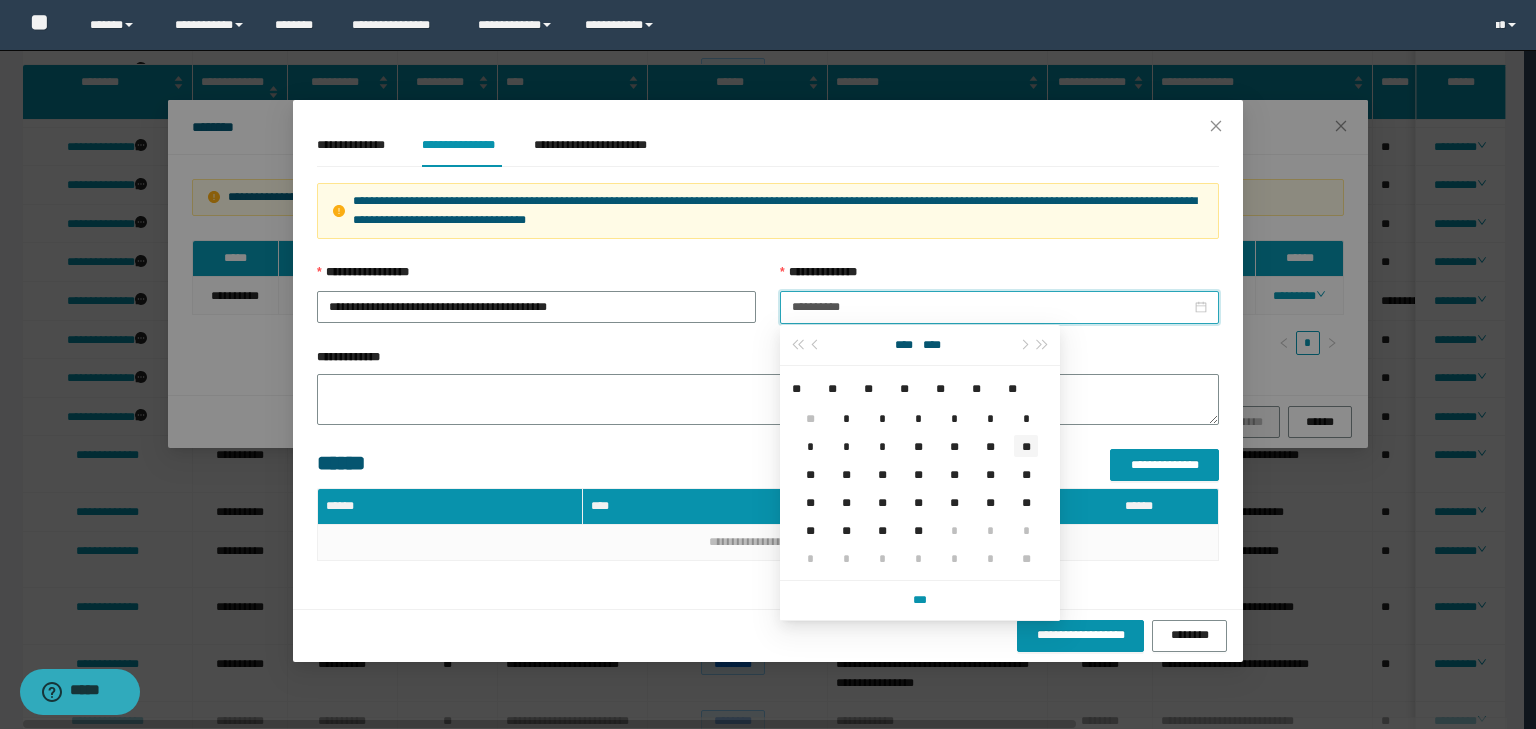 type on "**********" 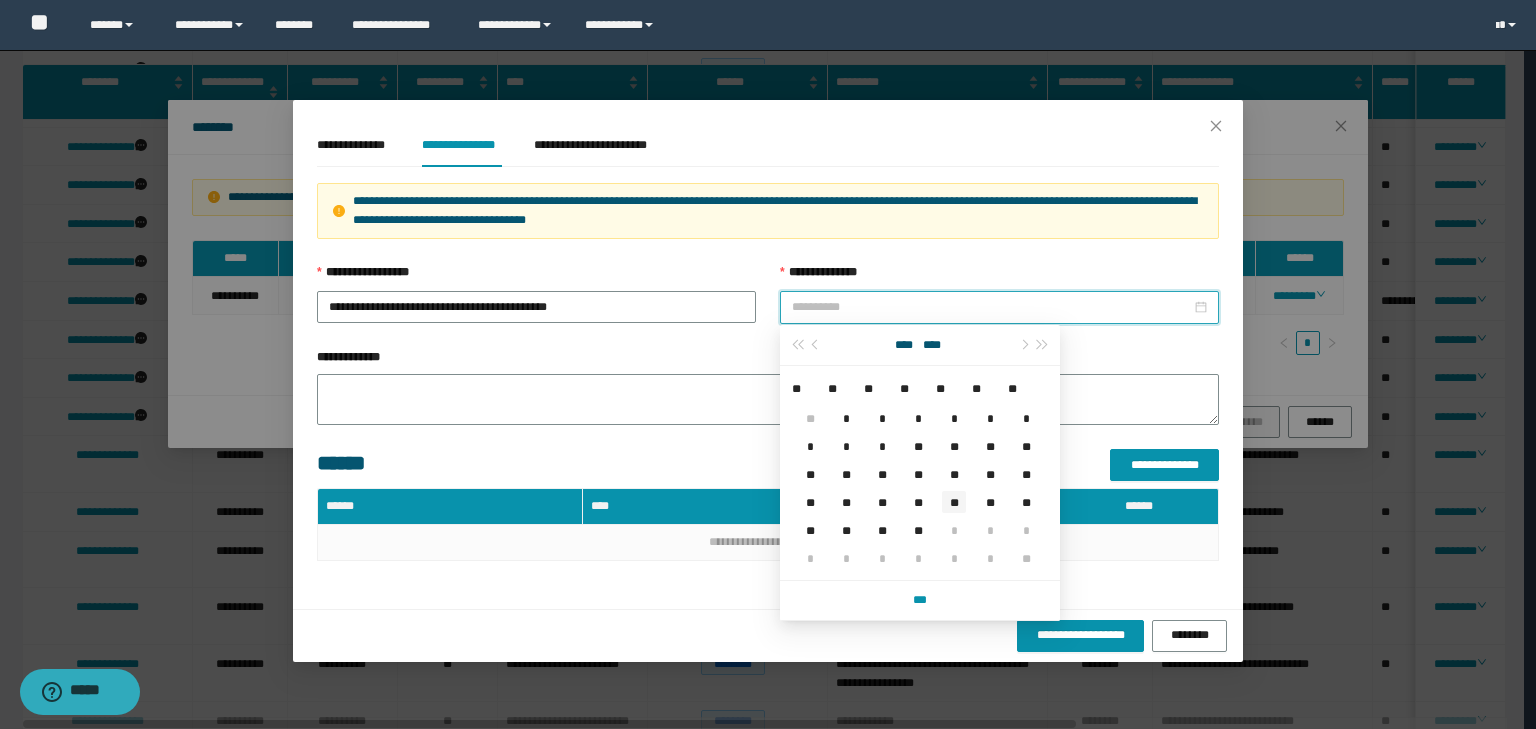 type on "**********" 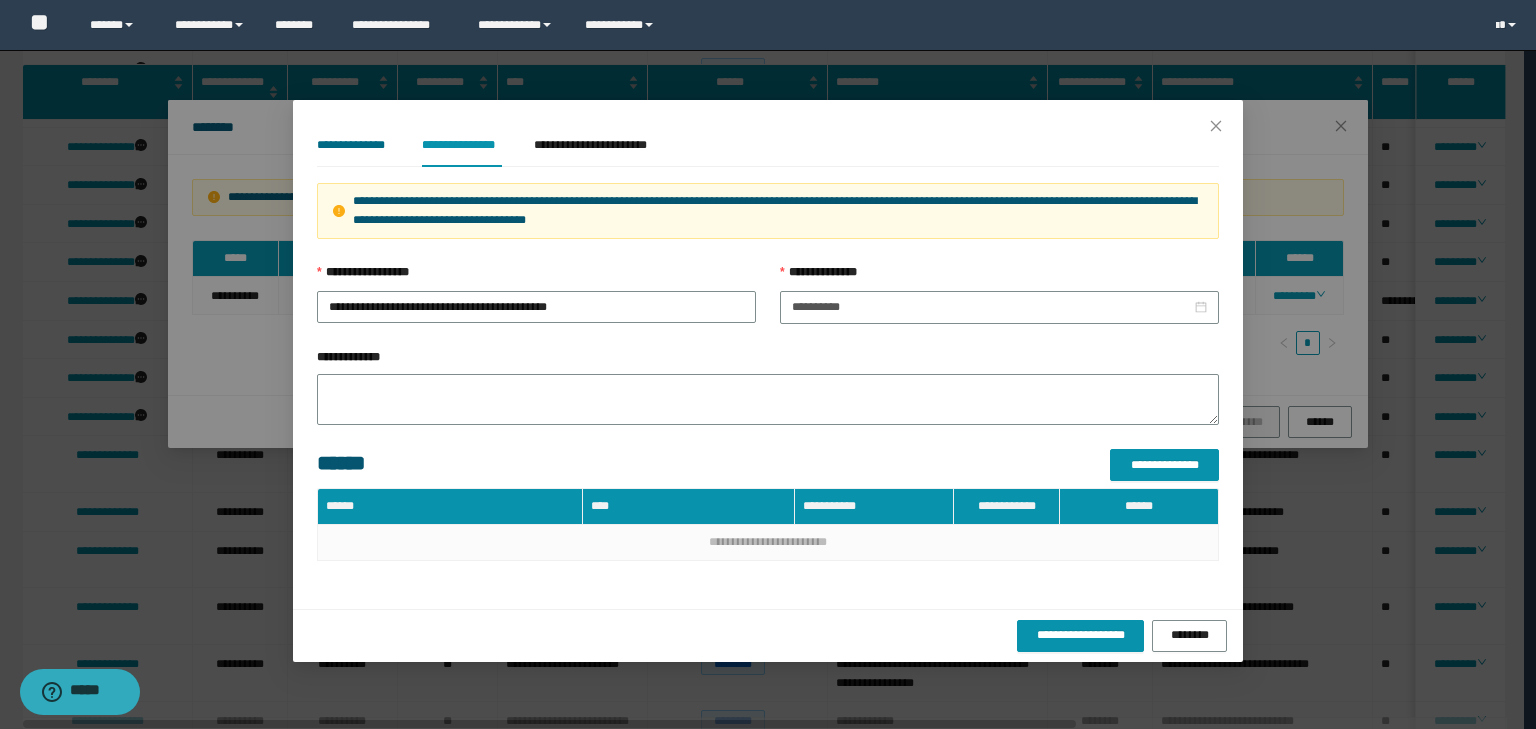 click on "**********" at bounding box center [353, 145] 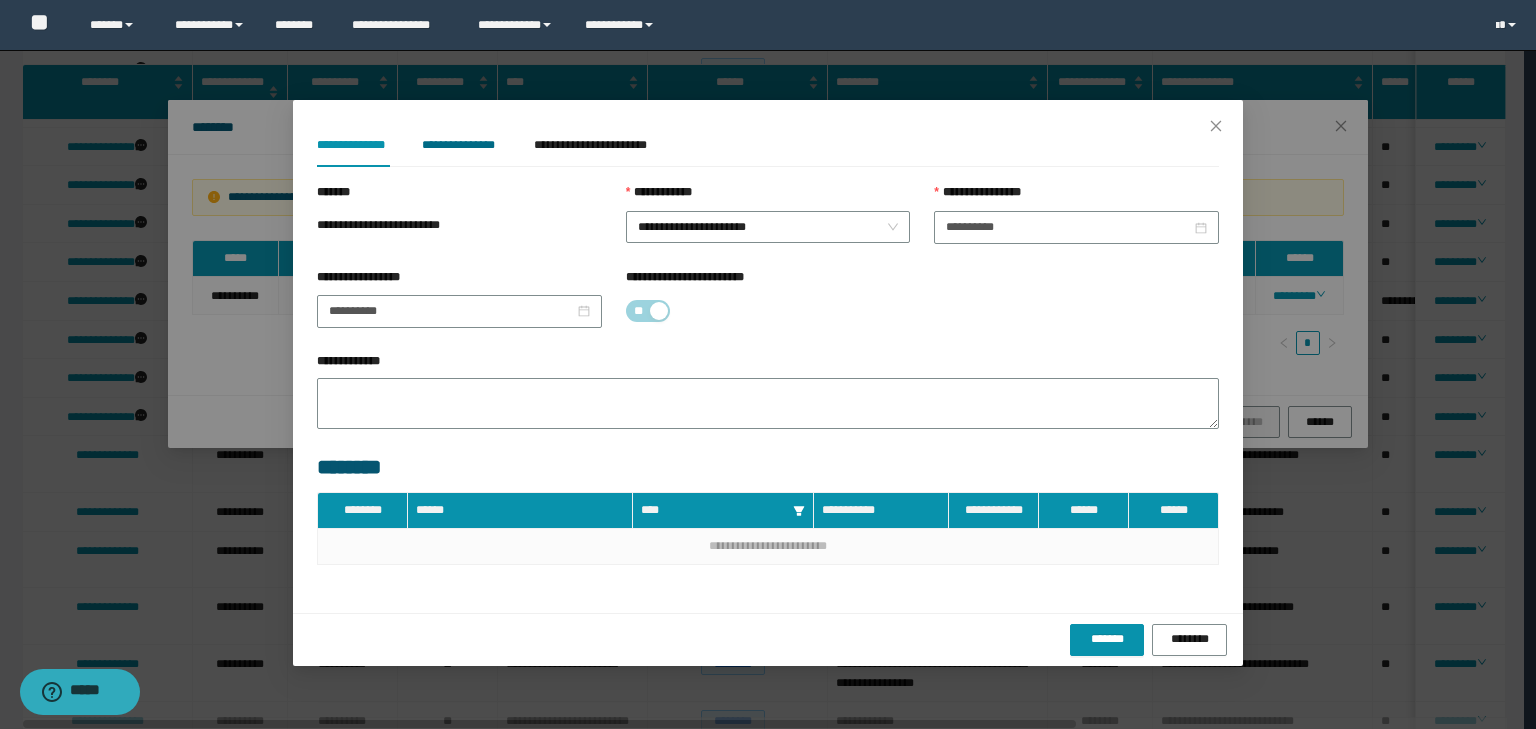 click on "**********" at bounding box center [462, 145] 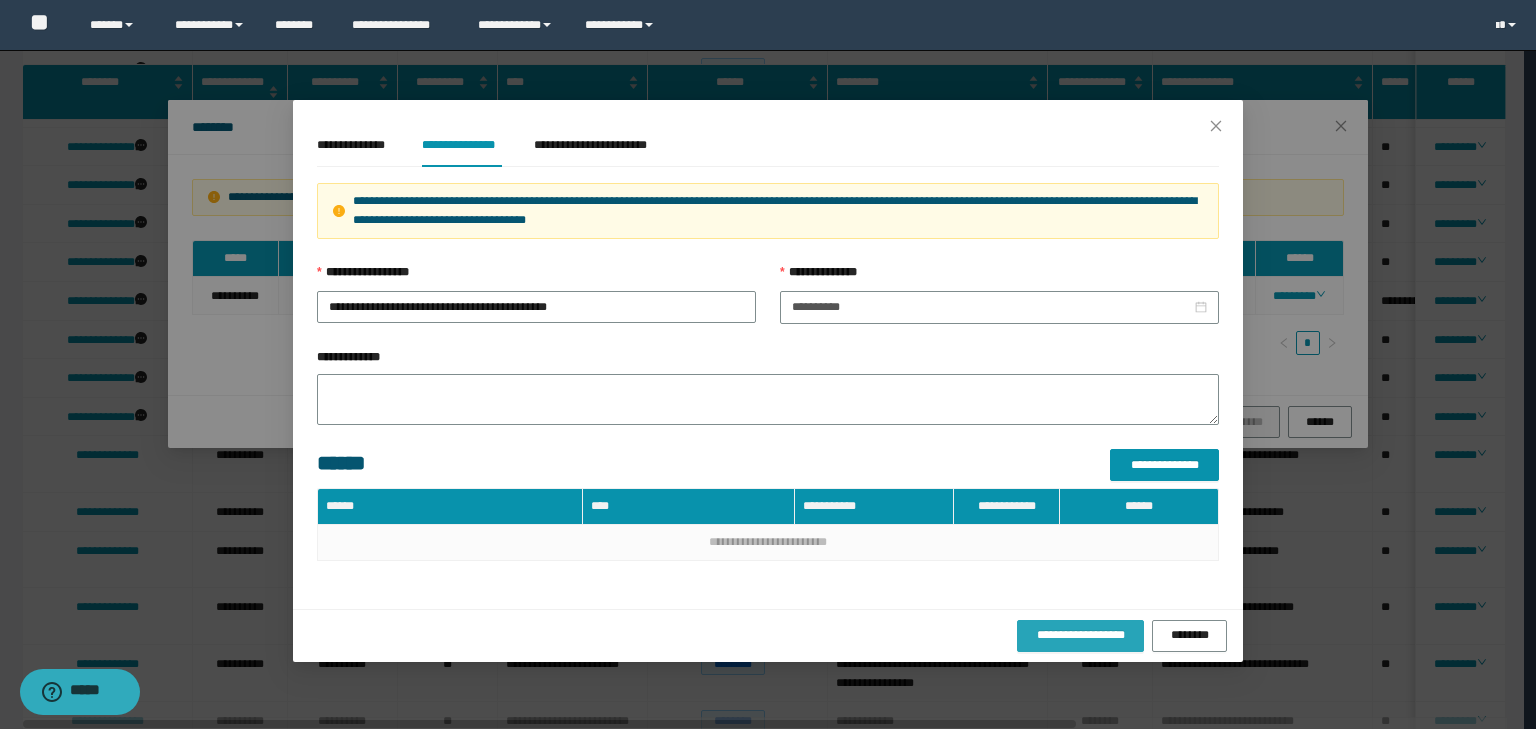 click on "**********" at bounding box center (1080, 635) 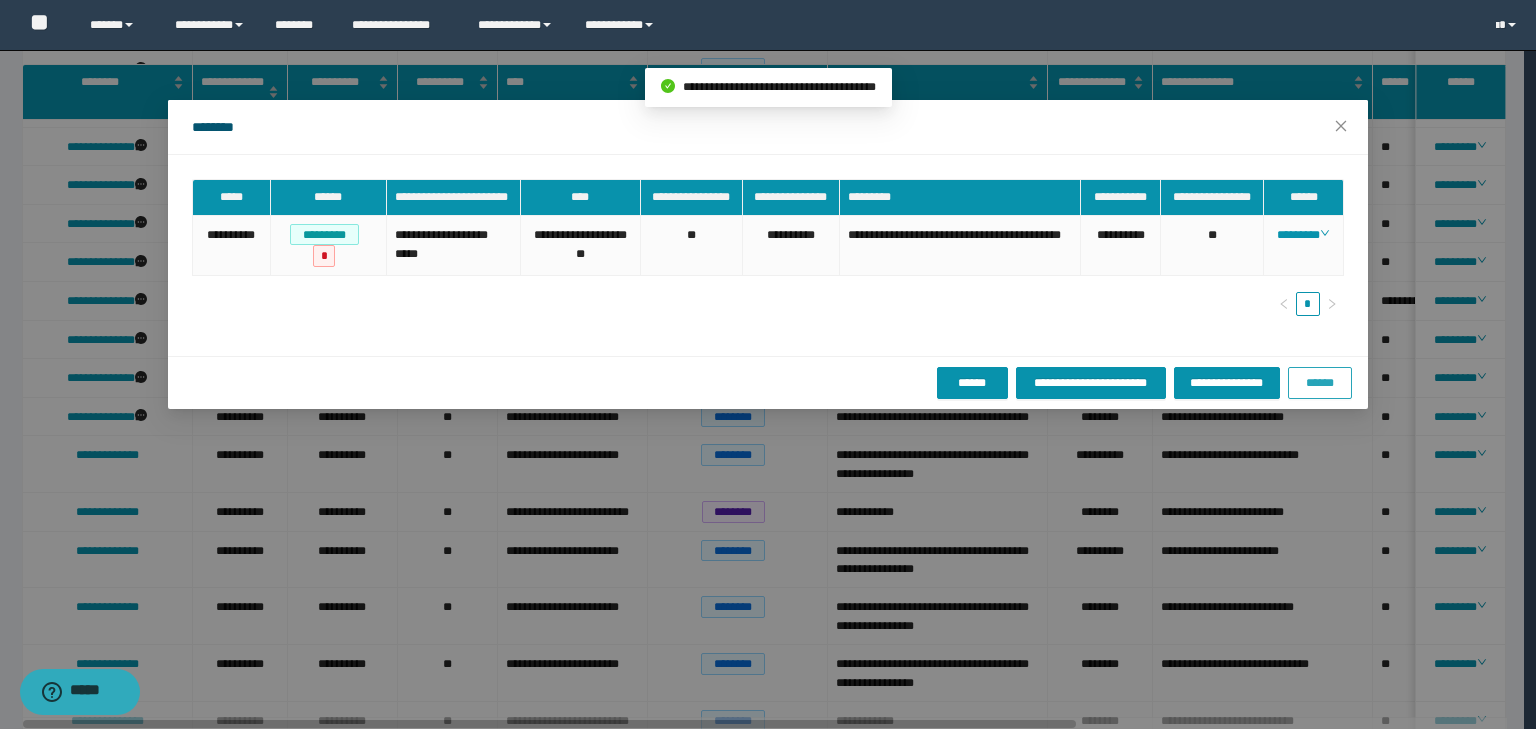 click on "******" at bounding box center (1320, 383) 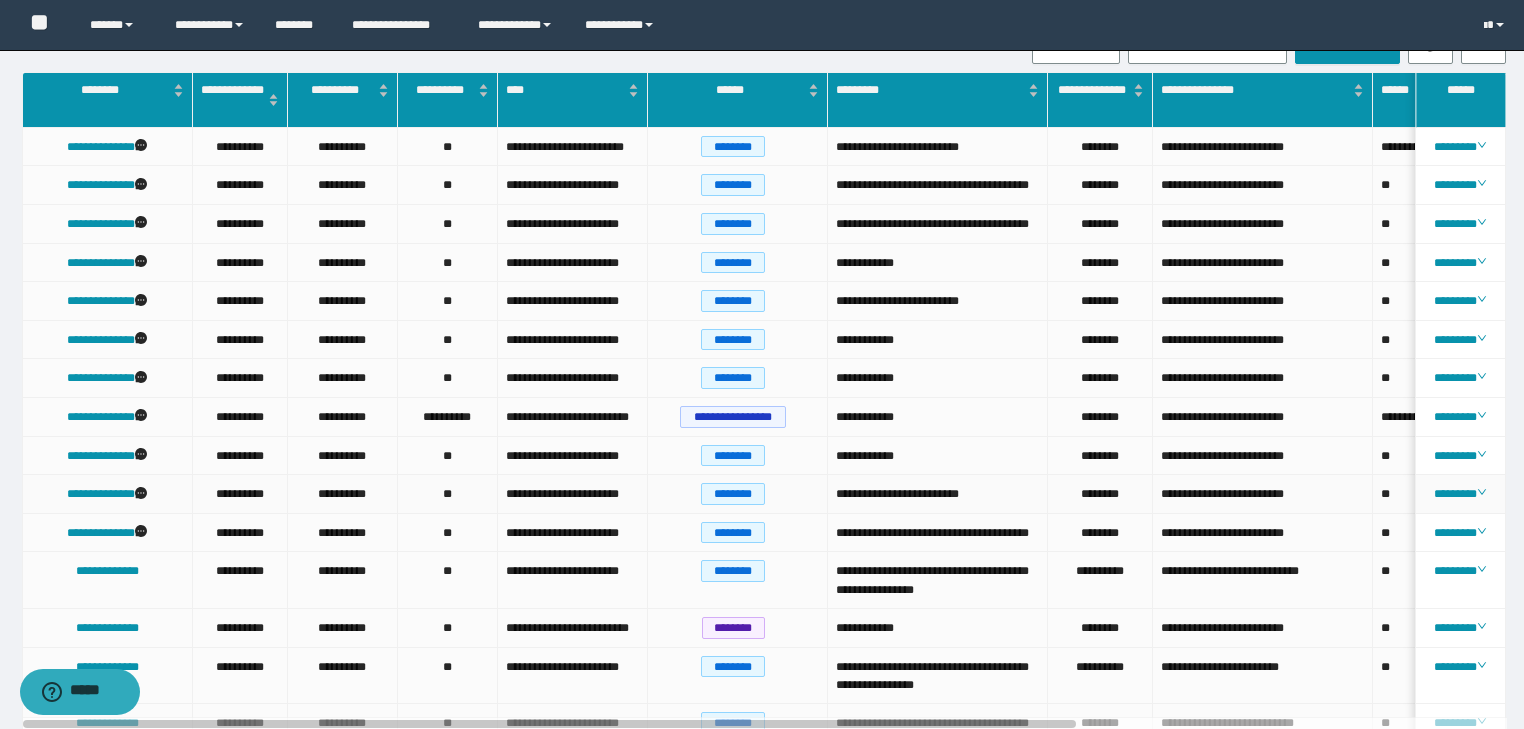 scroll, scrollTop: 0, scrollLeft: 0, axis: both 